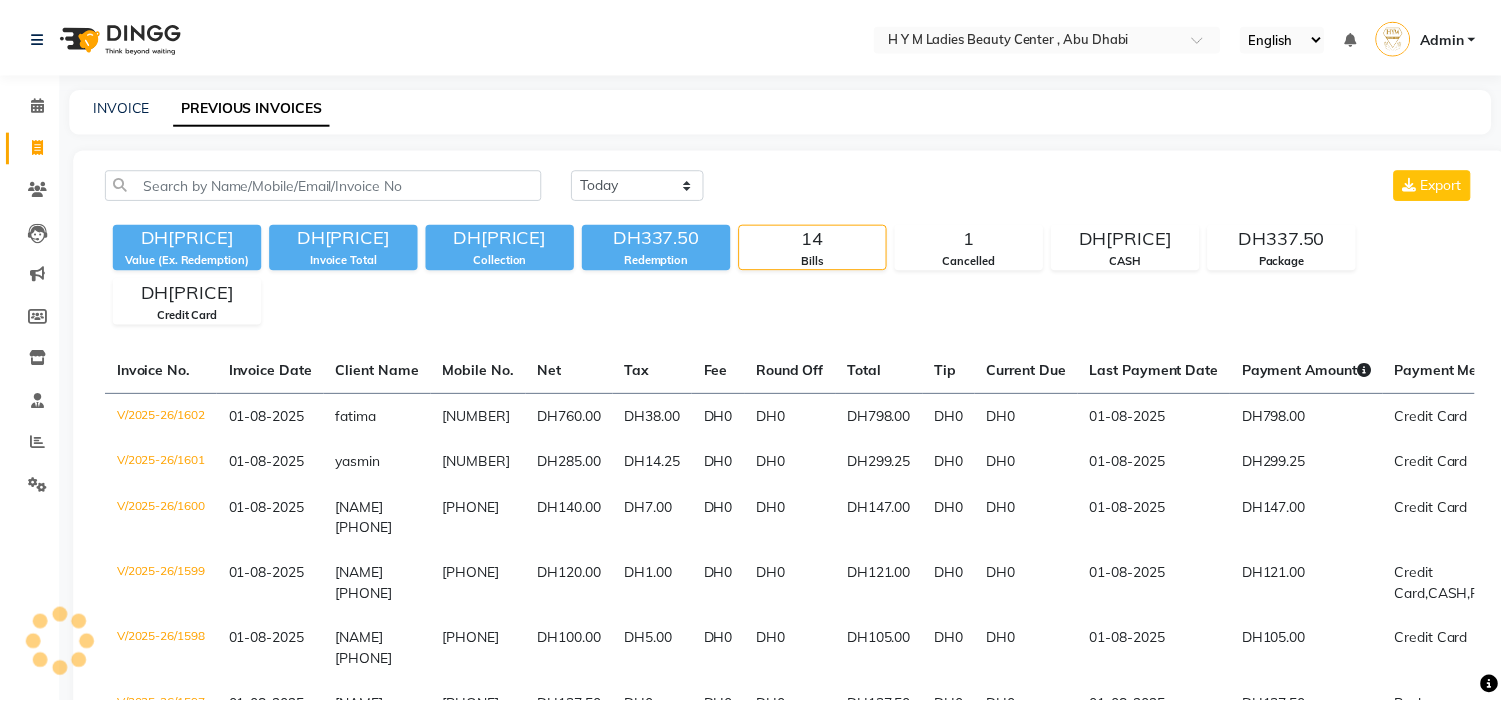 scroll, scrollTop: 0, scrollLeft: 0, axis: both 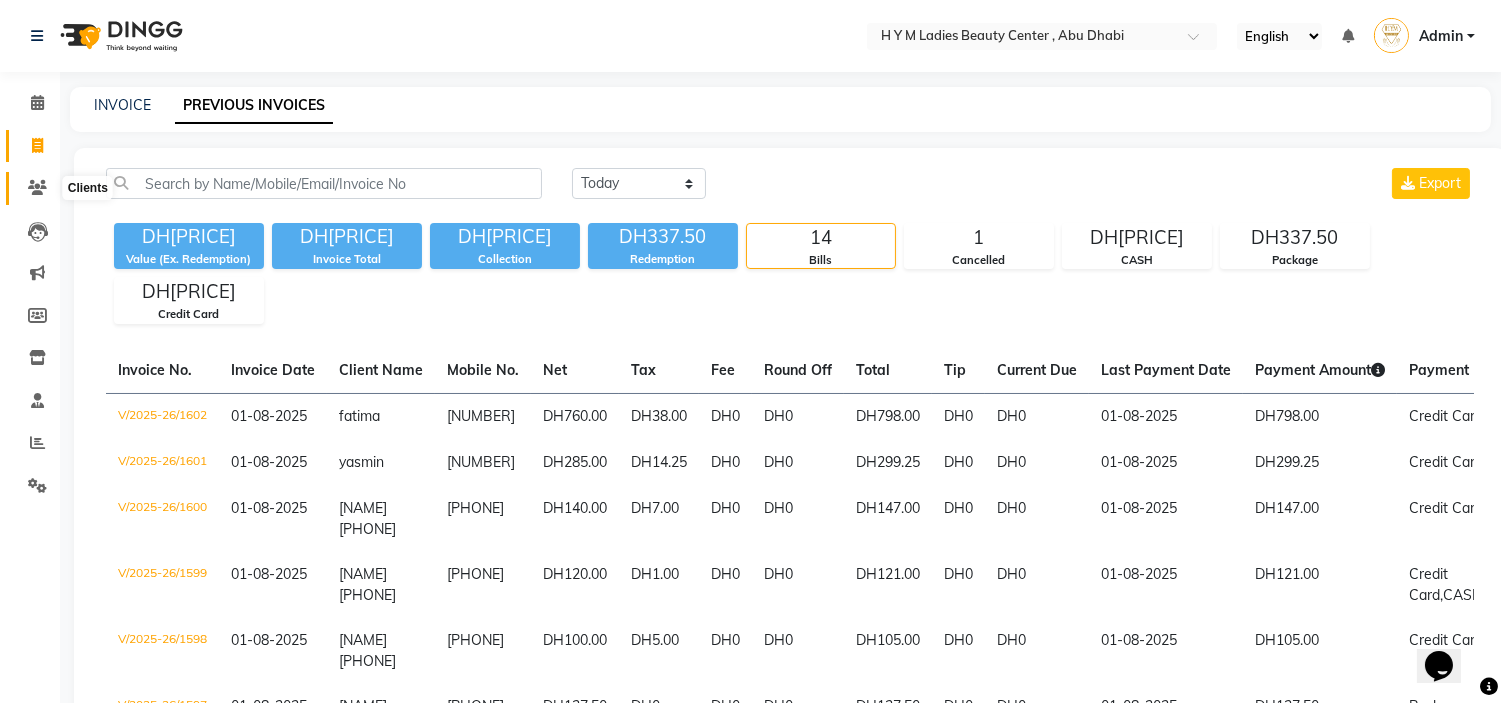 click 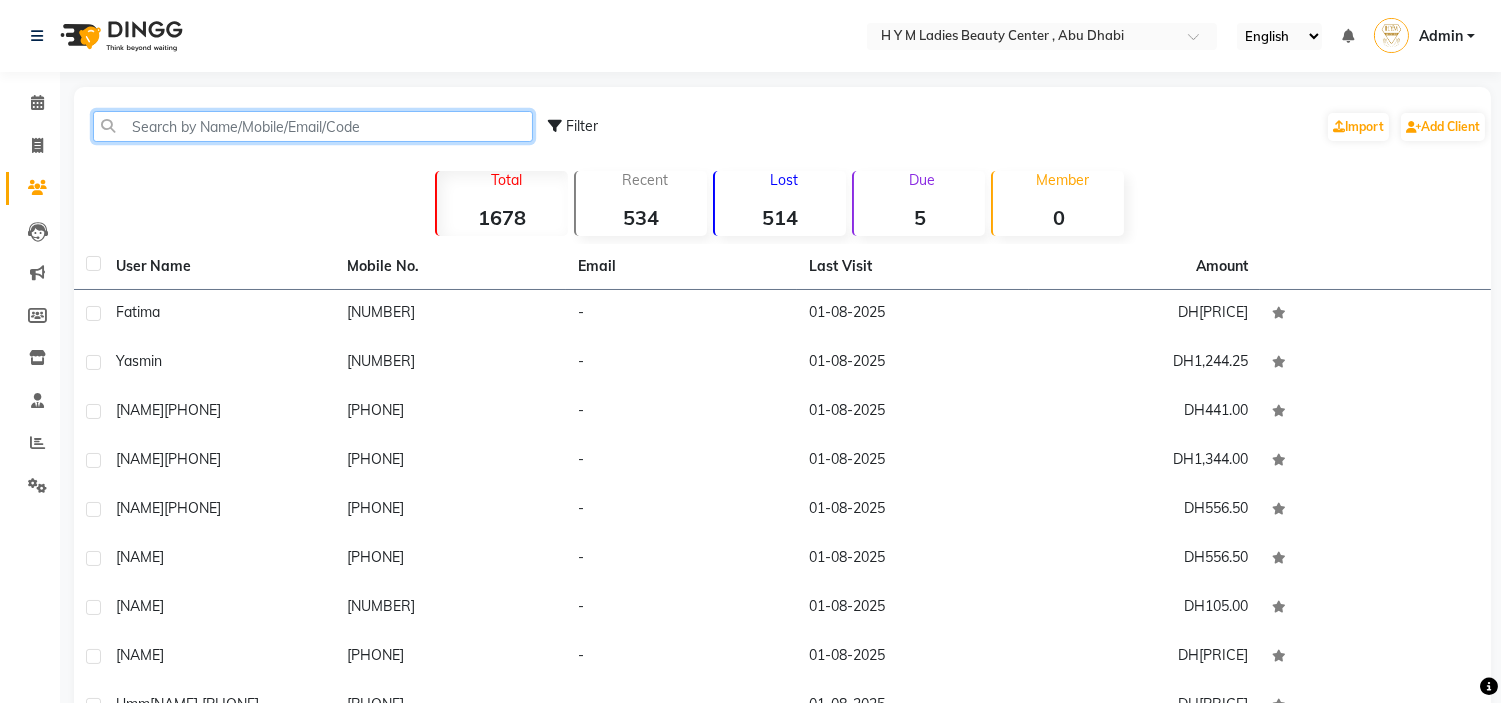 click 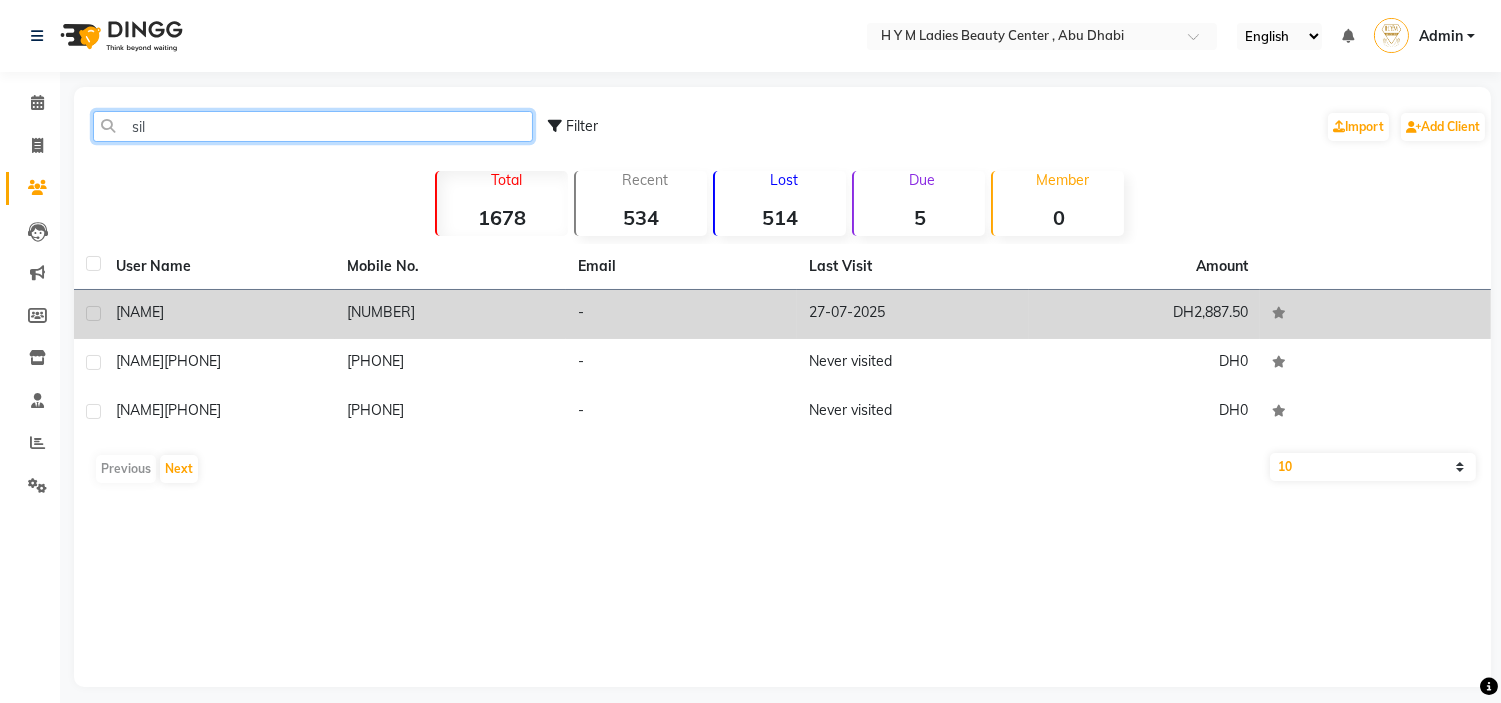 type on "sil" 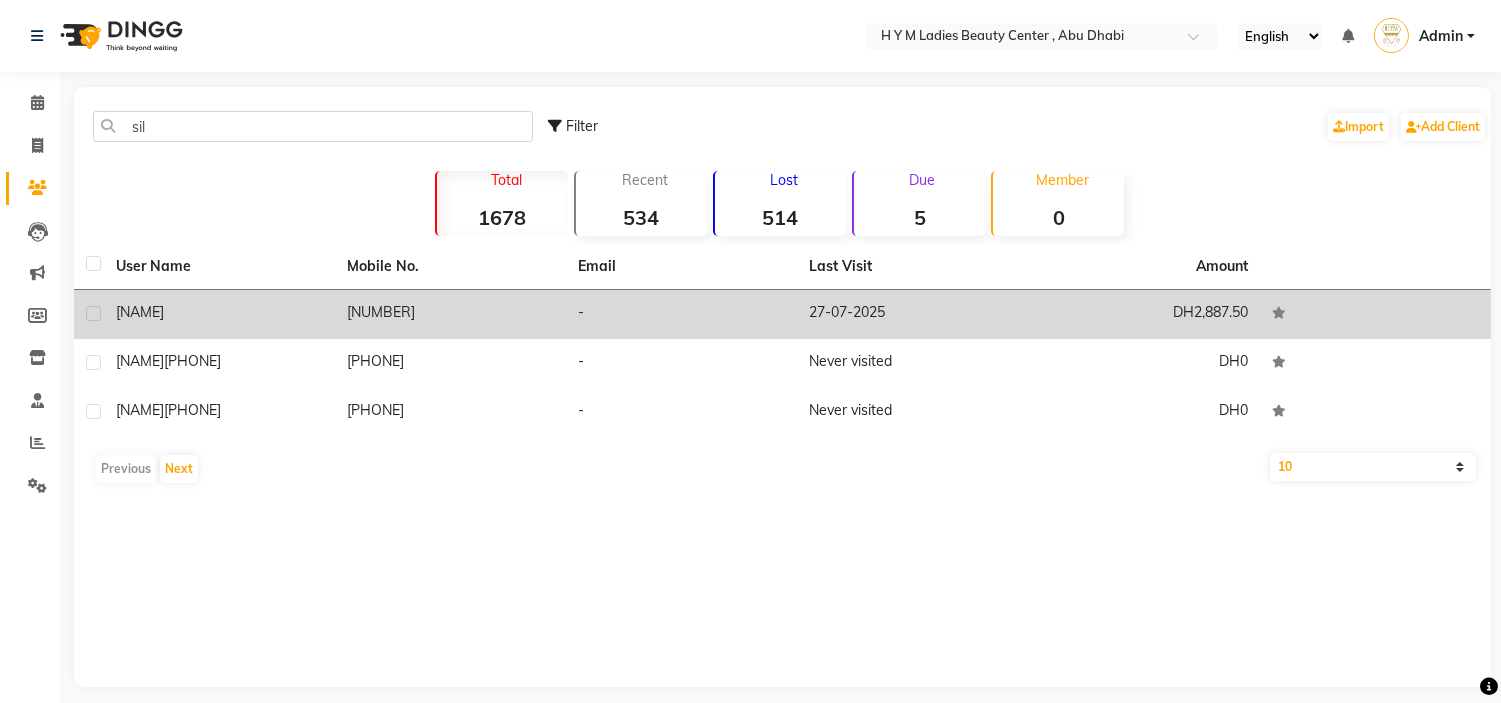 click on "-" 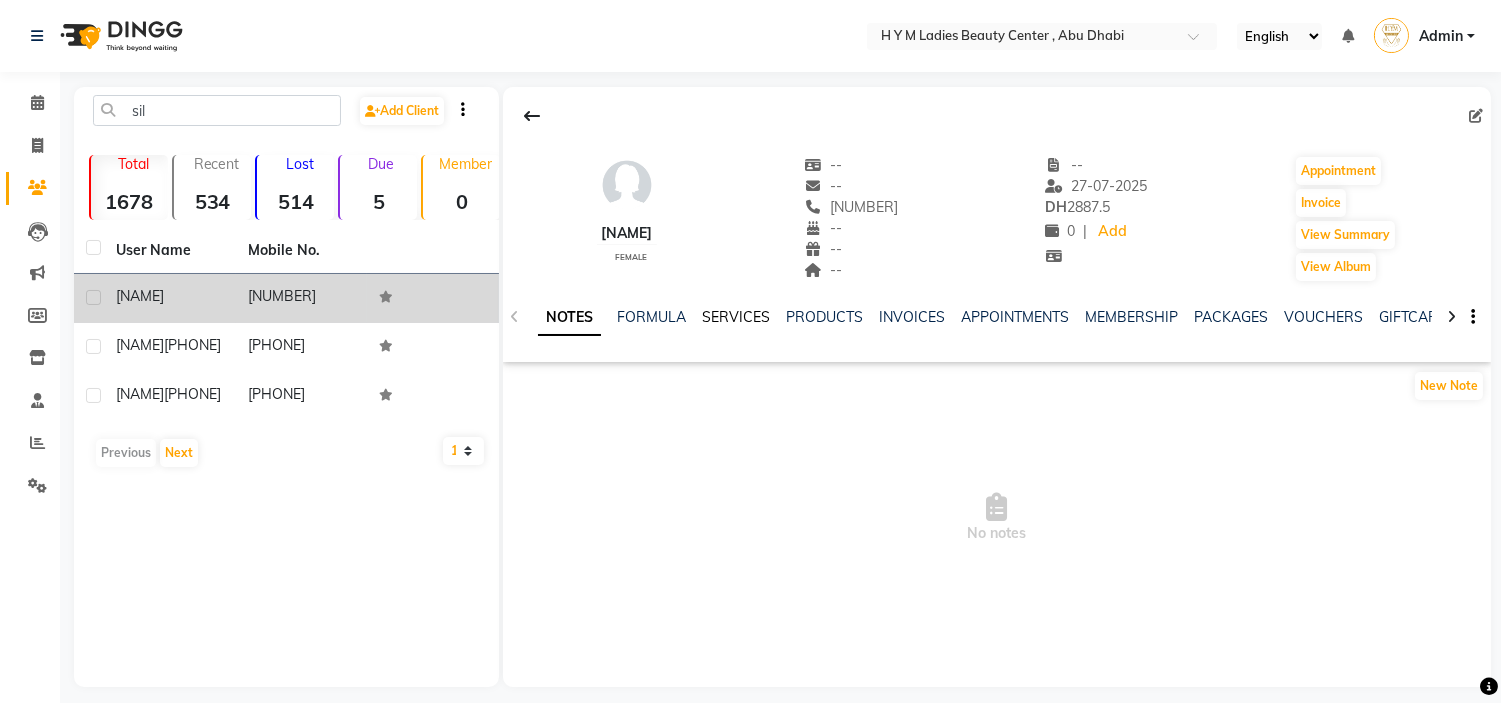 click on "SERVICES" 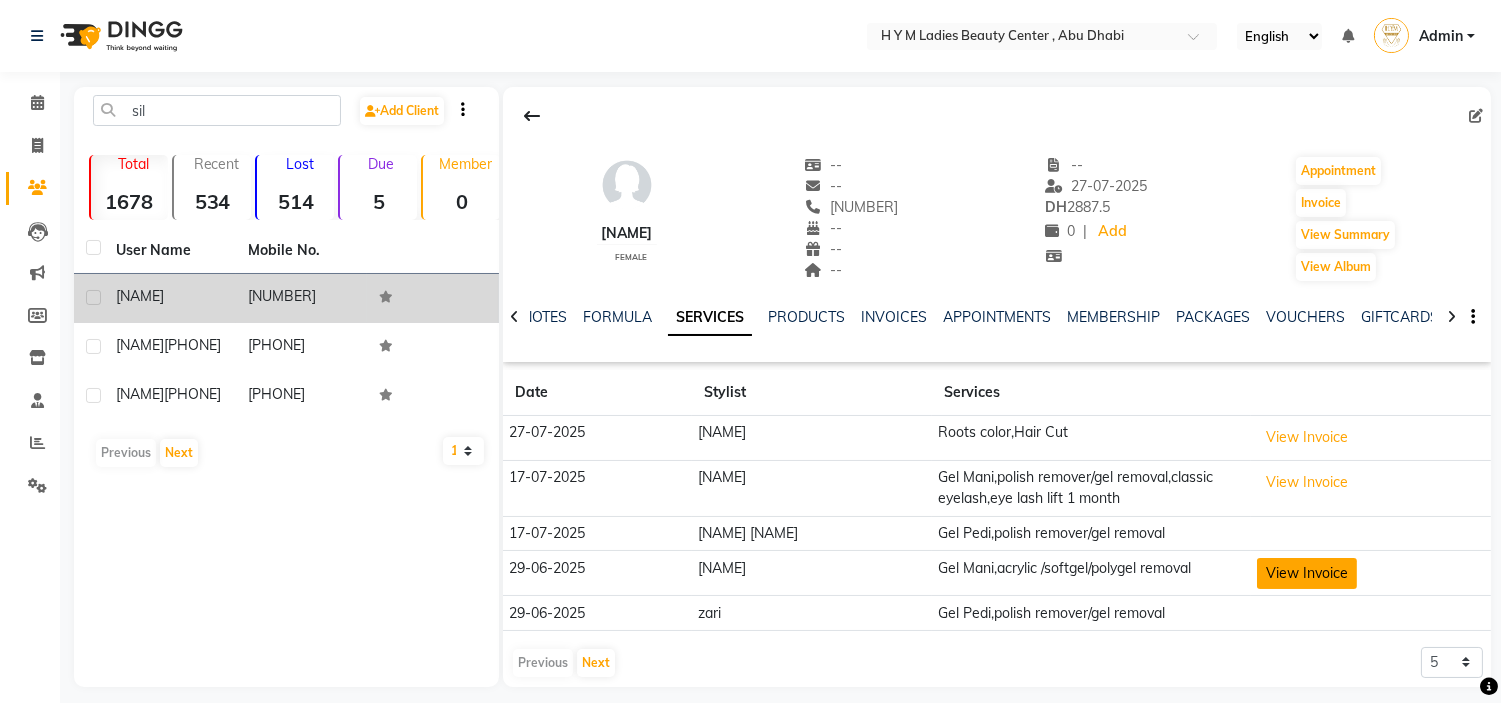 click on "View Invoice" 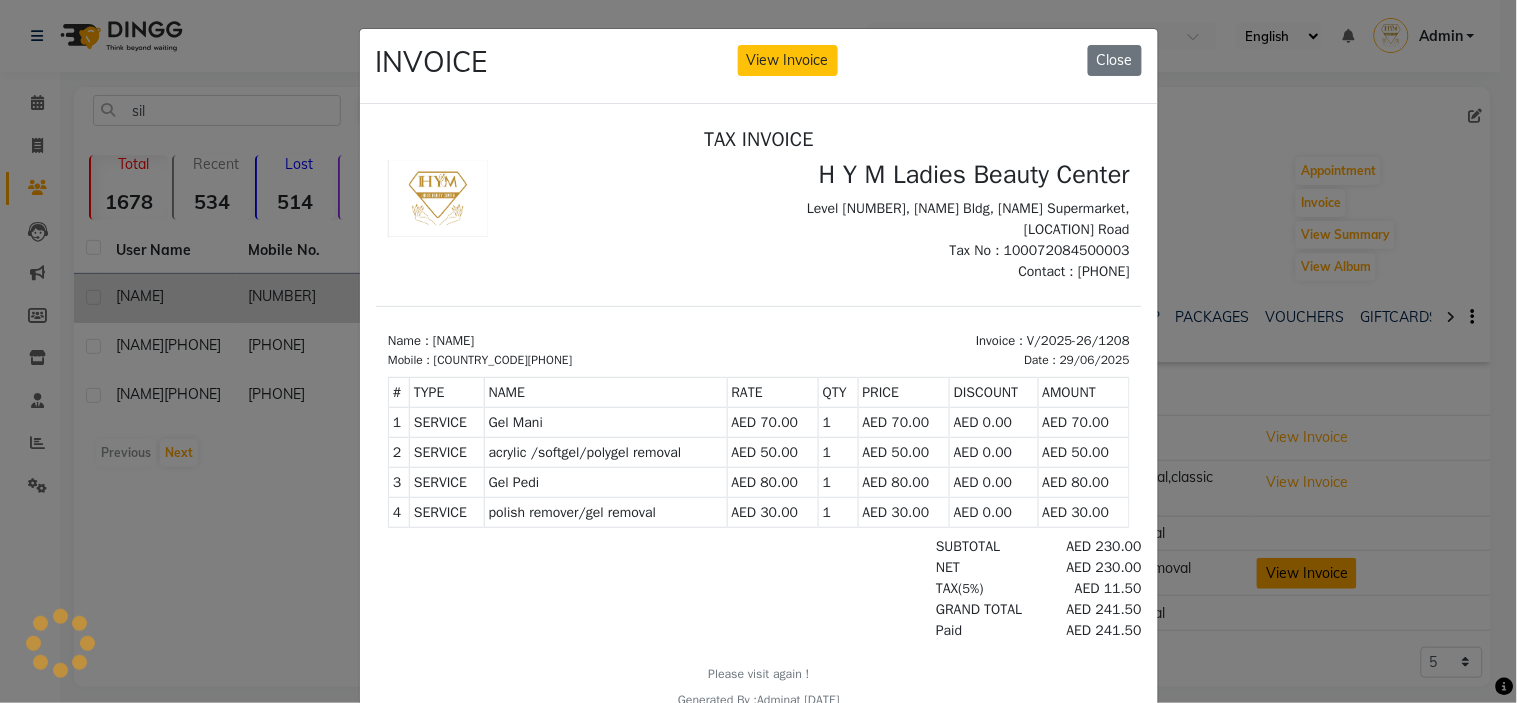 scroll, scrollTop: 0, scrollLeft: 0, axis: both 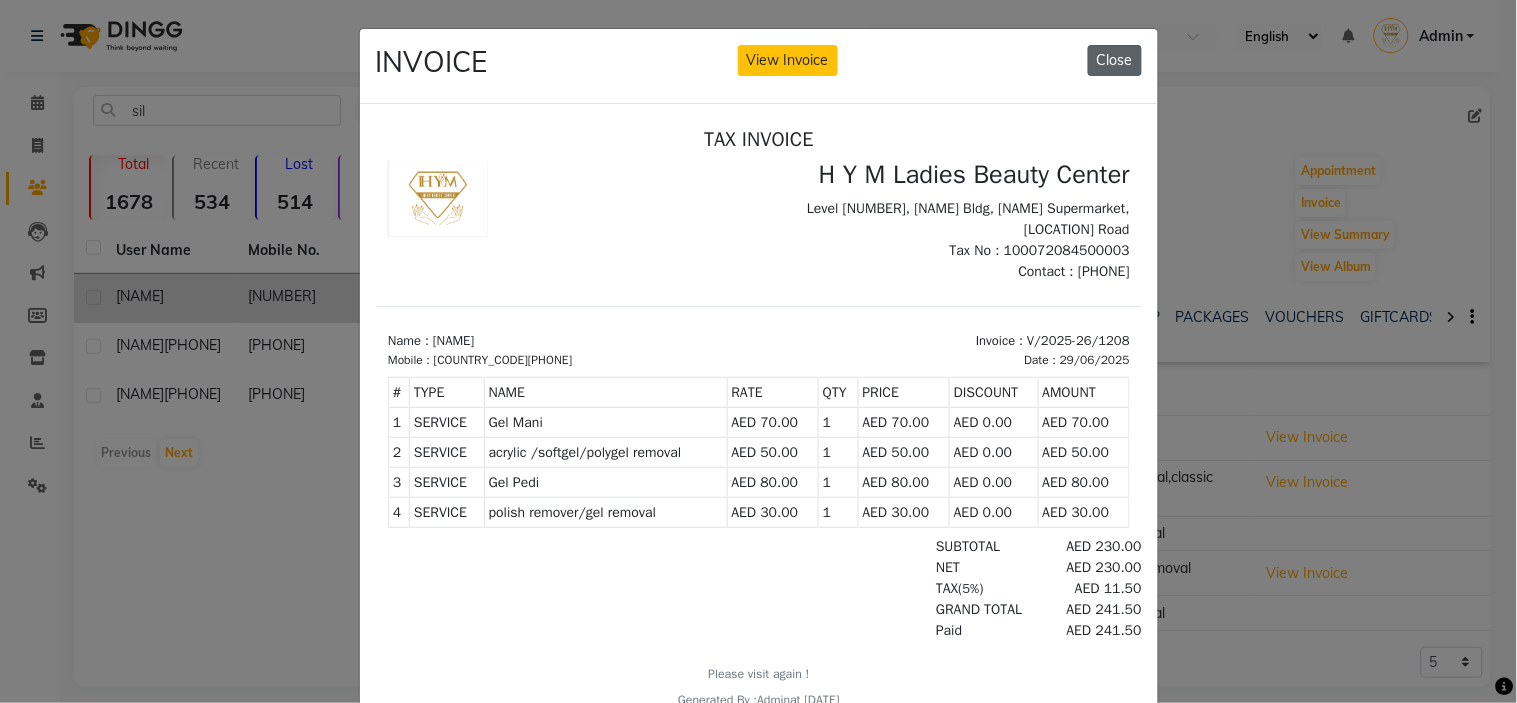 drag, startPoint x: 1108, startPoint y: 73, endPoint x: 1106, endPoint y: 93, distance: 20.09975 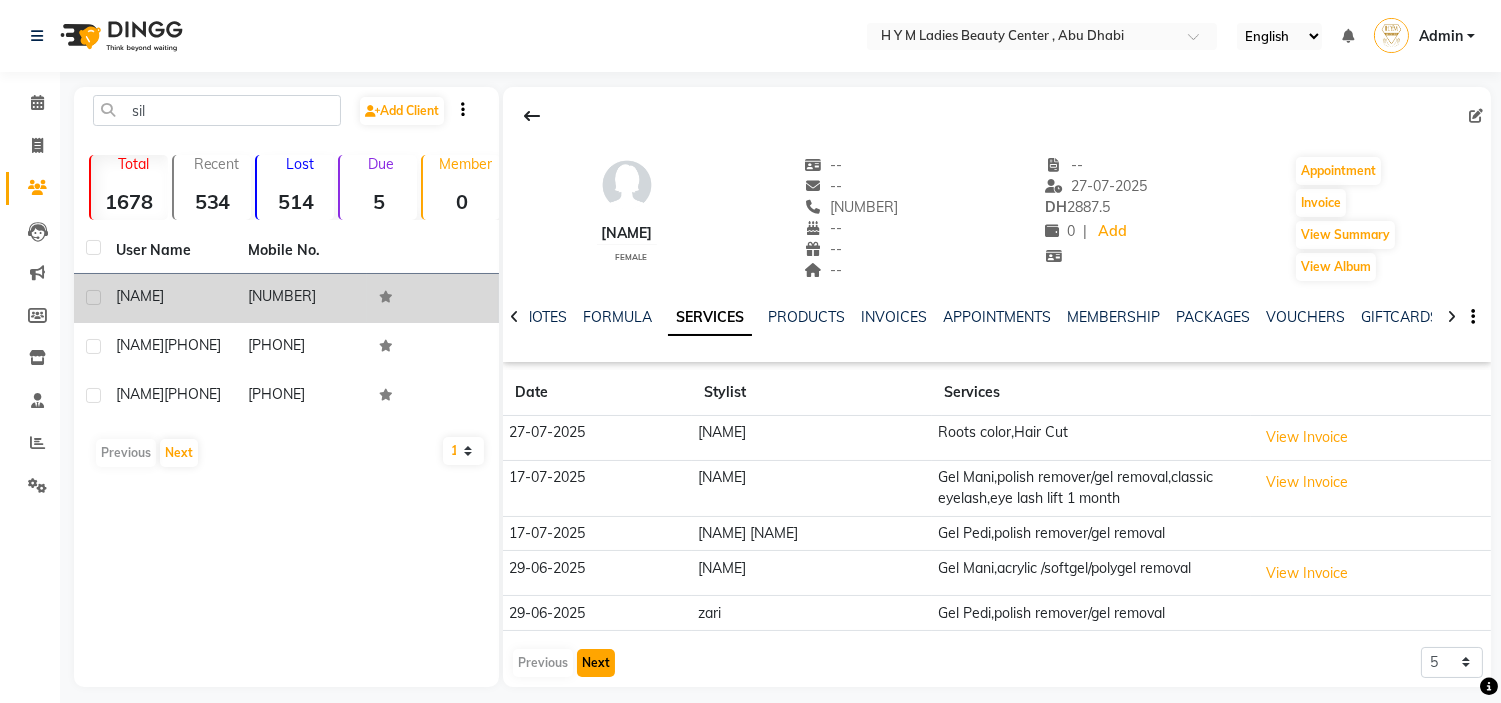 click on "Next" 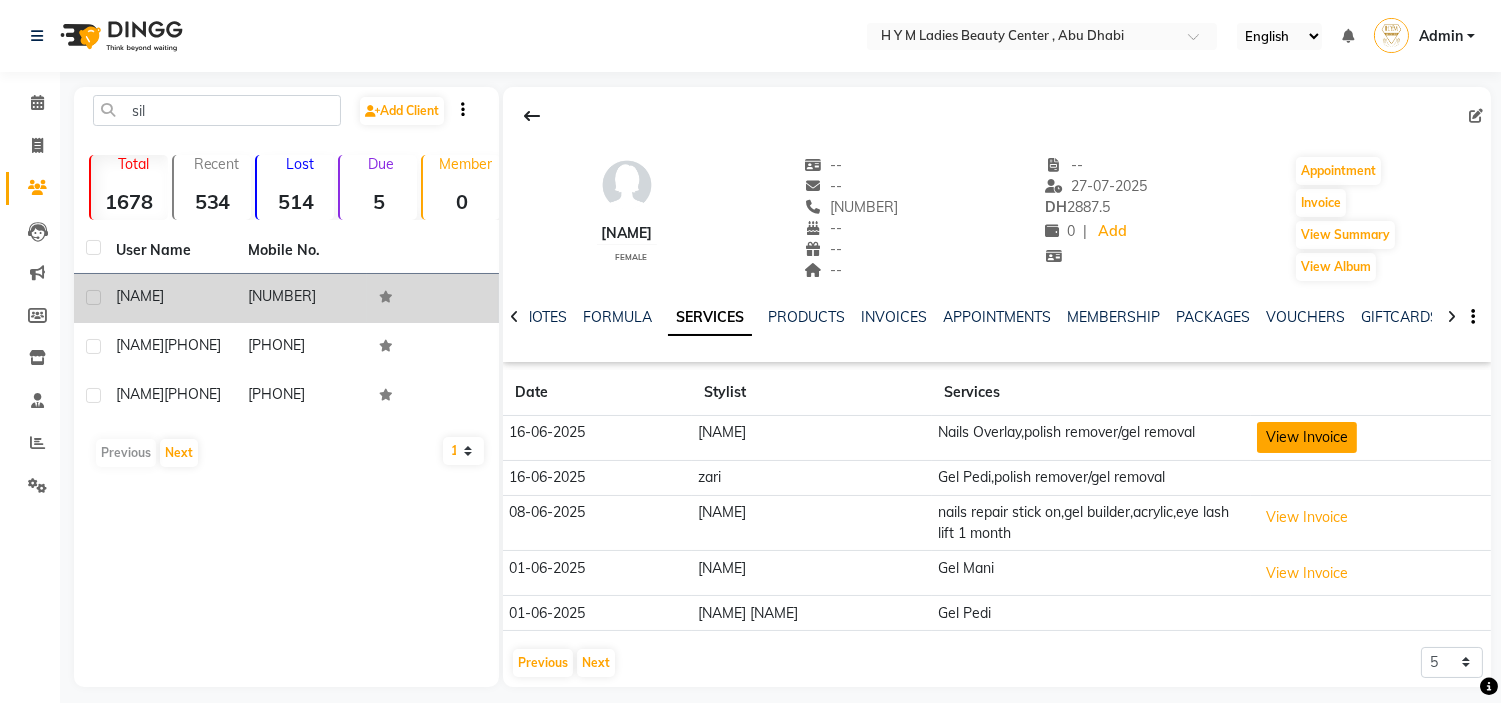 click on "View Invoice" 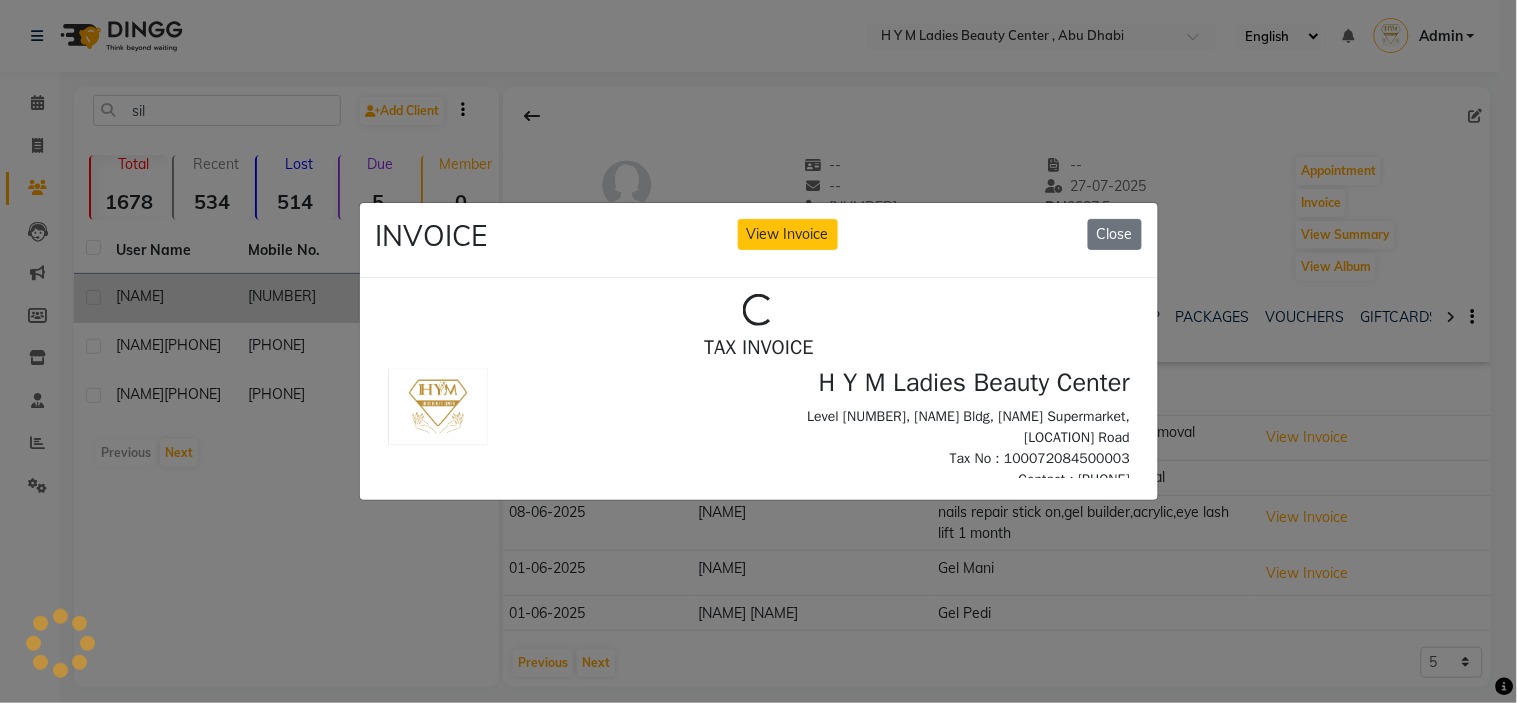 scroll, scrollTop: 0, scrollLeft: 0, axis: both 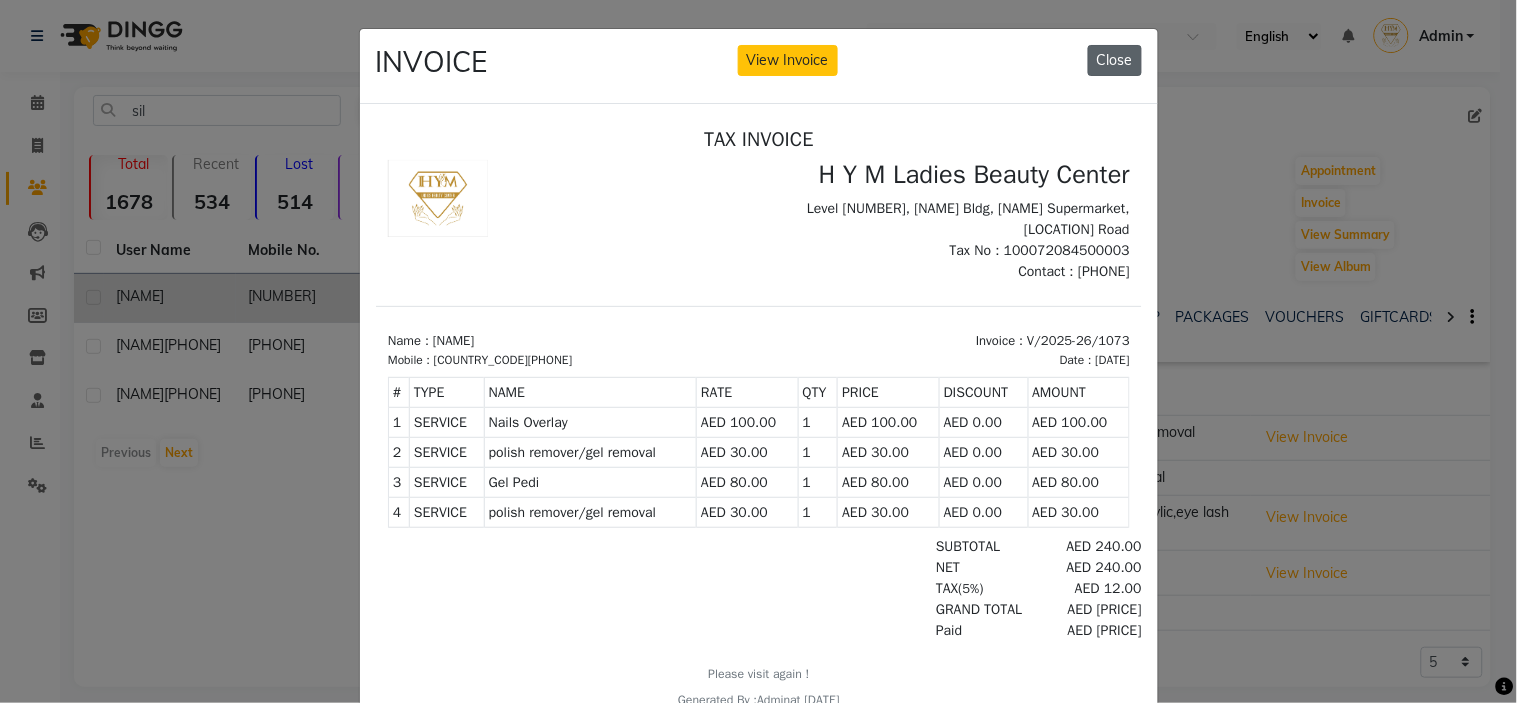 click on "Close" 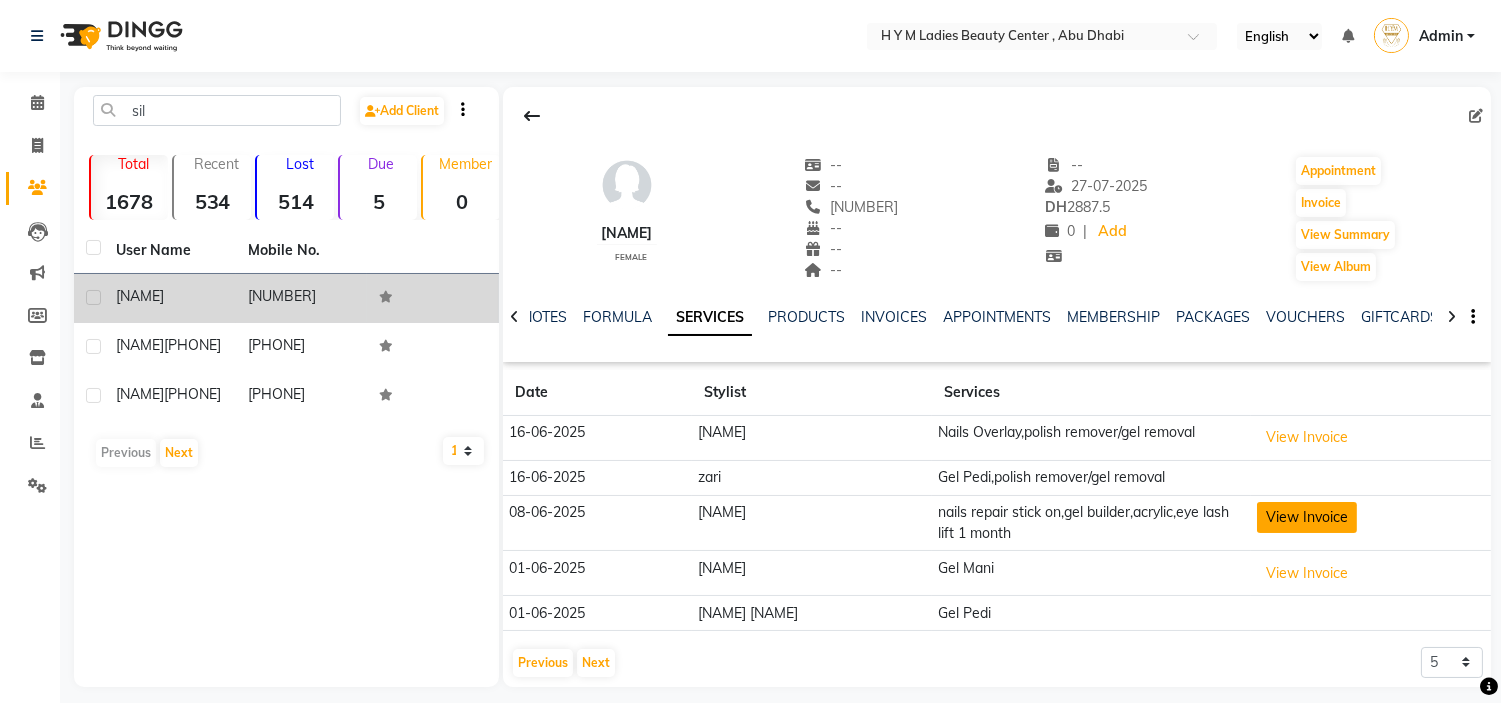 click on "View Invoice" 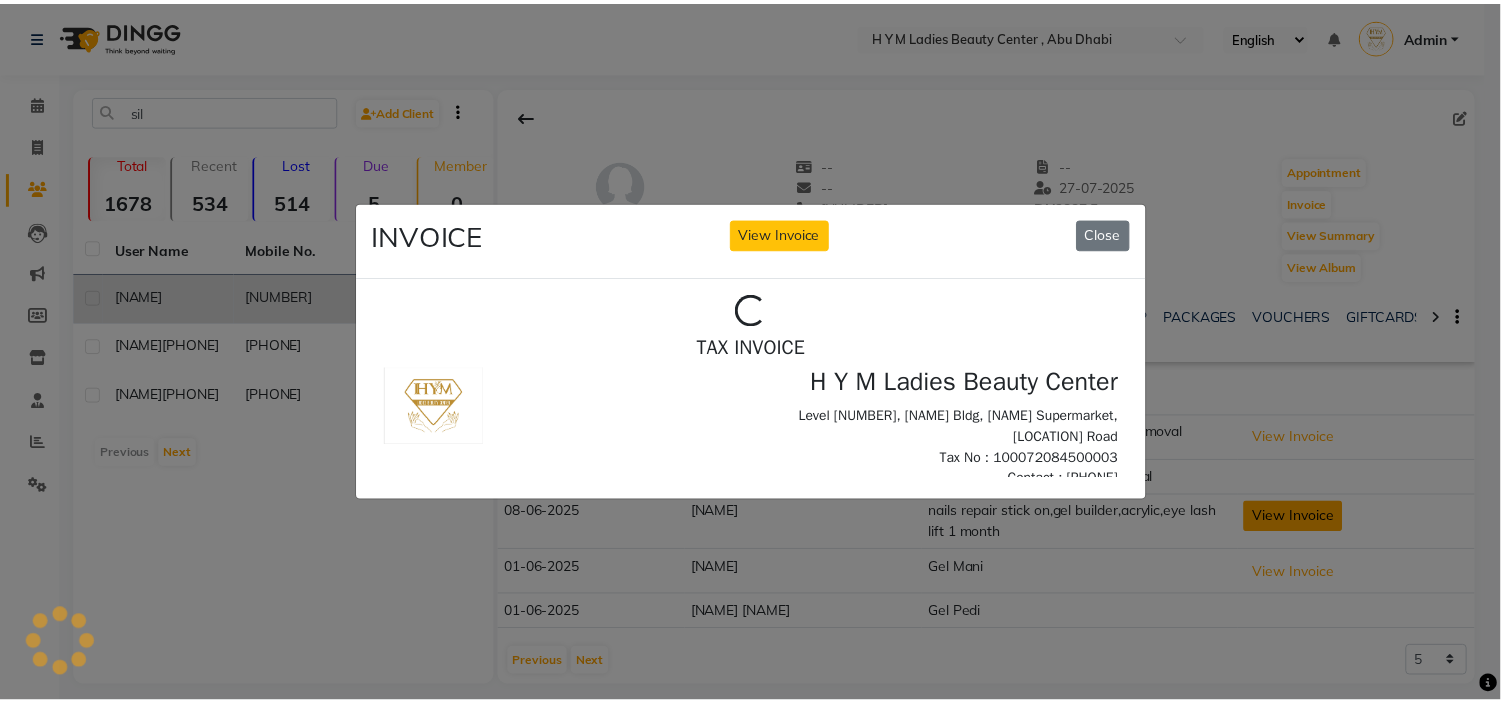 scroll, scrollTop: 0, scrollLeft: 0, axis: both 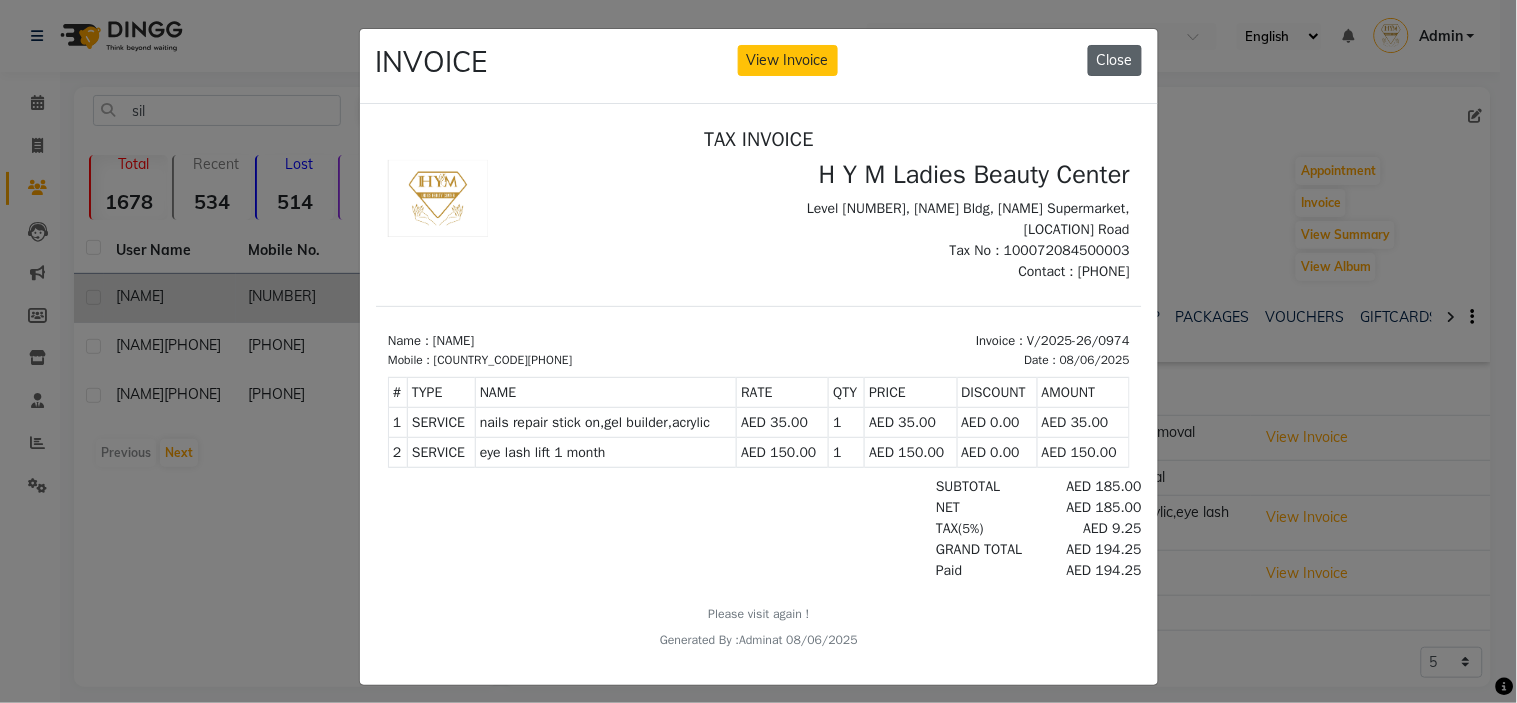 click on "Close" 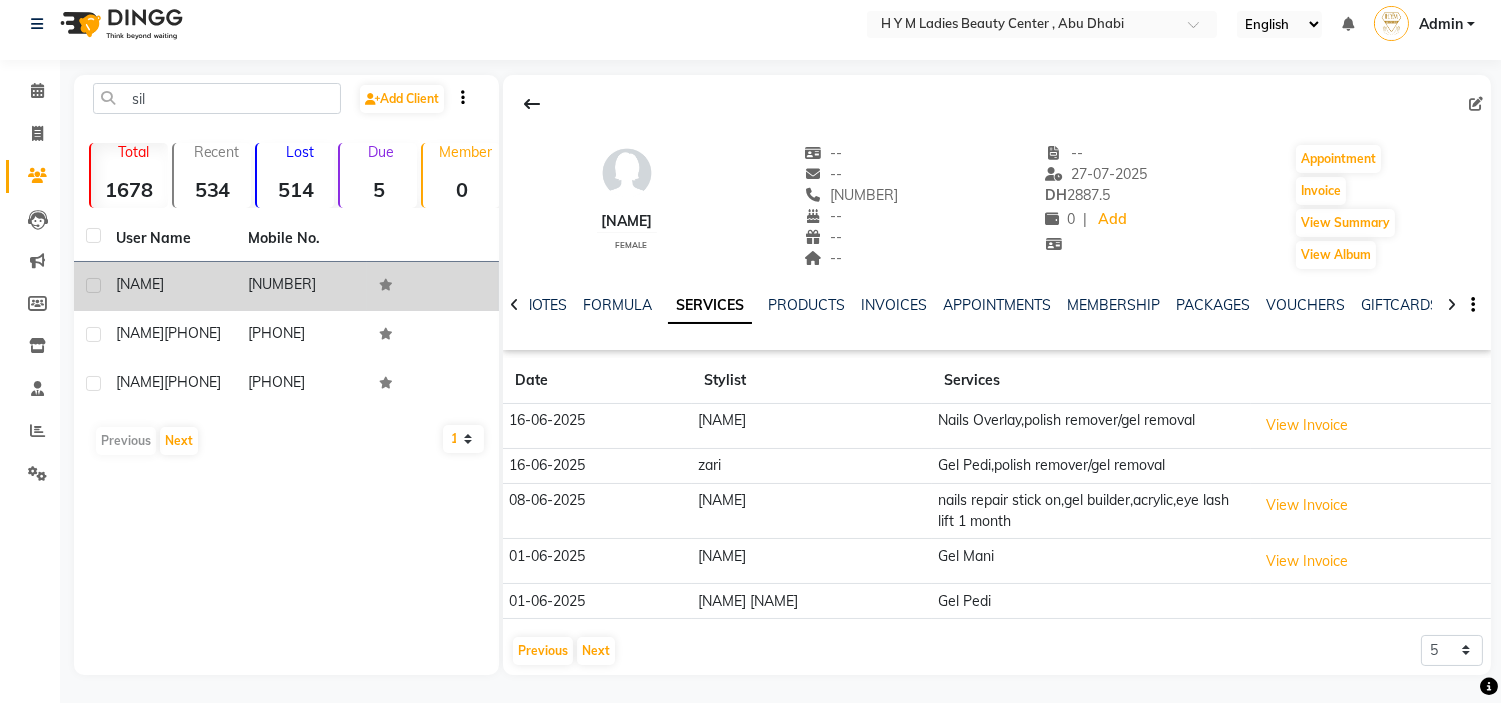 scroll, scrollTop: 14, scrollLeft: 0, axis: vertical 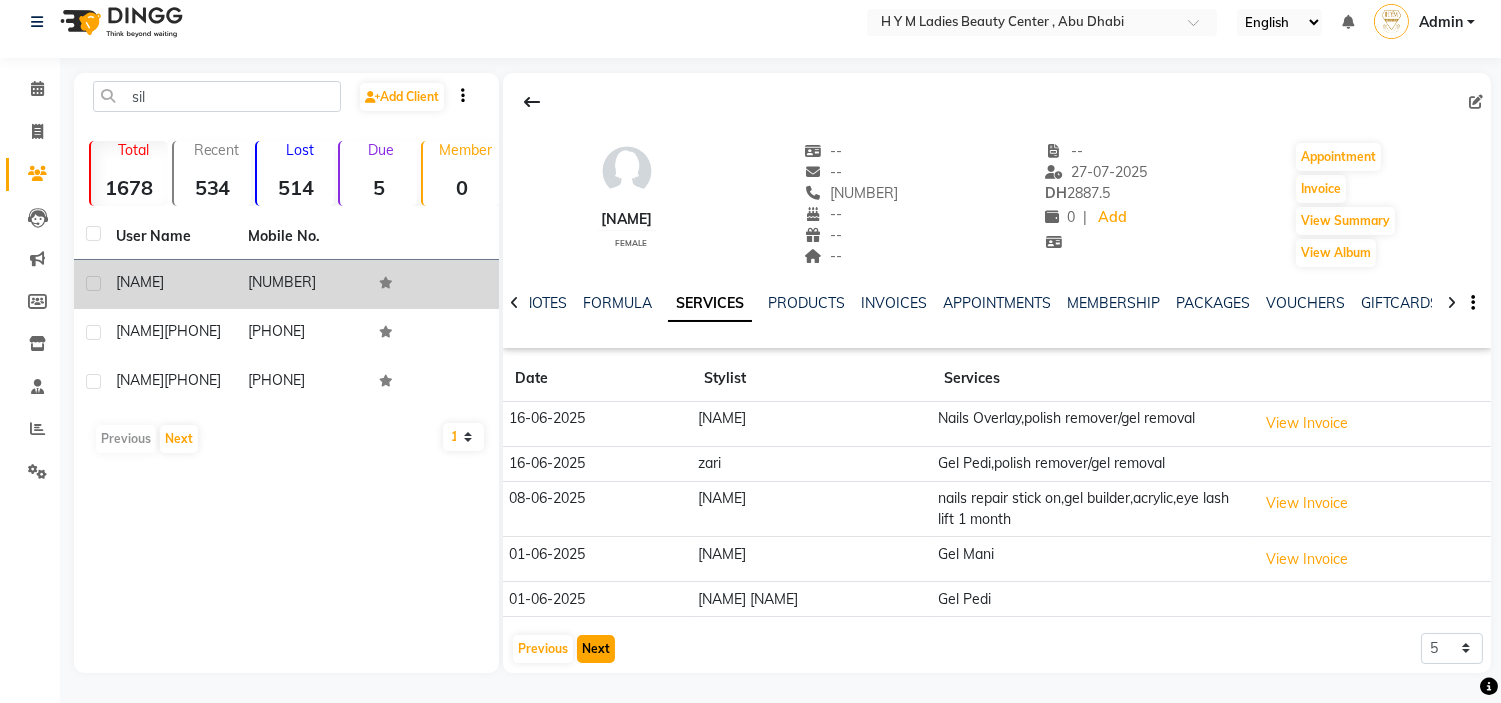 click on "Next" 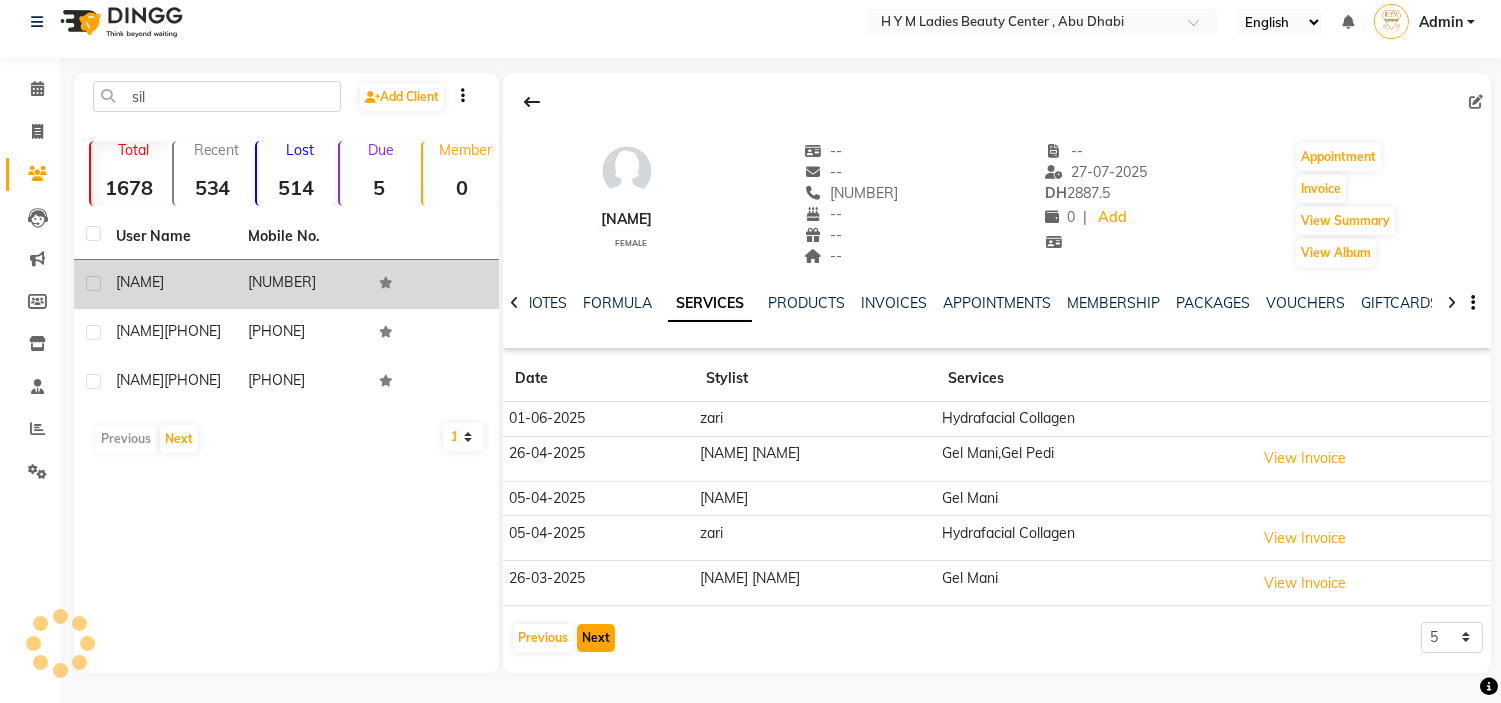 scroll, scrollTop: 13, scrollLeft: 0, axis: vertical 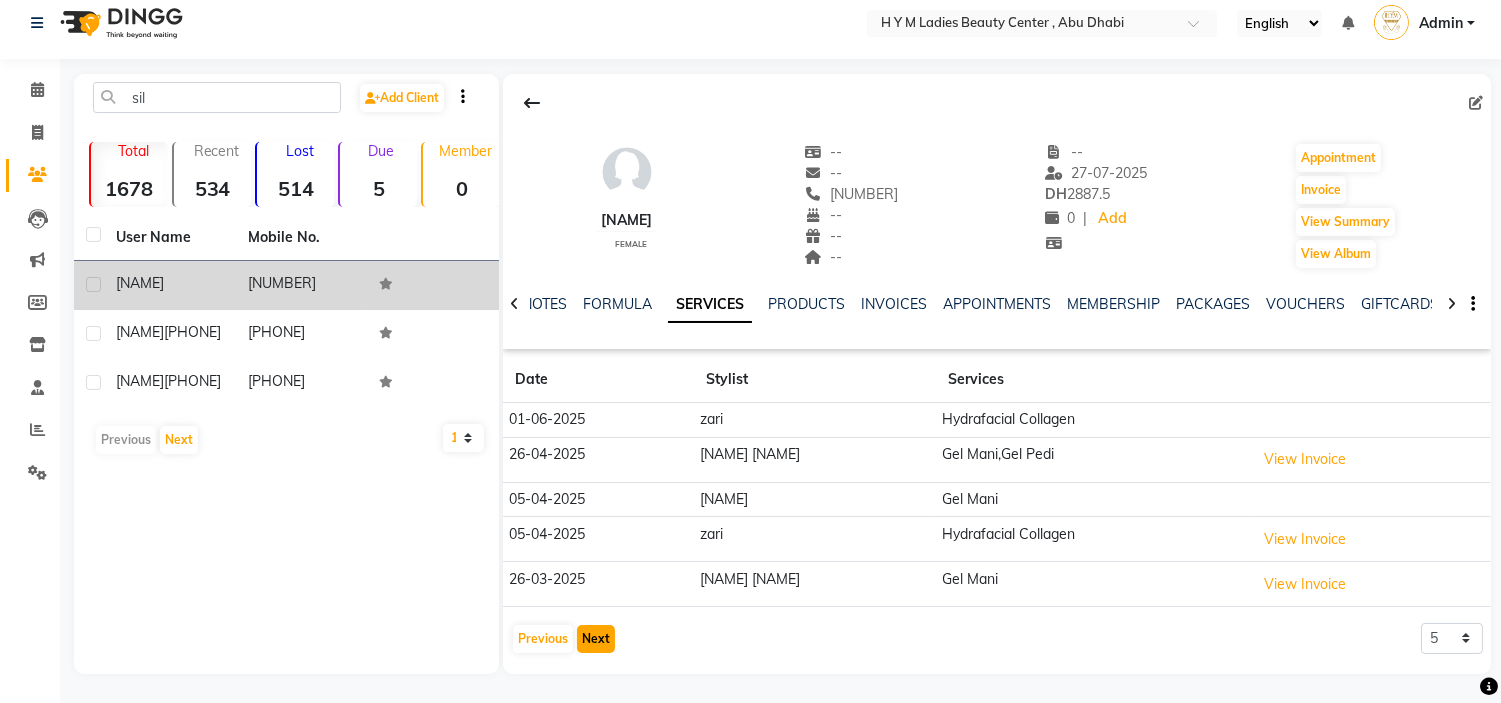 click on "Next" 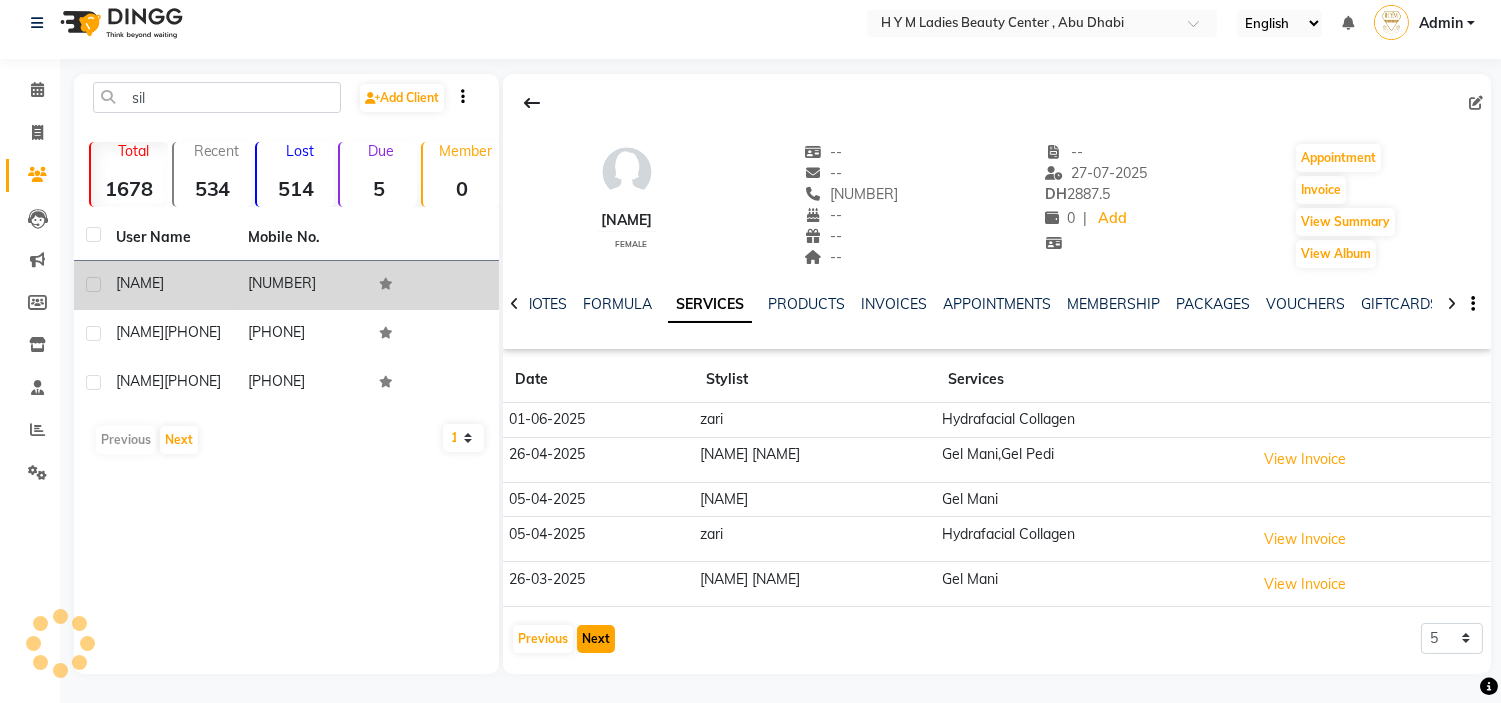 scroll, scrollTop: 14, scrollLeft: 0, axis: vertical 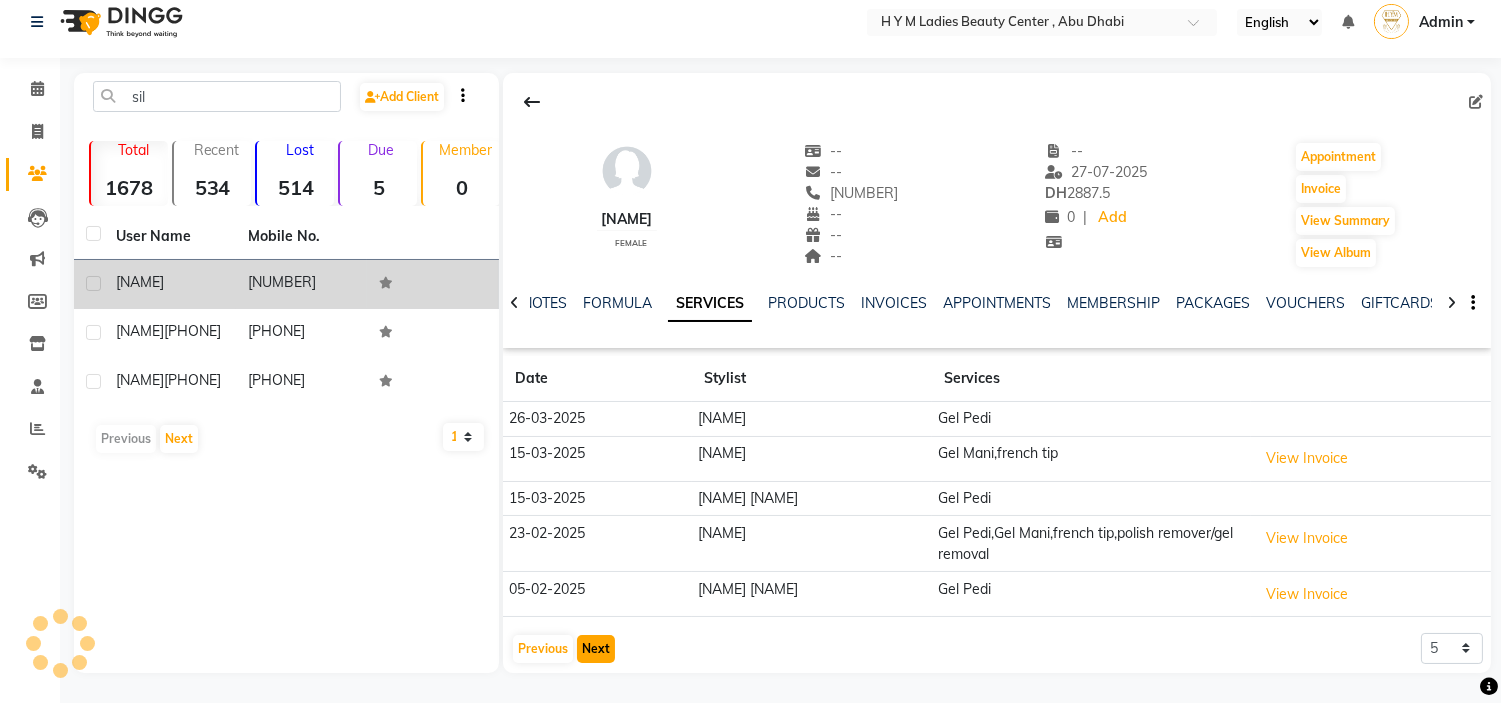 click on "Next" 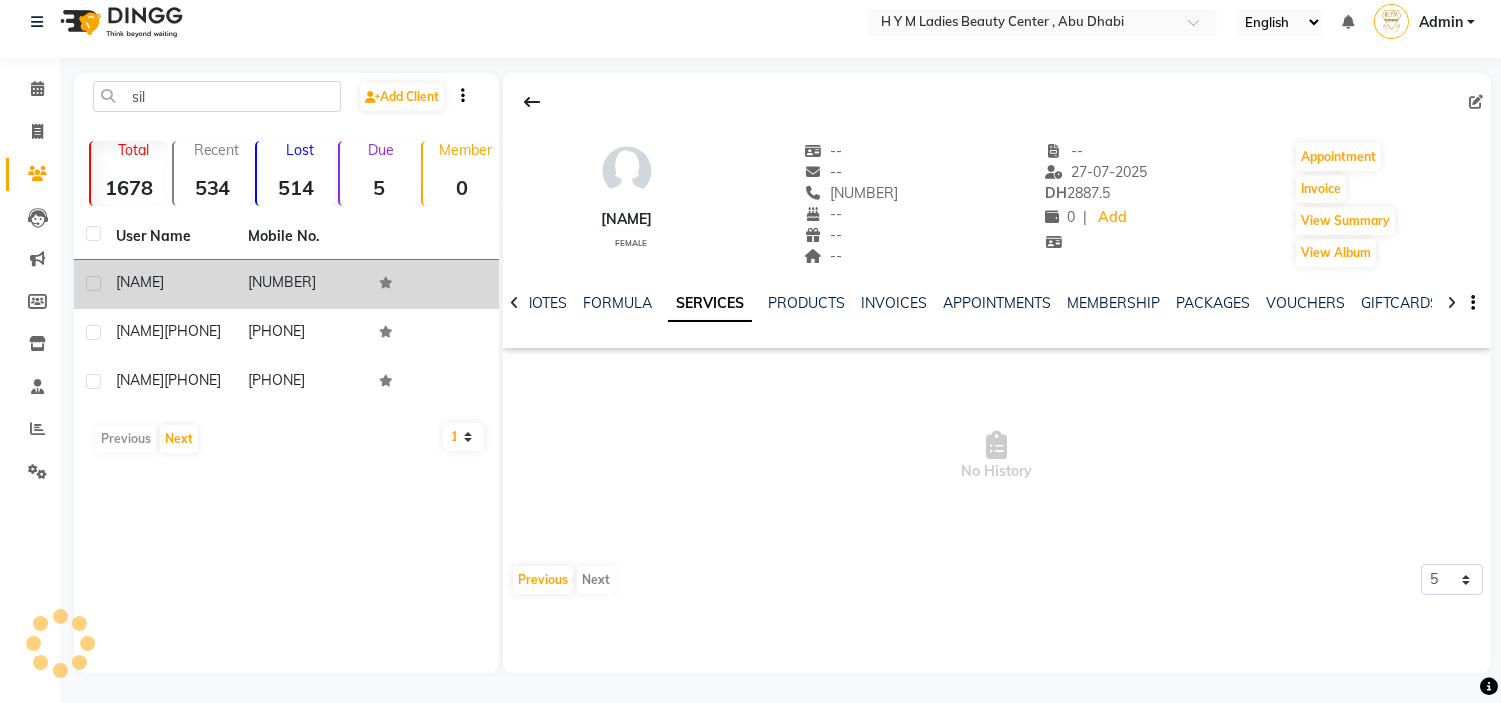 scroll, scrollTop: 13, scrollLeft: 0, axis: vertical 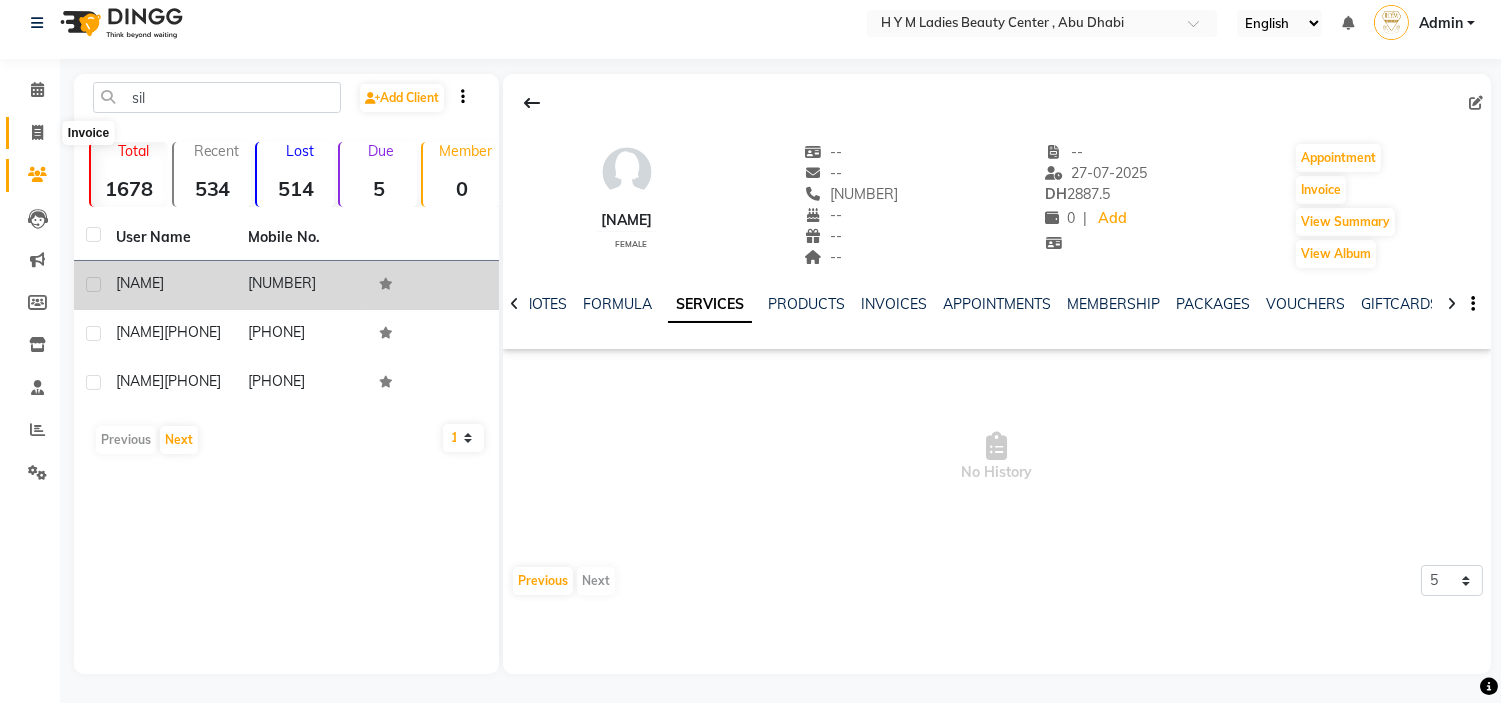 click 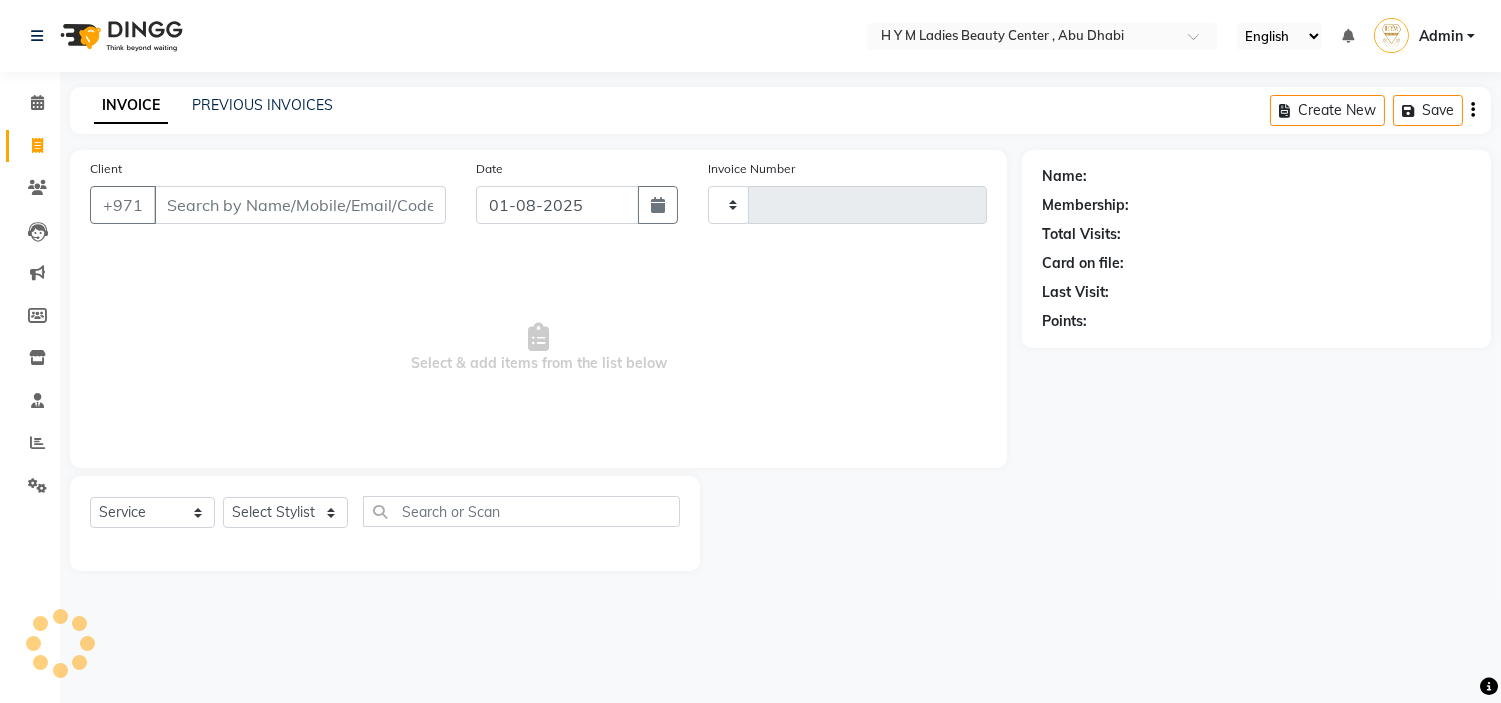 scroll, scrollTop: 0, scrollLeft: 0, axis: both 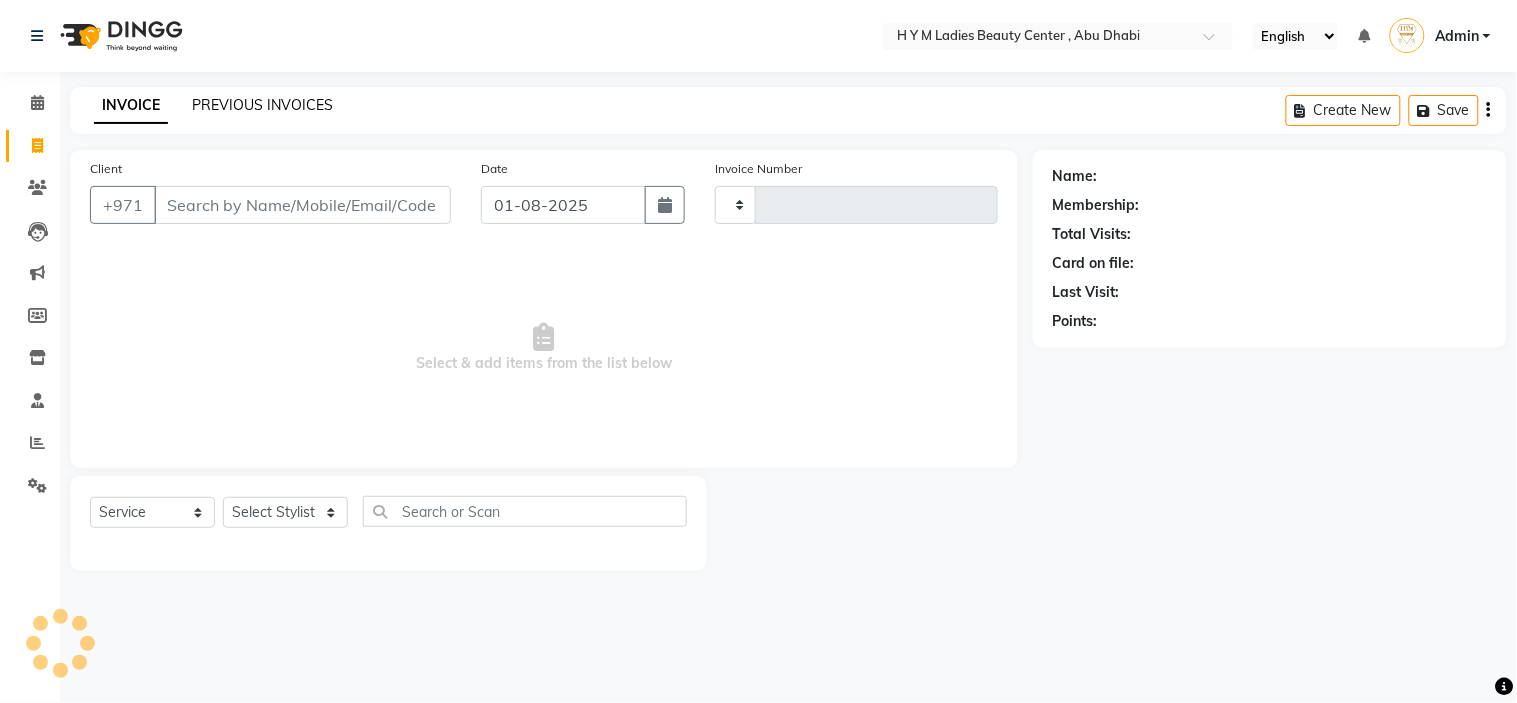type on "1603" 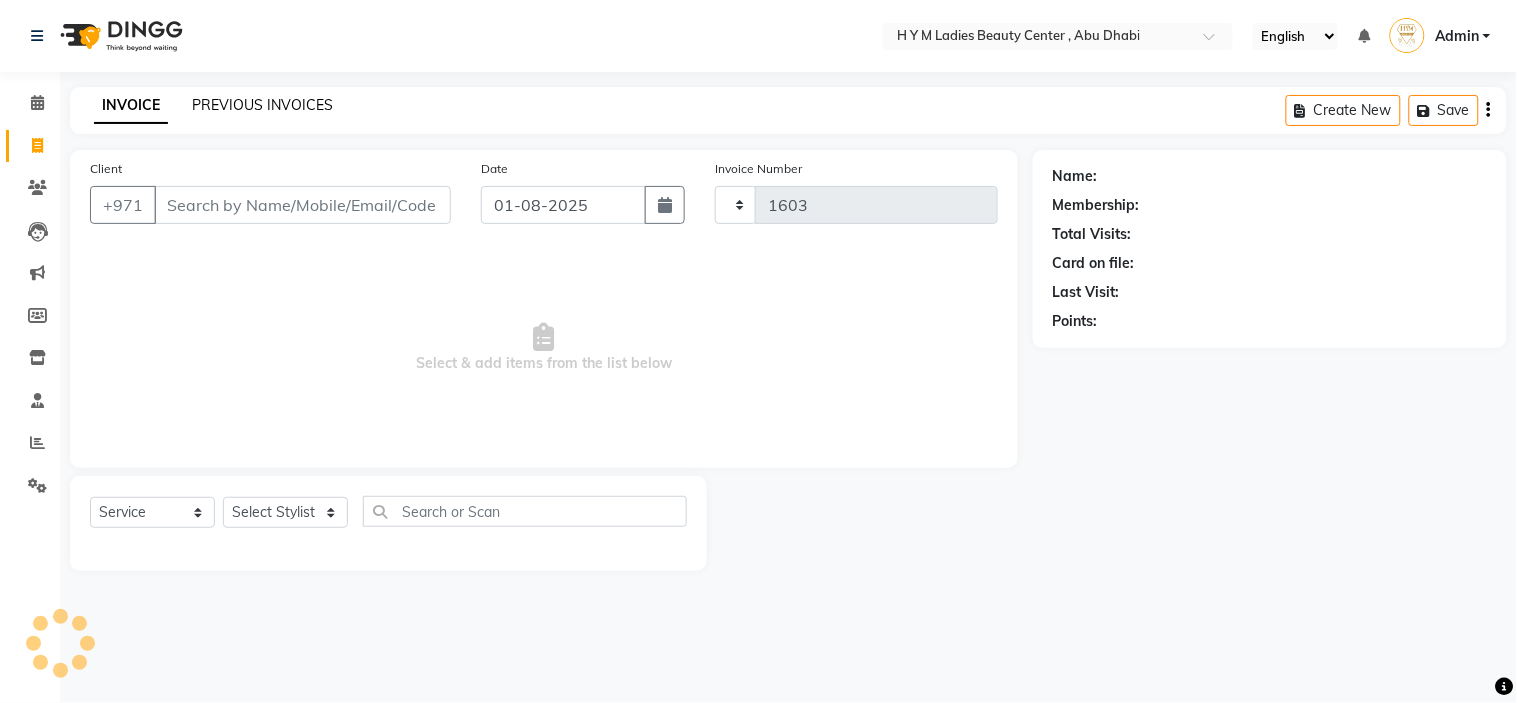 select on "7248" 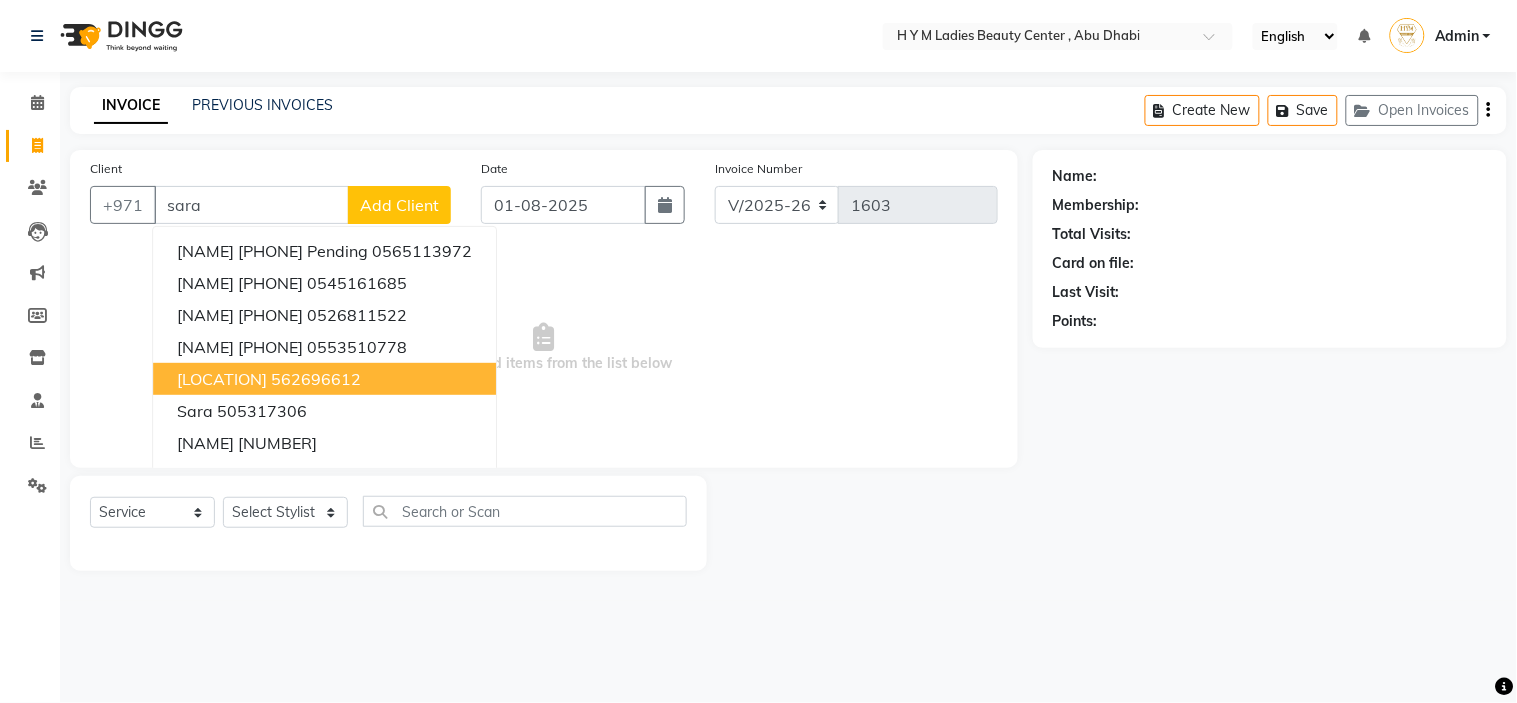 click on "[NAME] [LOCATION] [PHONE]" at bounding box center (324, 379) 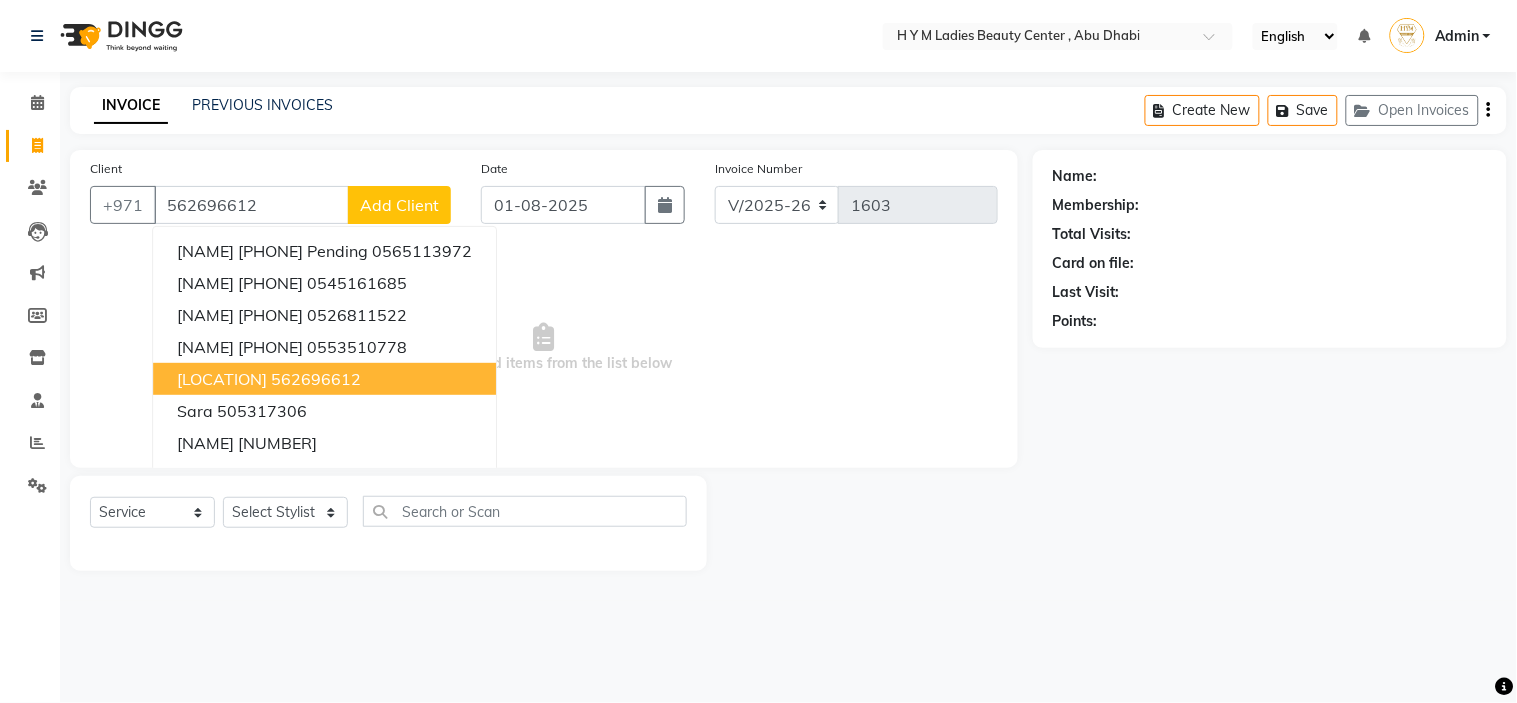 type on "562696612" 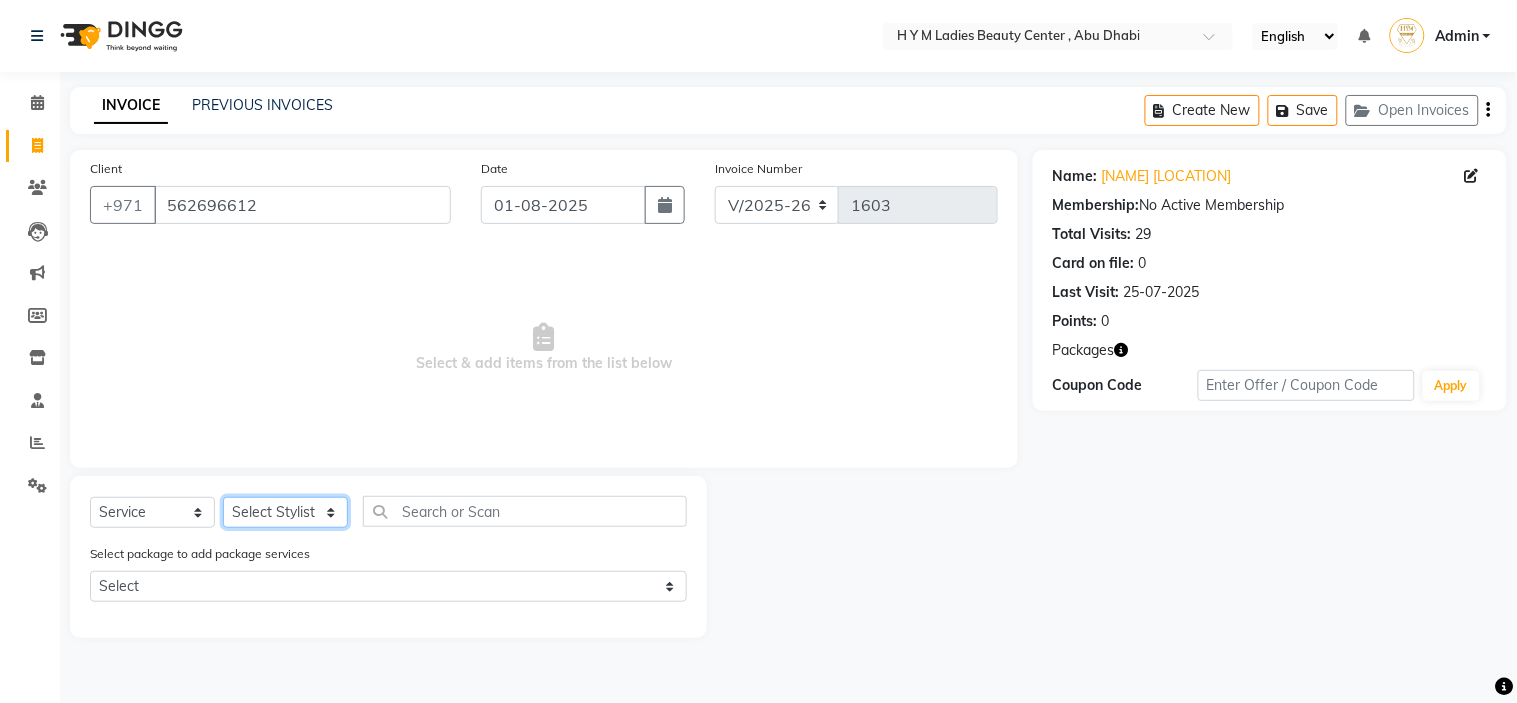 click on "Select Stylist [NAME] [NAME] [NAME] [NAME] [NAME] [NAME] [NAME]" 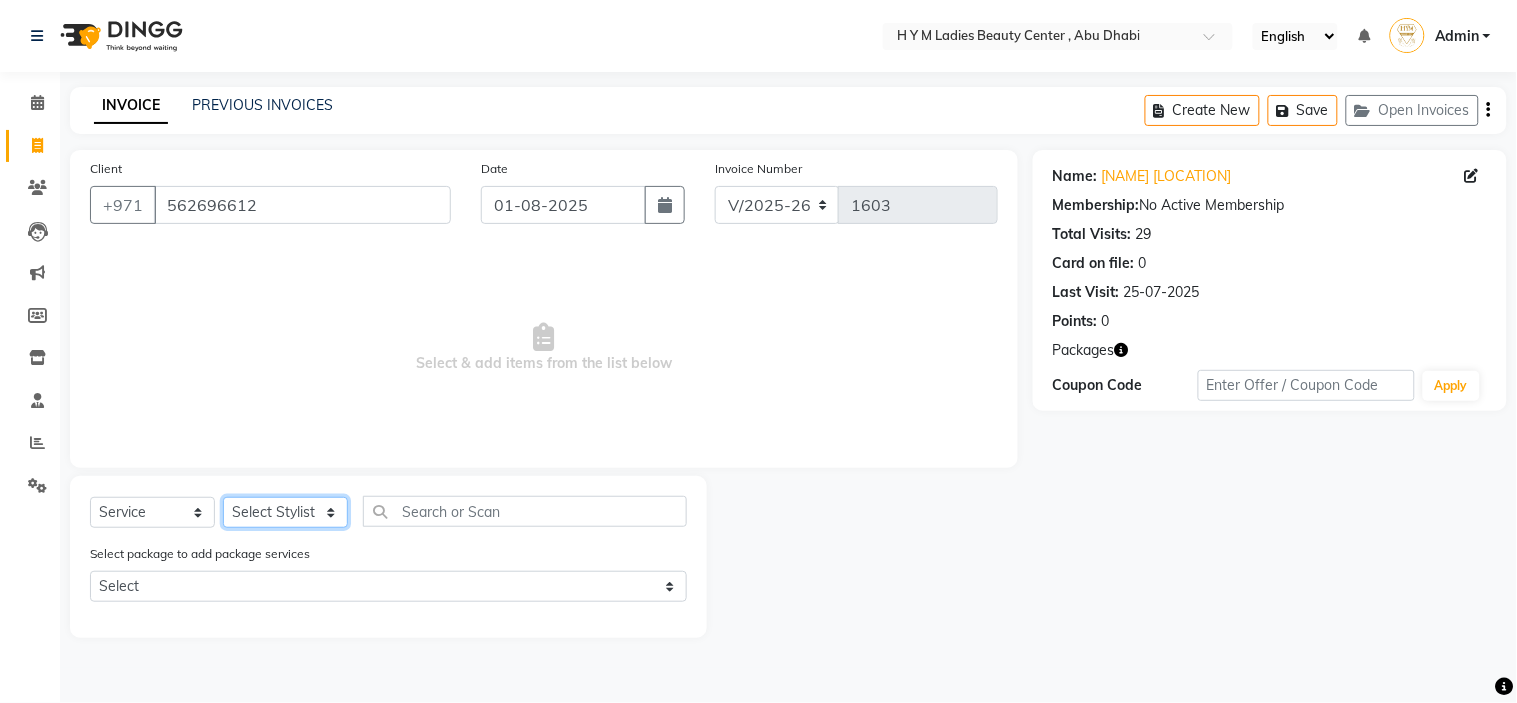 select on "61770" 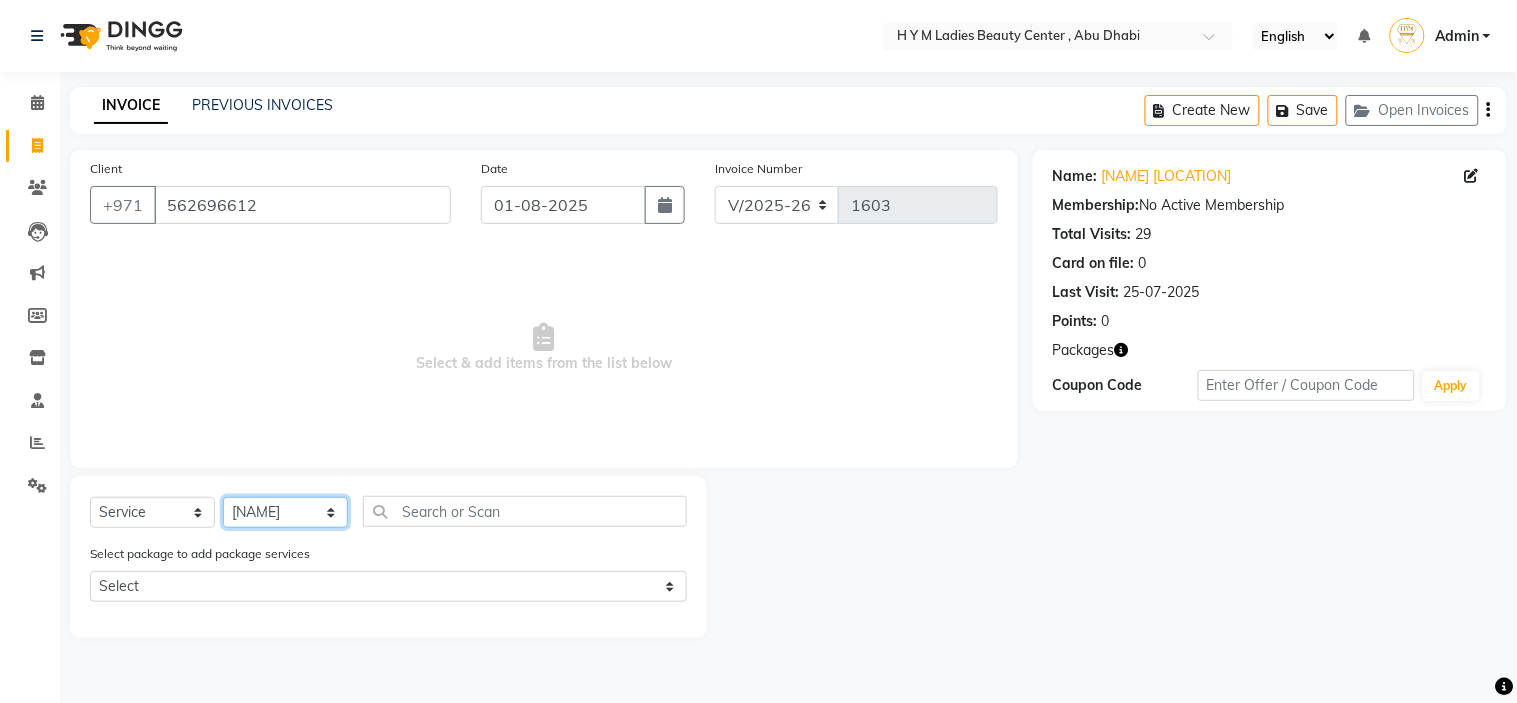 click on "Select Stylist [NAME] [NAME] [NAME] [NAME] [NAME] [NAME] [NAME]" 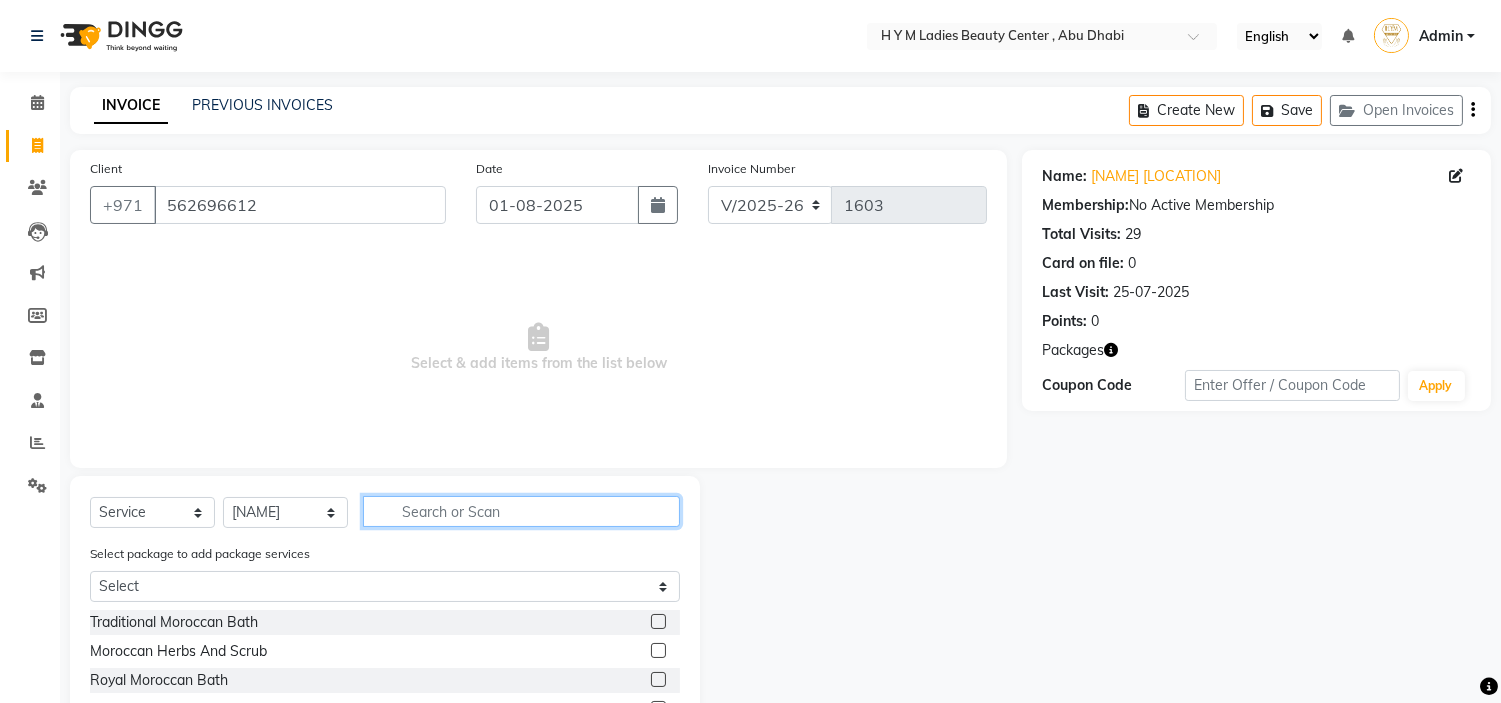 click 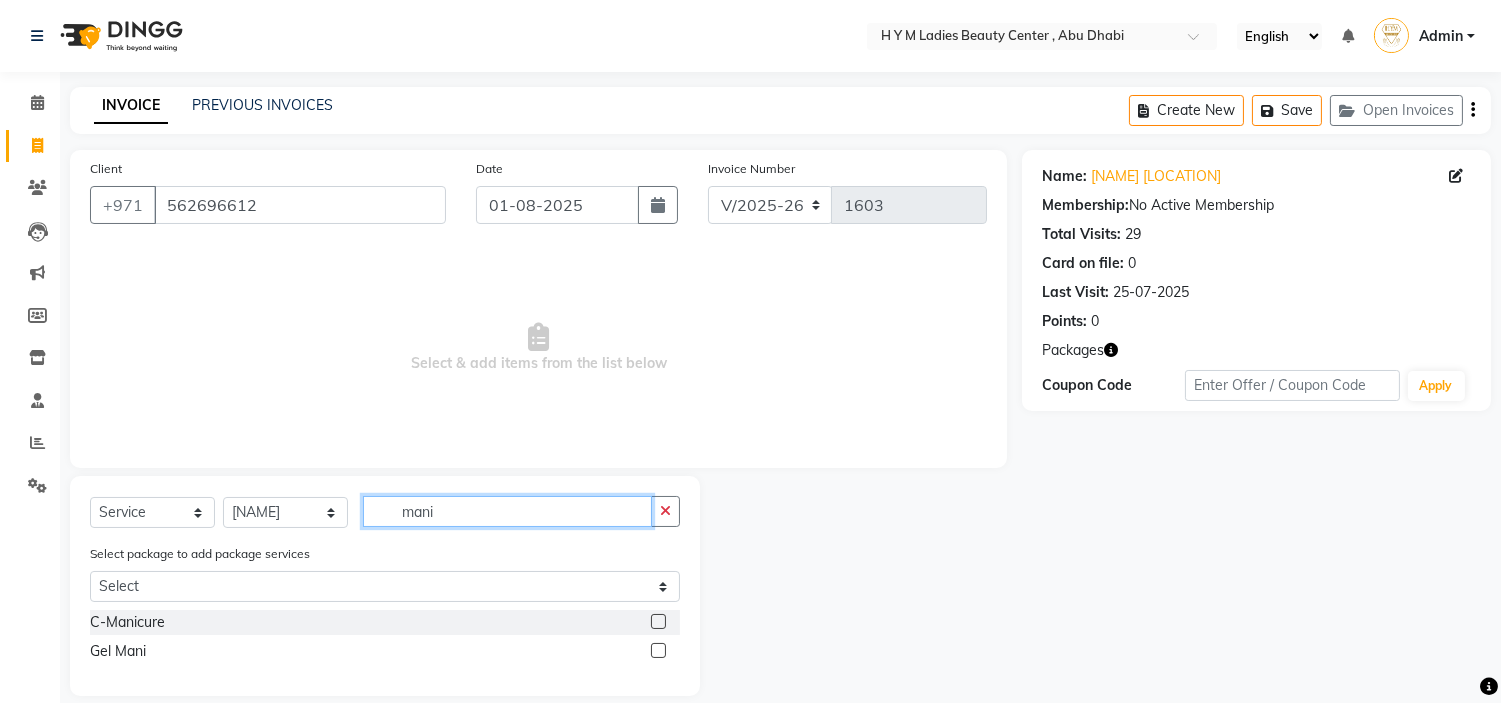 type on "mani" 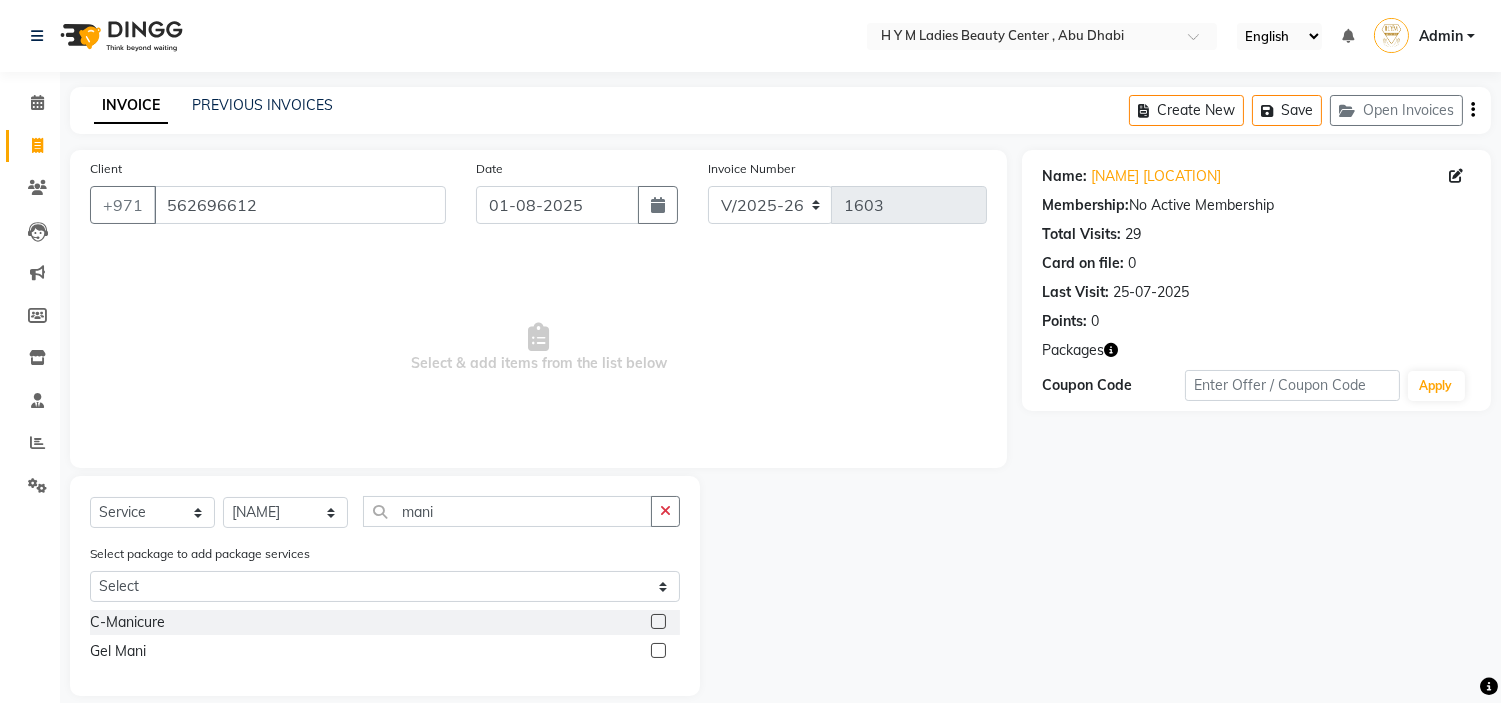 click 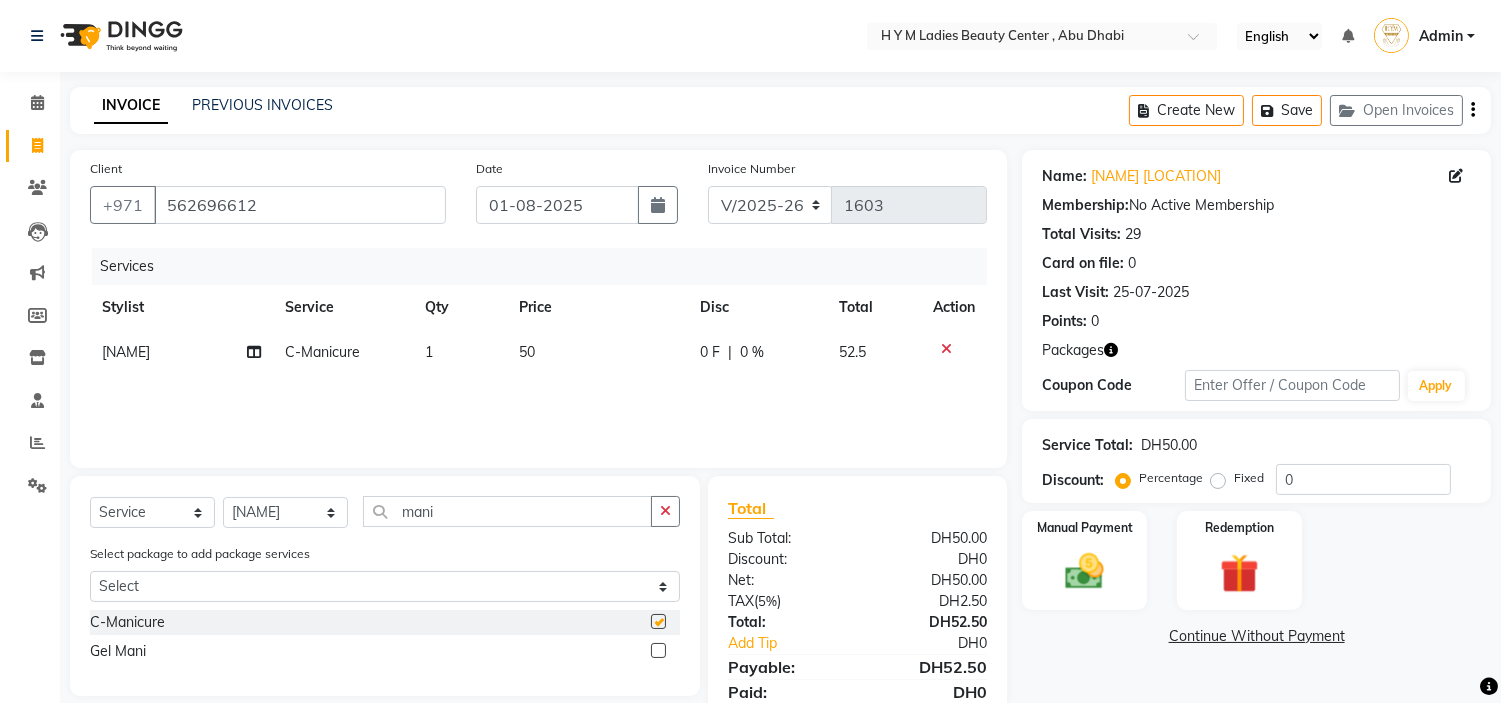 checkbox on "false" 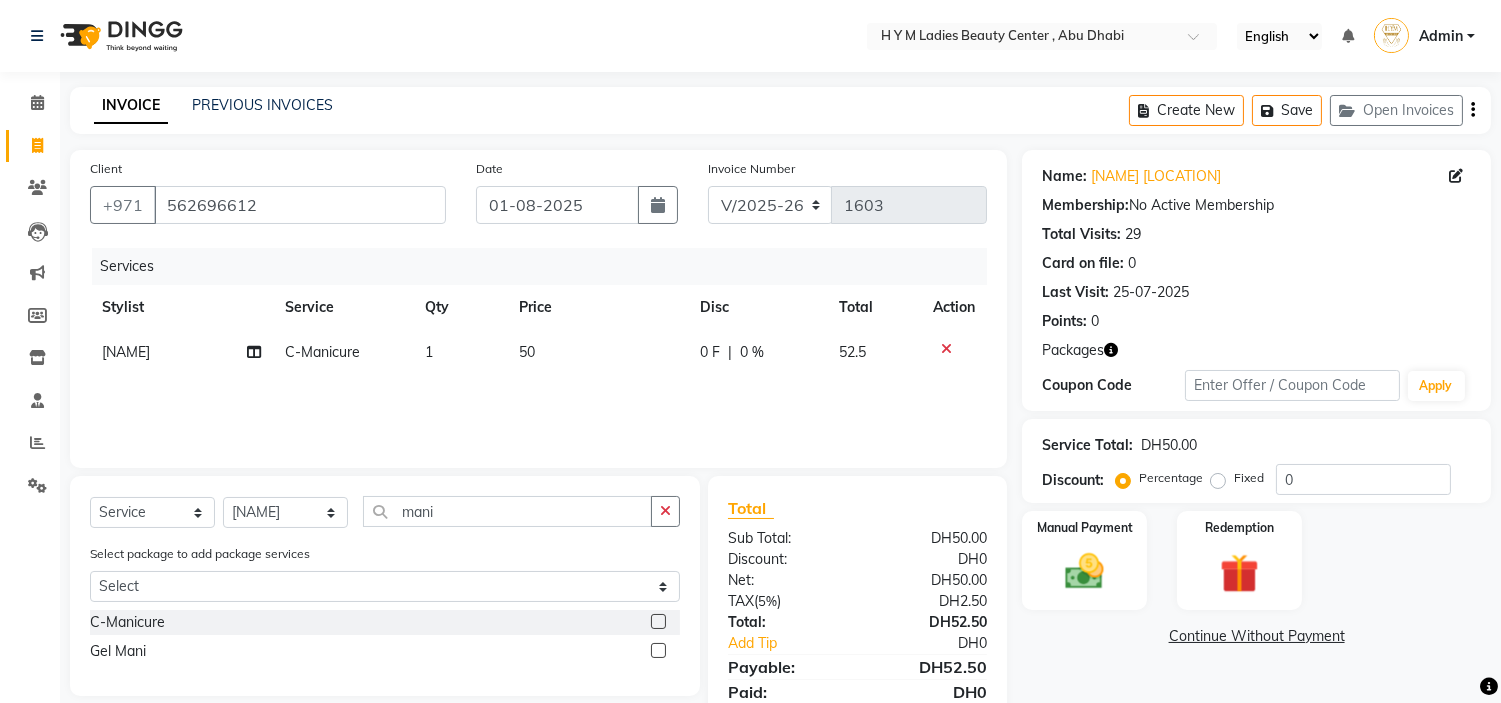 click on "50" 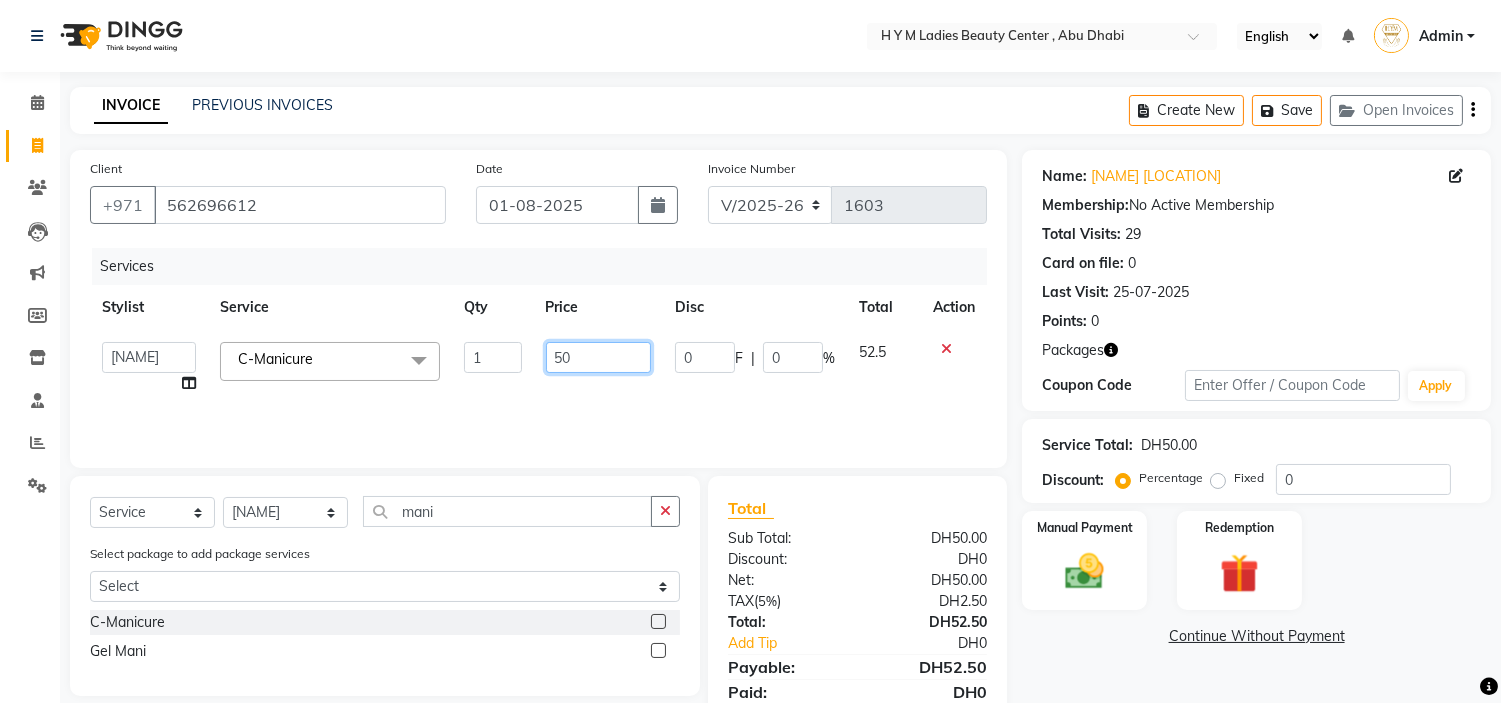 drag, startPoint x: 577, startPoint y: 350, endPoint x: 0, endPoint y: 344, distance: 577.0312 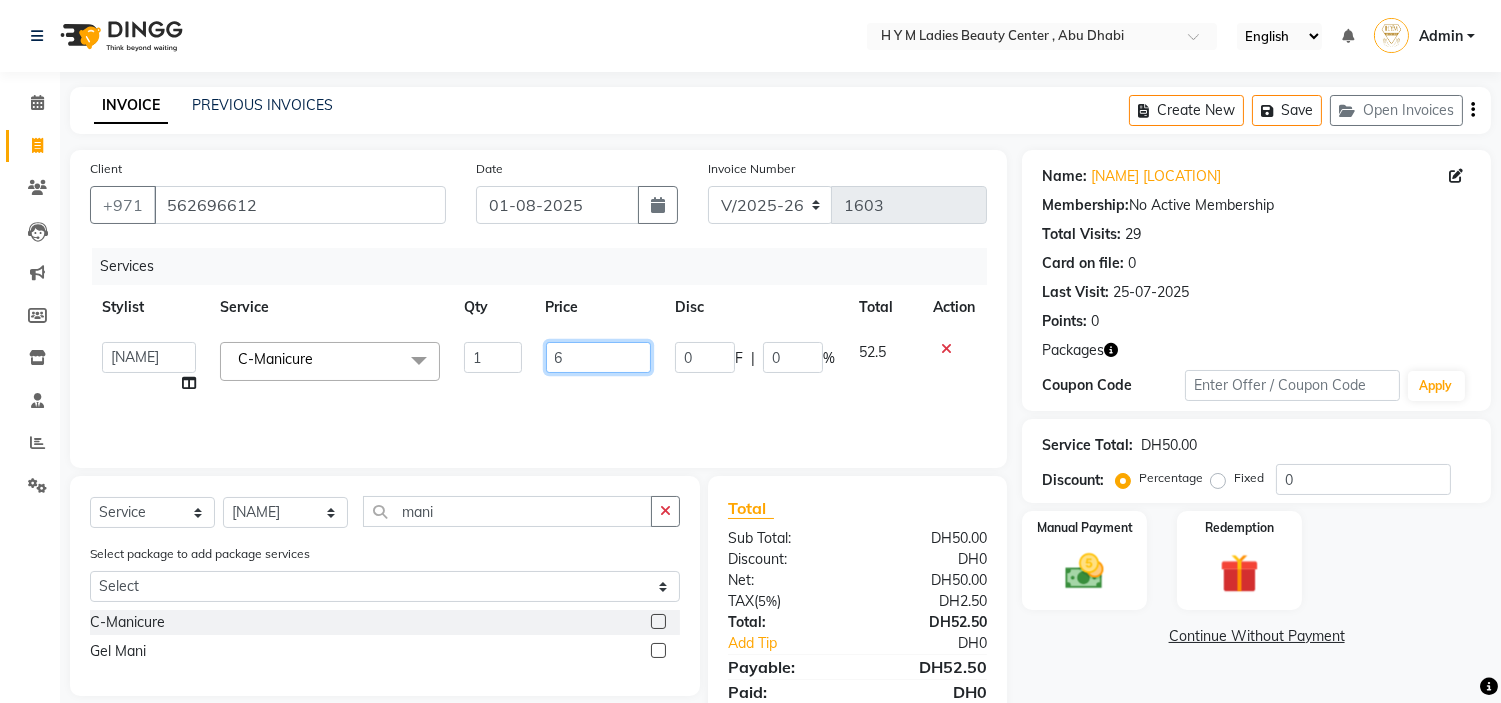 type on "60" 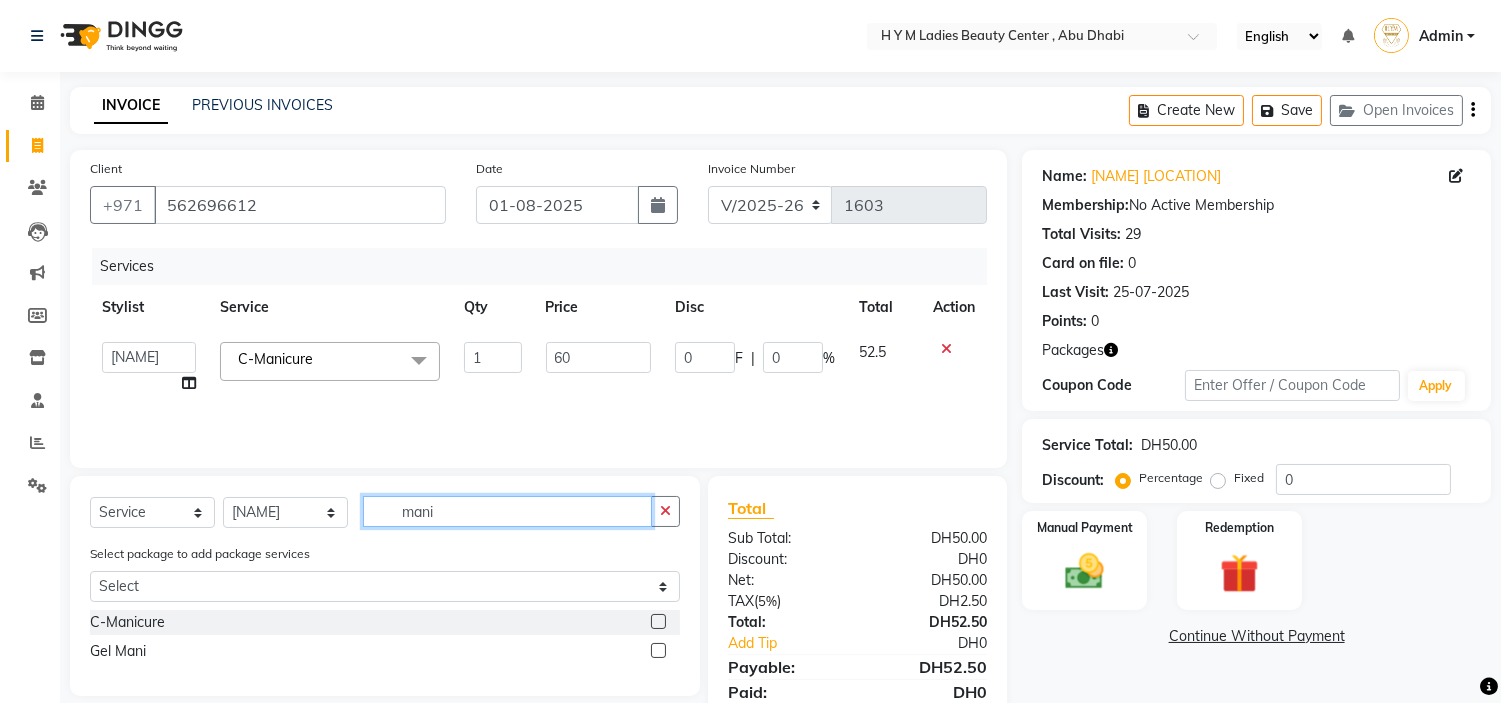 drag, startPoint x: 484, startPoint y: 514, endPoint x: 0, endPoint y: 535, distance: 484.45535 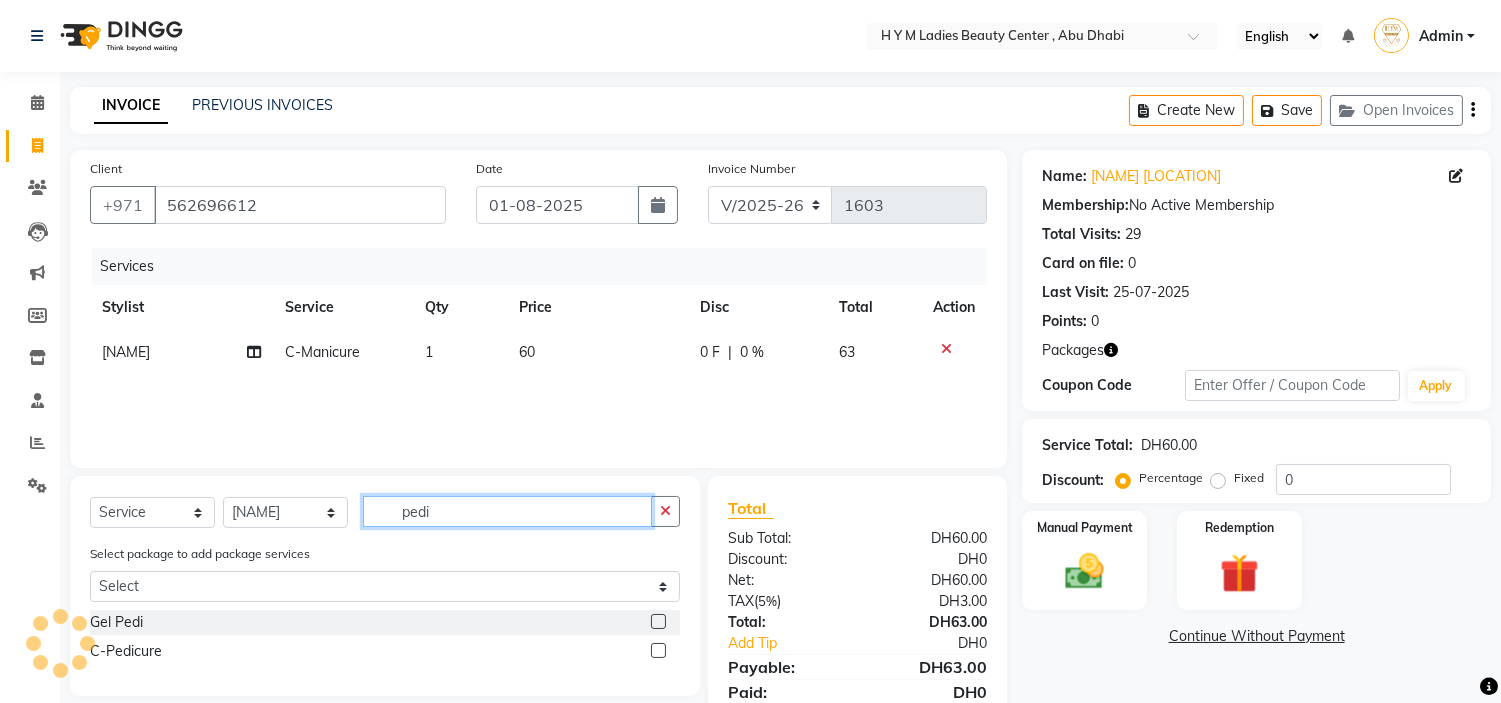 type on "pedi" 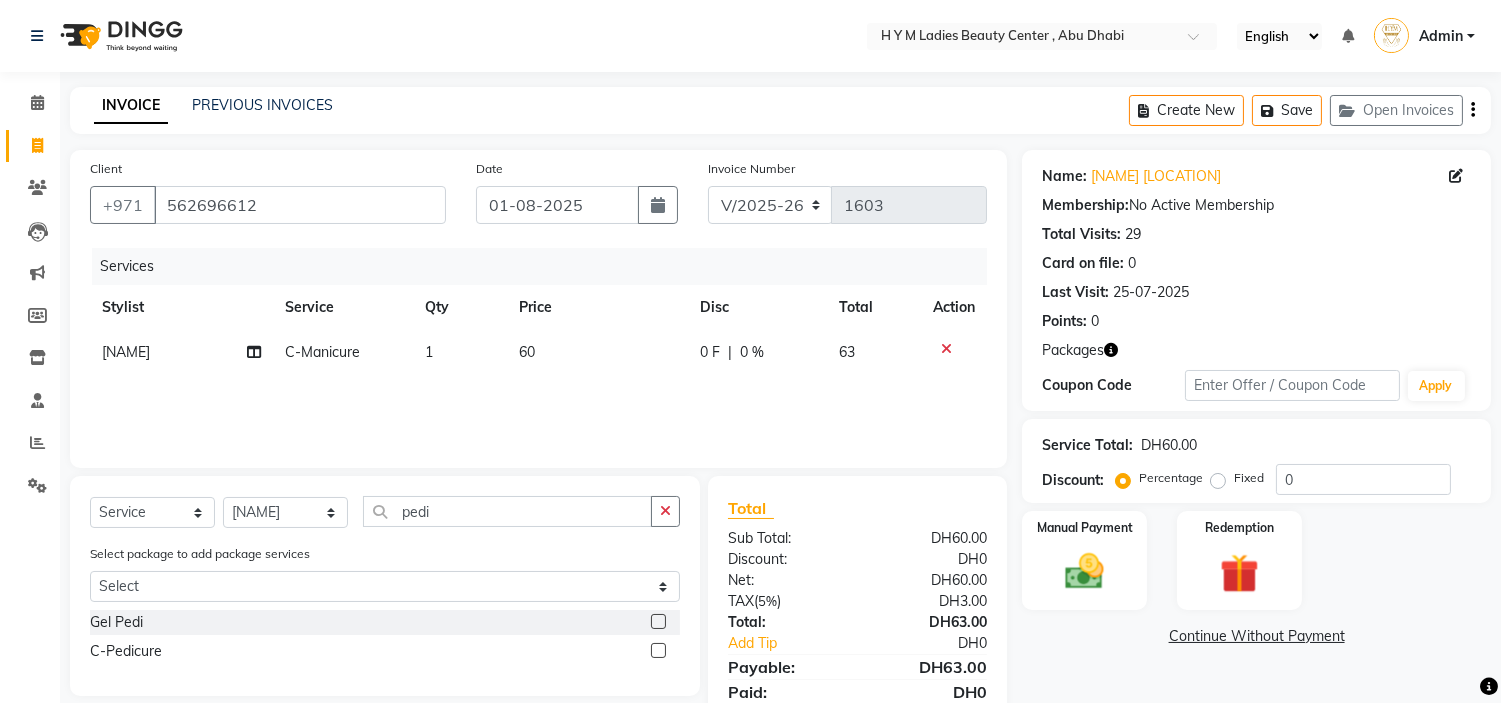 click 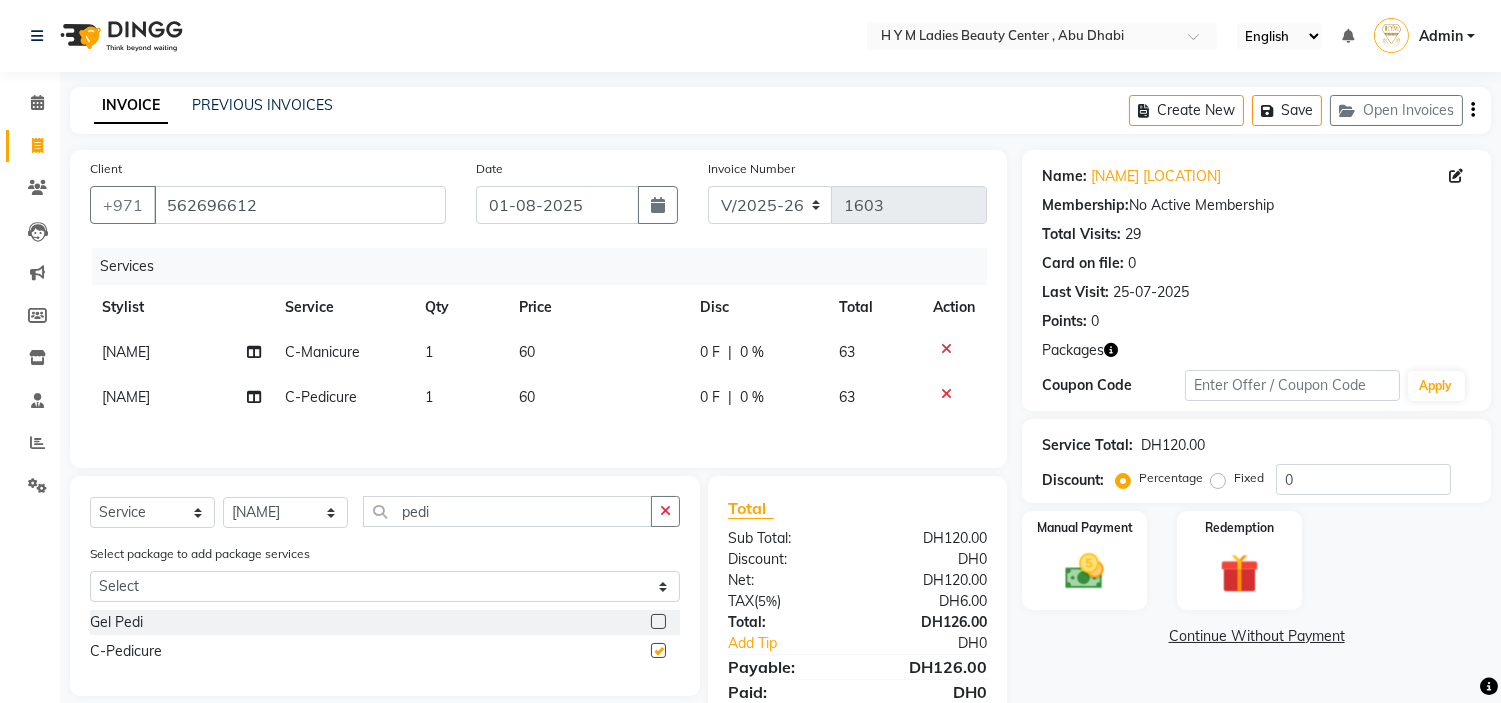 checkbox on "false" 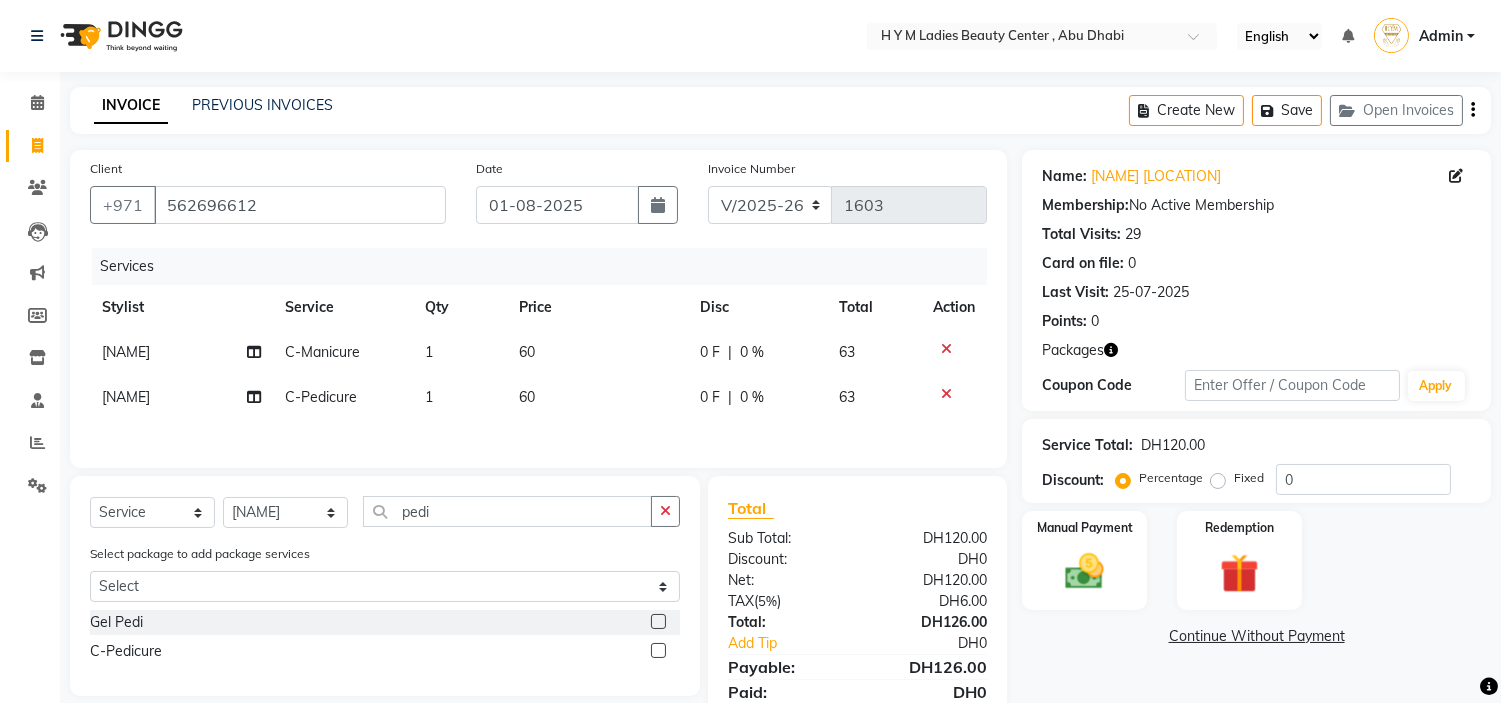 click on "60" 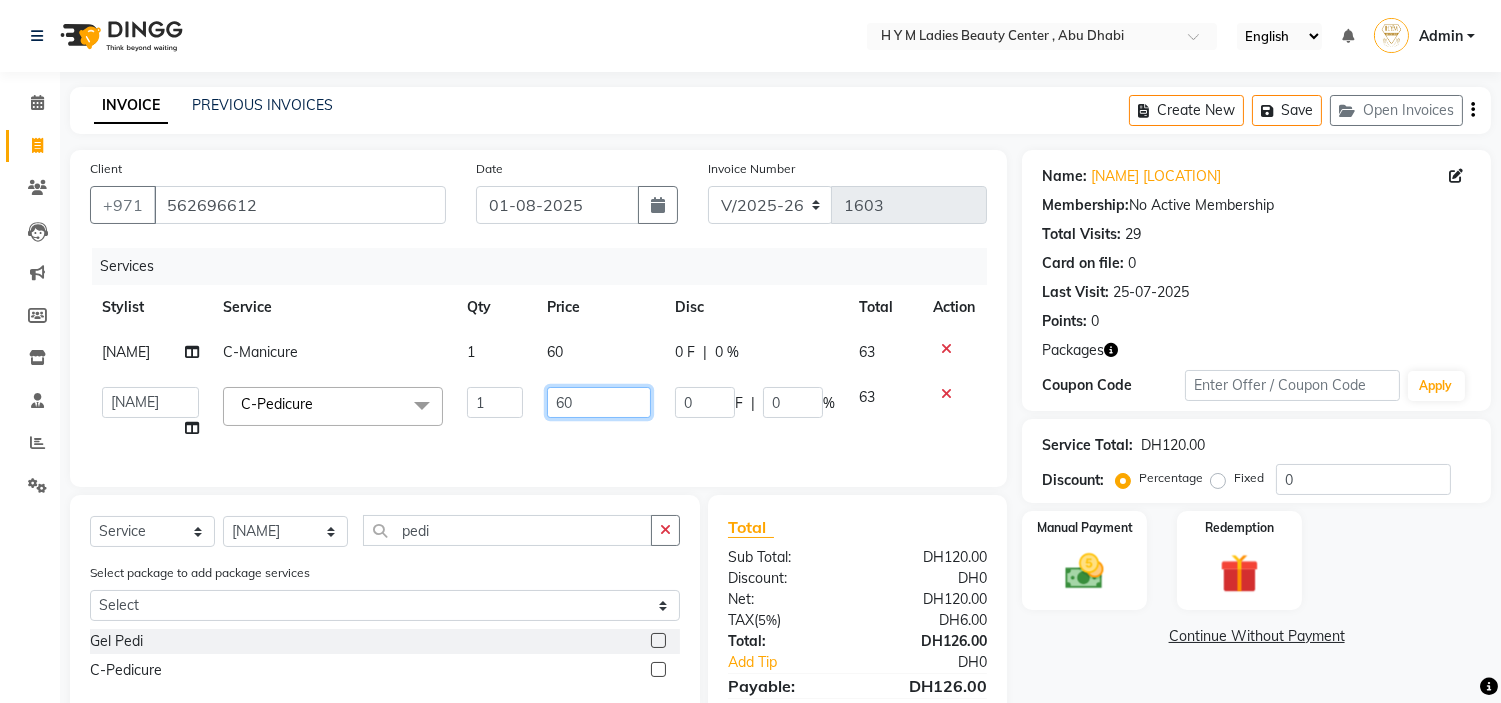 drag, startPoint x: 592, startPoint y: 400, endPoint x: 324, endPoint y: 400, distance: 268 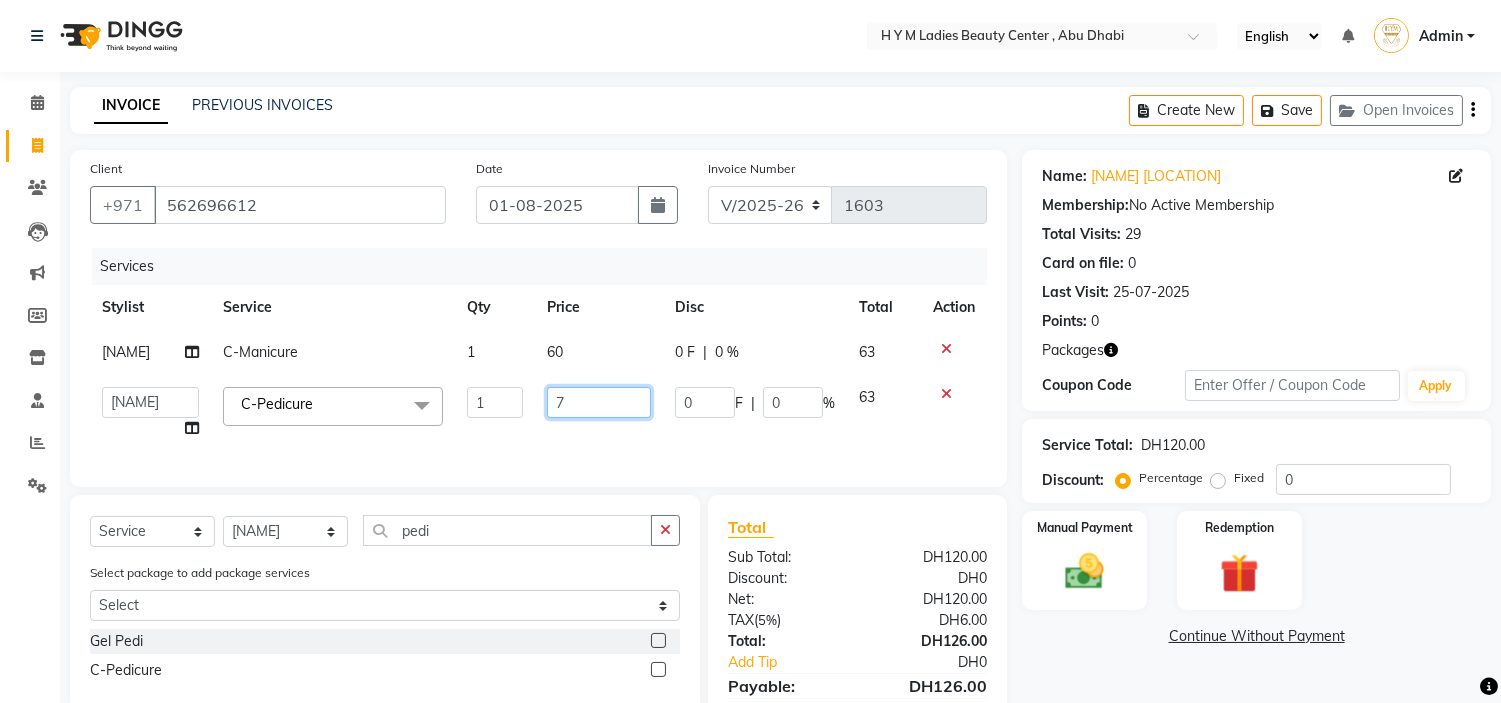 type on "70" 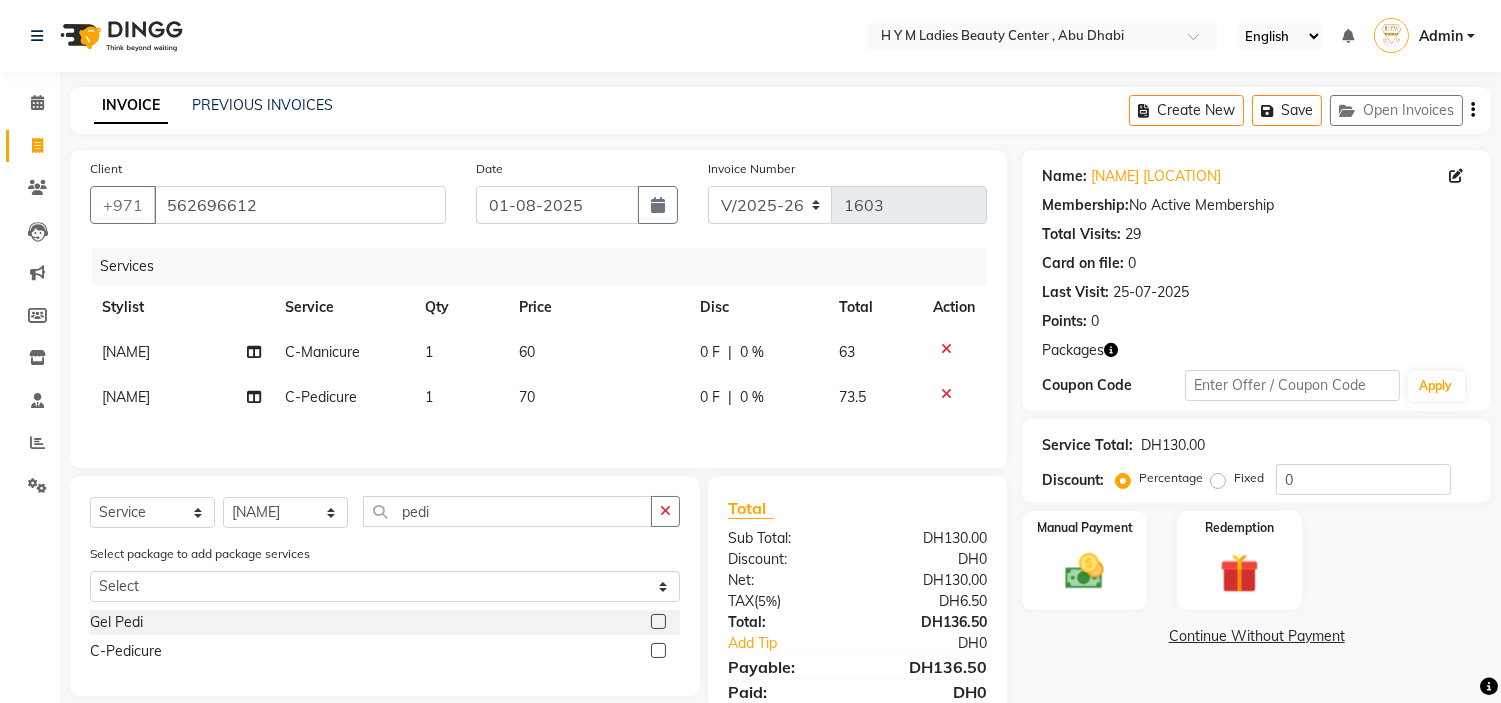 click on "Select Location ×  H Y M Ladies Beauty Center , Abu Dhabi English ENGLISH Español العربية मराठी हिंदी ગુજરાતી தமிழ் 中文 Notifications nothing to show Admin Manage Profile Change Password Sign out  Version:3.15.11  ☀  H Y M Ladies Beauty Center , Abu Dhabi  Calendar  Invoice  Clients  Leads   Marketing  Members  Inventory  Staff  Reports  Settings Completed InProgress Upcoming Dropped Tentative Check-In Confirm Bookings Generate Report Segments Page Builder INVOICE PREVIOUS INVOICES Create New   Save   Open Invoices  Client +[COUNTRY_CODE] [PHONE] Date [DATE] Invoice Number V/2025 V/2025-26 1603 Services Stylist Service Qty Price Disc Total Action [NAME] C-Manicure 1 60 0 F | 0 % 63 [NAME] C-Pedicure 1 70 0 F | 0 % 73.5 Select  Service  Product  Membership  Package Voucher Prepaid Gift Card  Select Stylist [NAME] [NAME] [NAME] [NAME] [NAME] [NAME] [NAME] Select package to add package services Select Gel Pedi  DH[PRICE]" at bounding box center [750, 389] 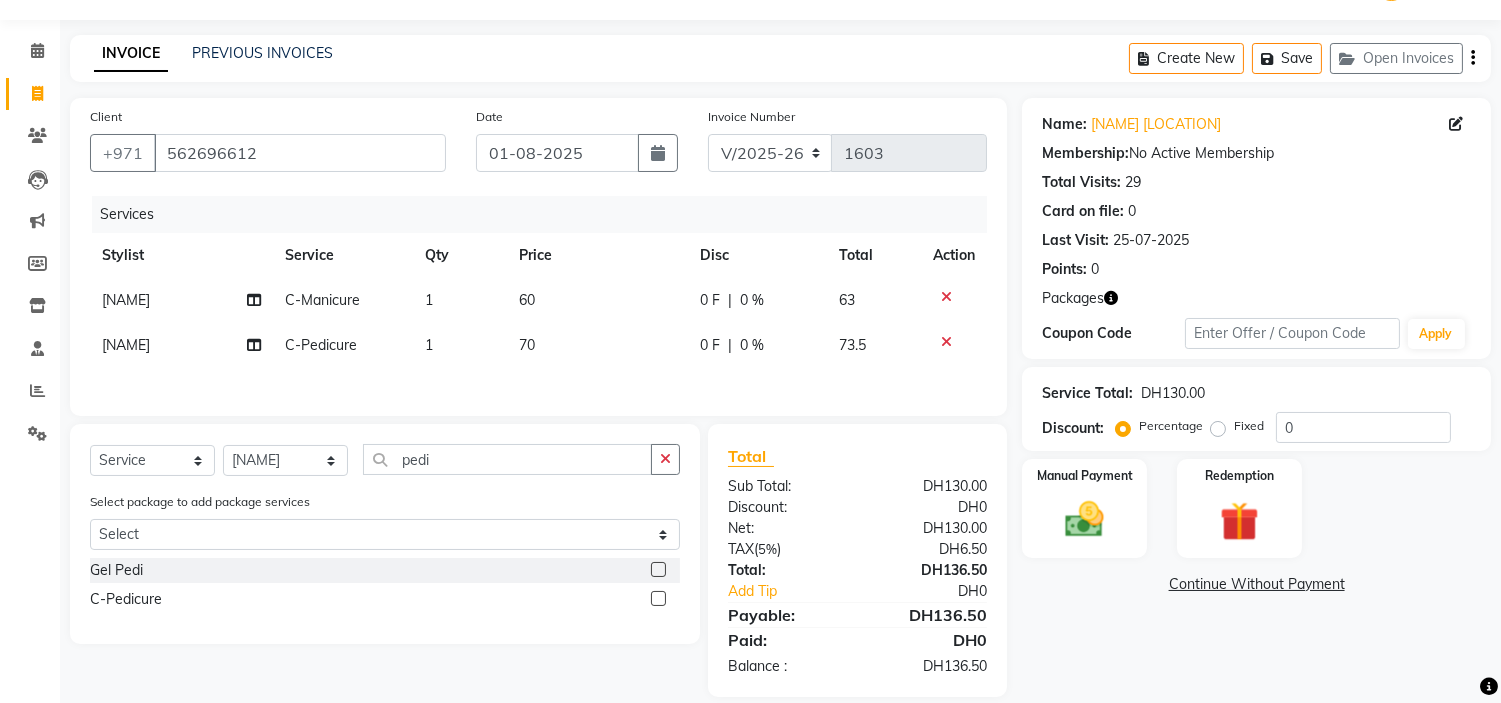 scroll, scrollTop: 81, scrollLeft: 0, axis: vertical 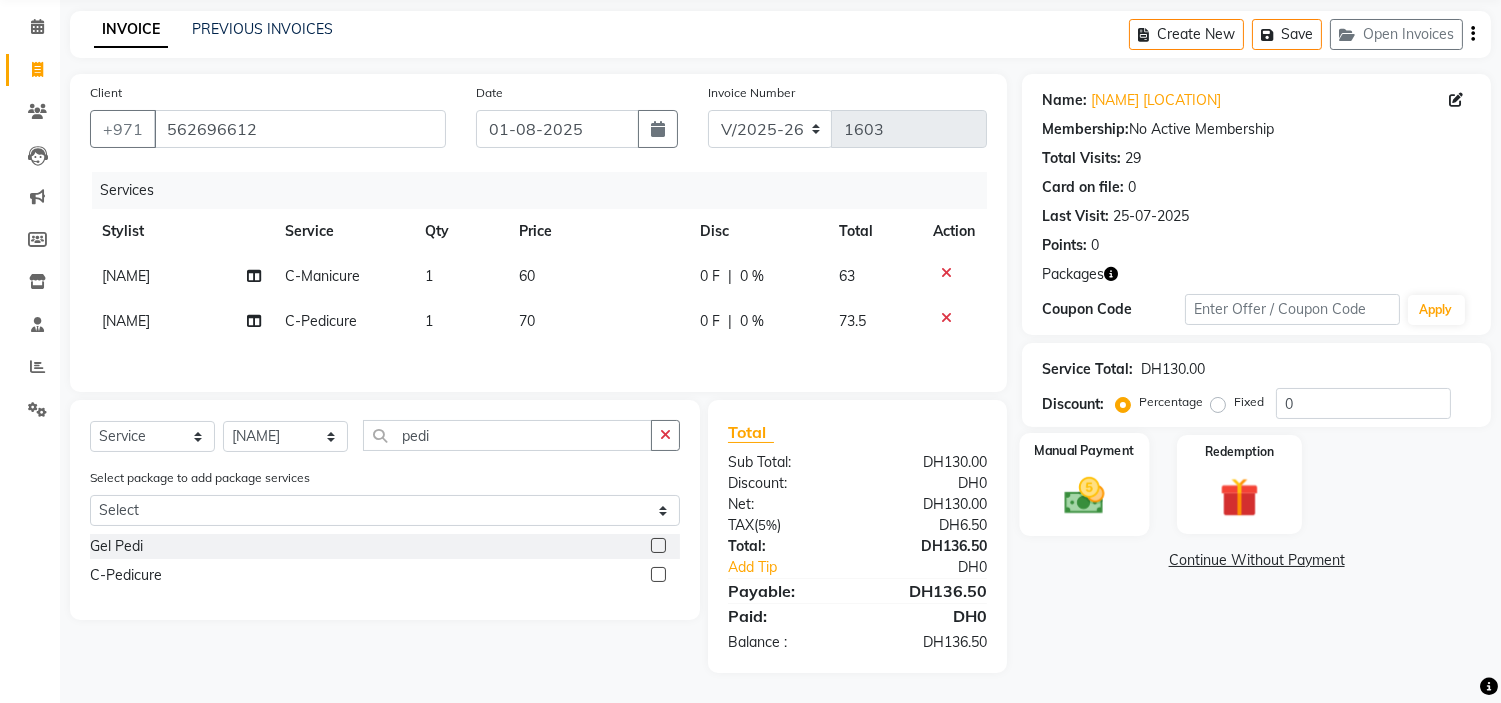 click 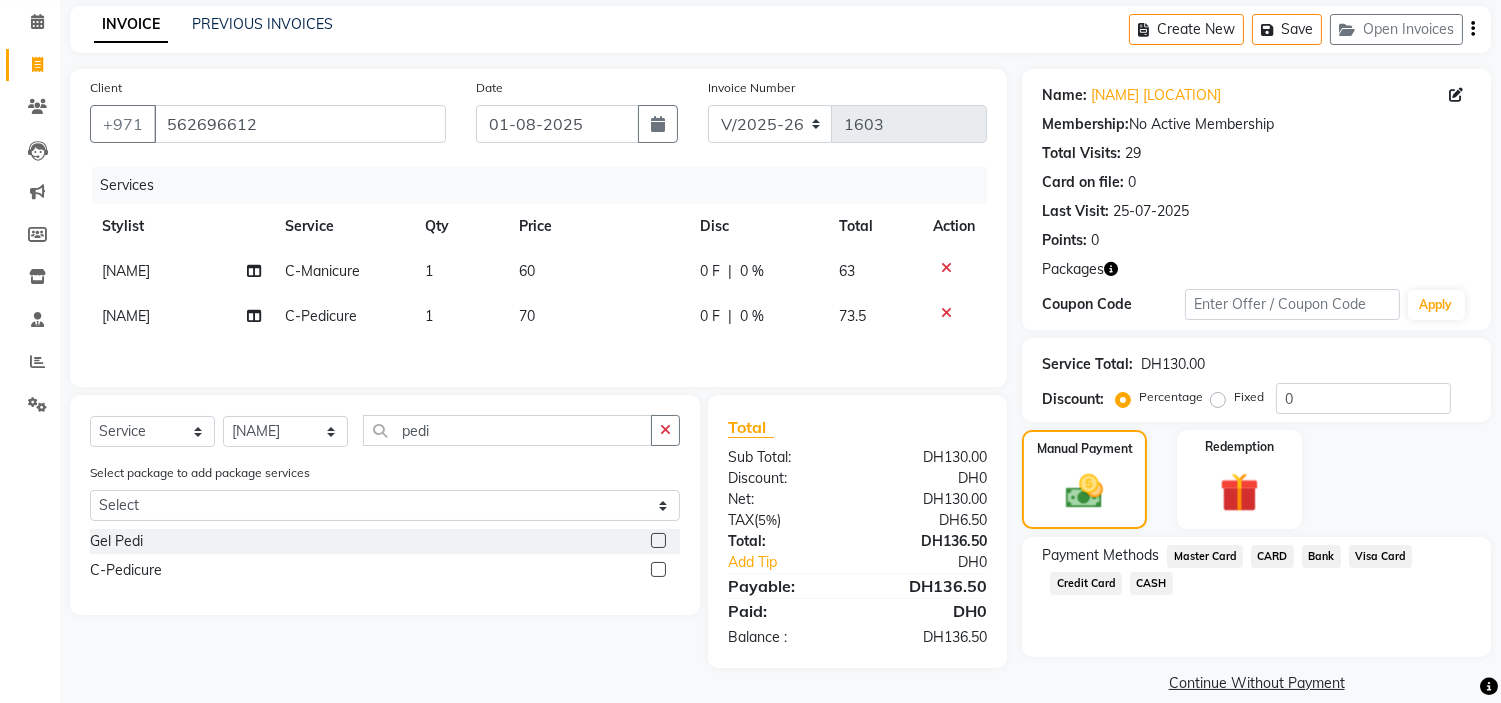 drag, startPoint x: 1102, startPoint y: 588, endPoint x: 1112, endPoint y: 593, distance: 11.18034 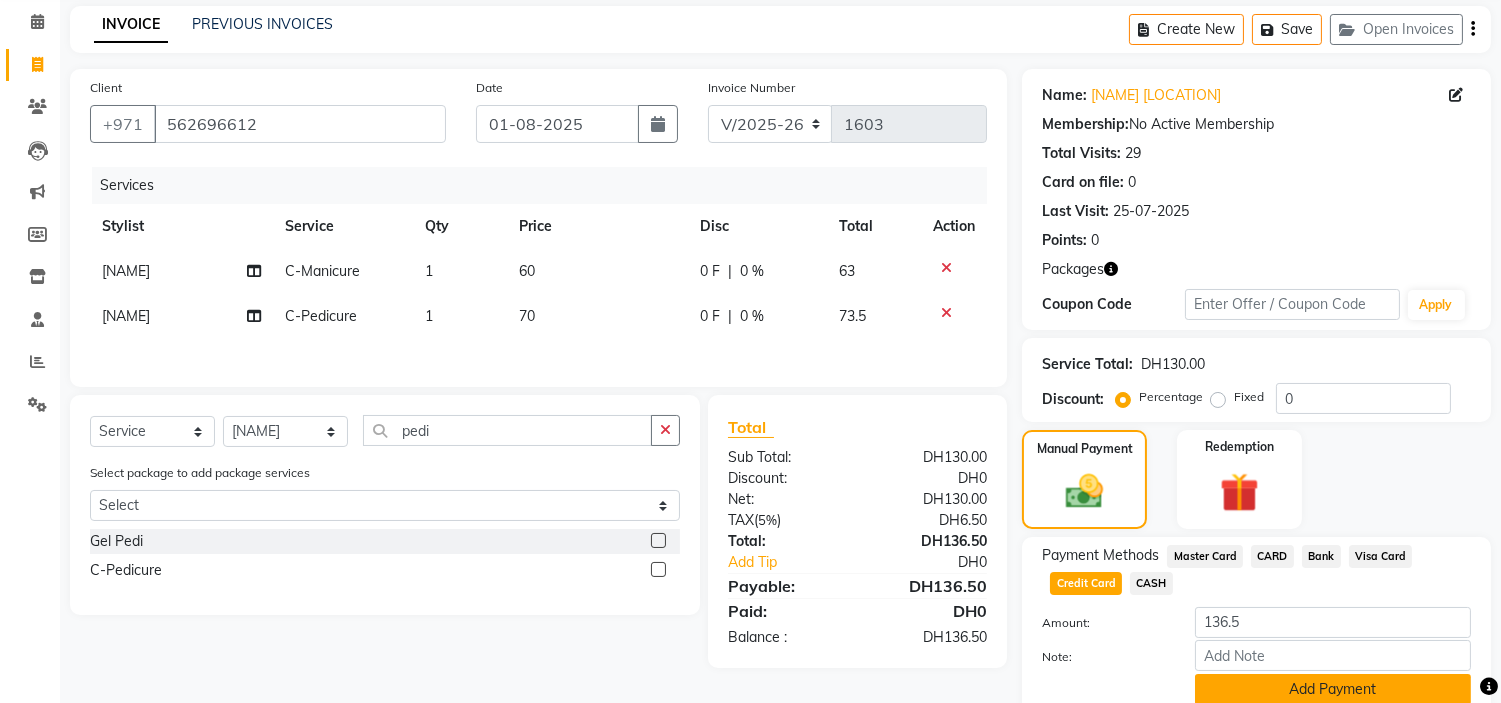 click on "Add Payment" 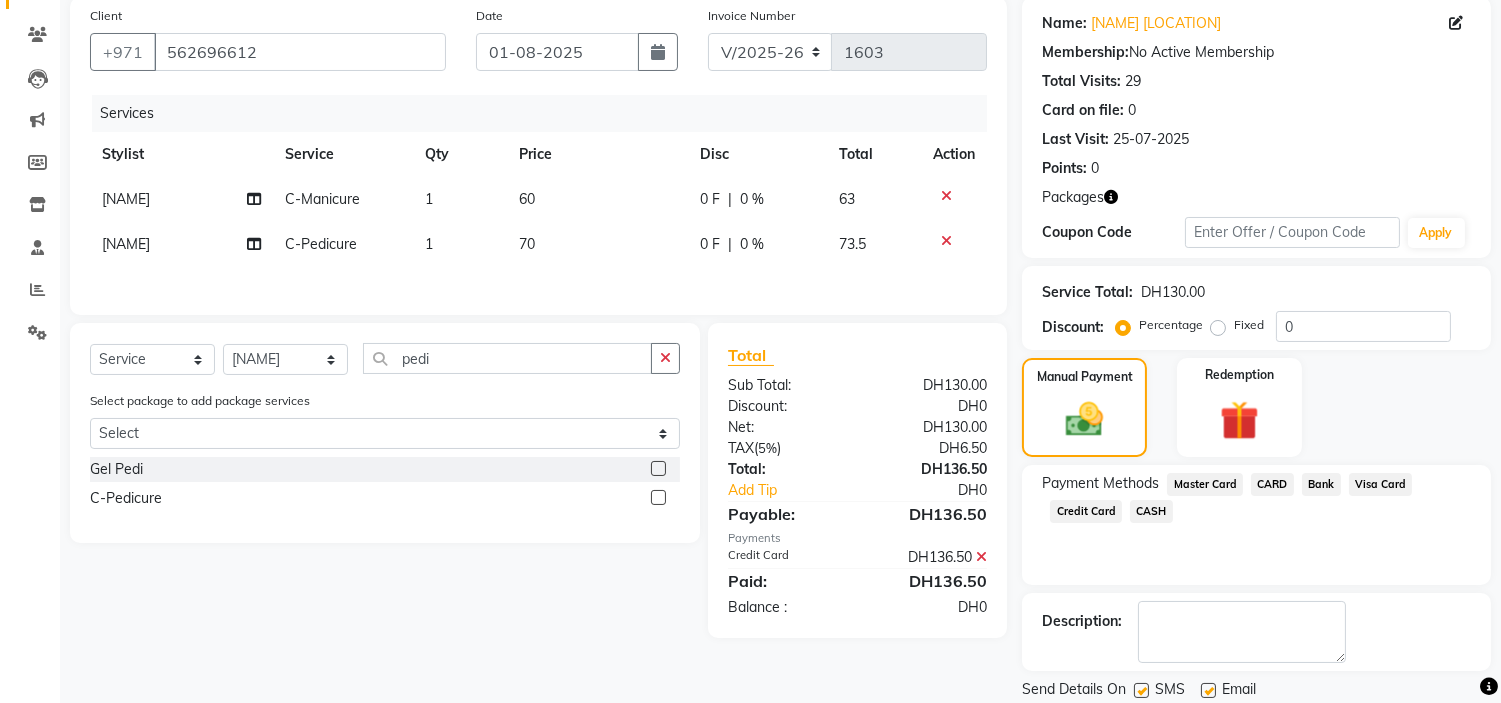 scroll, scrollTop: 192, scrollLeft: 0, axis: vertical 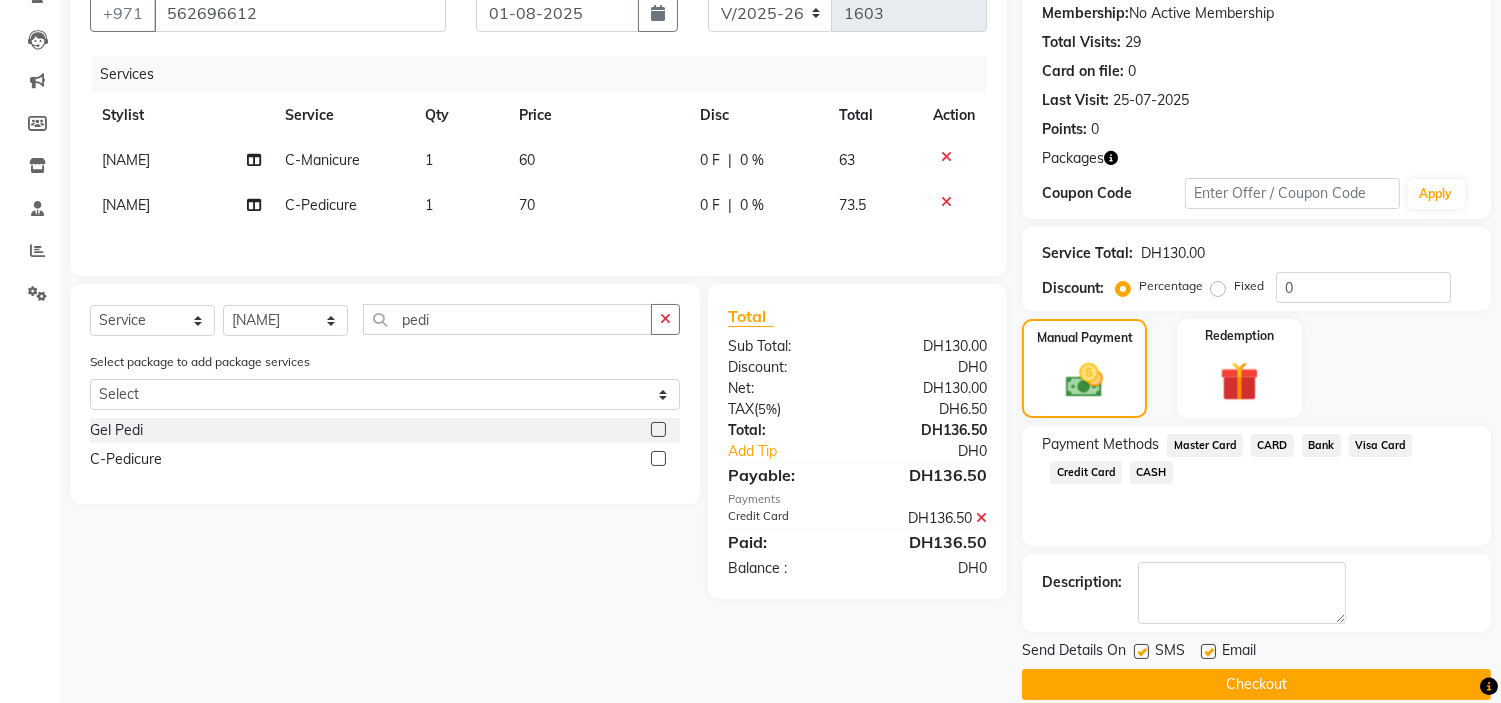 click on "Email" 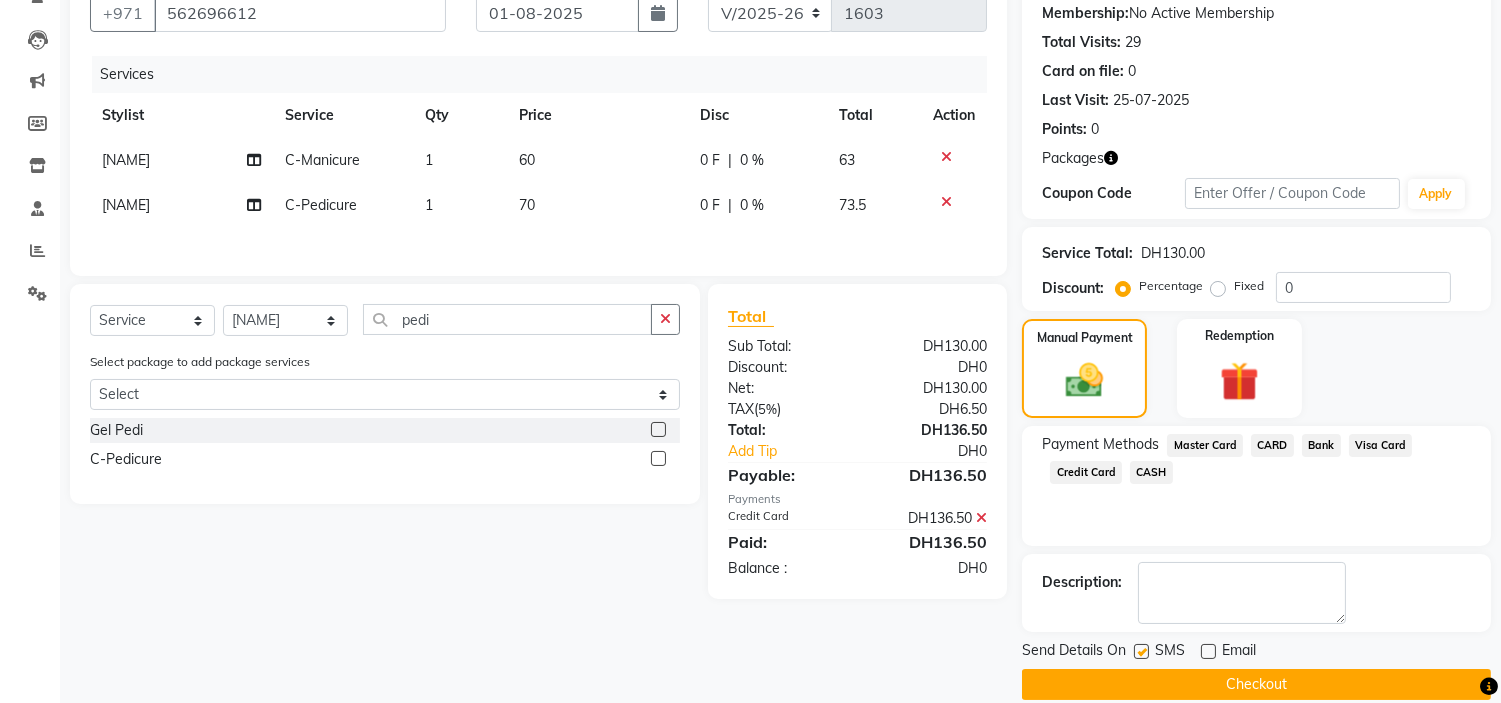 click 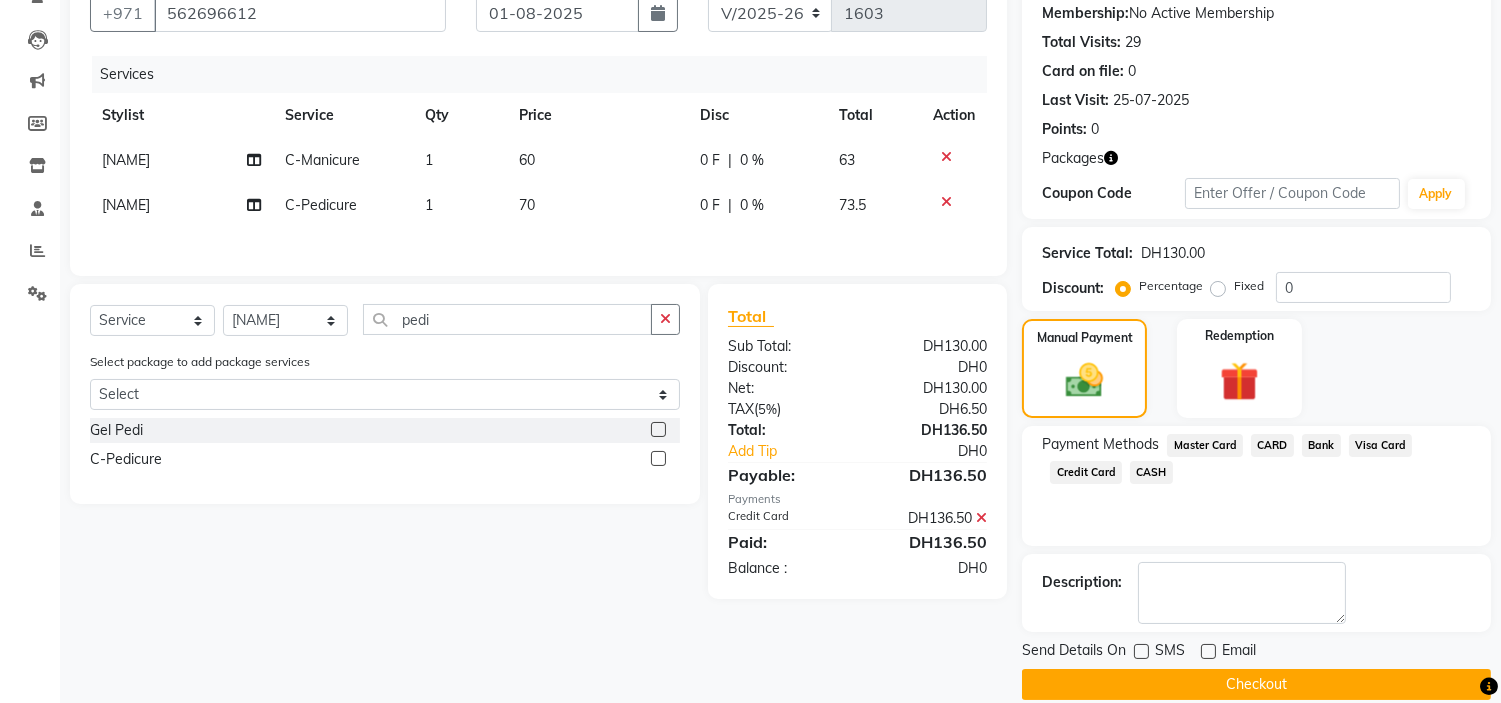 click on "Checkout" 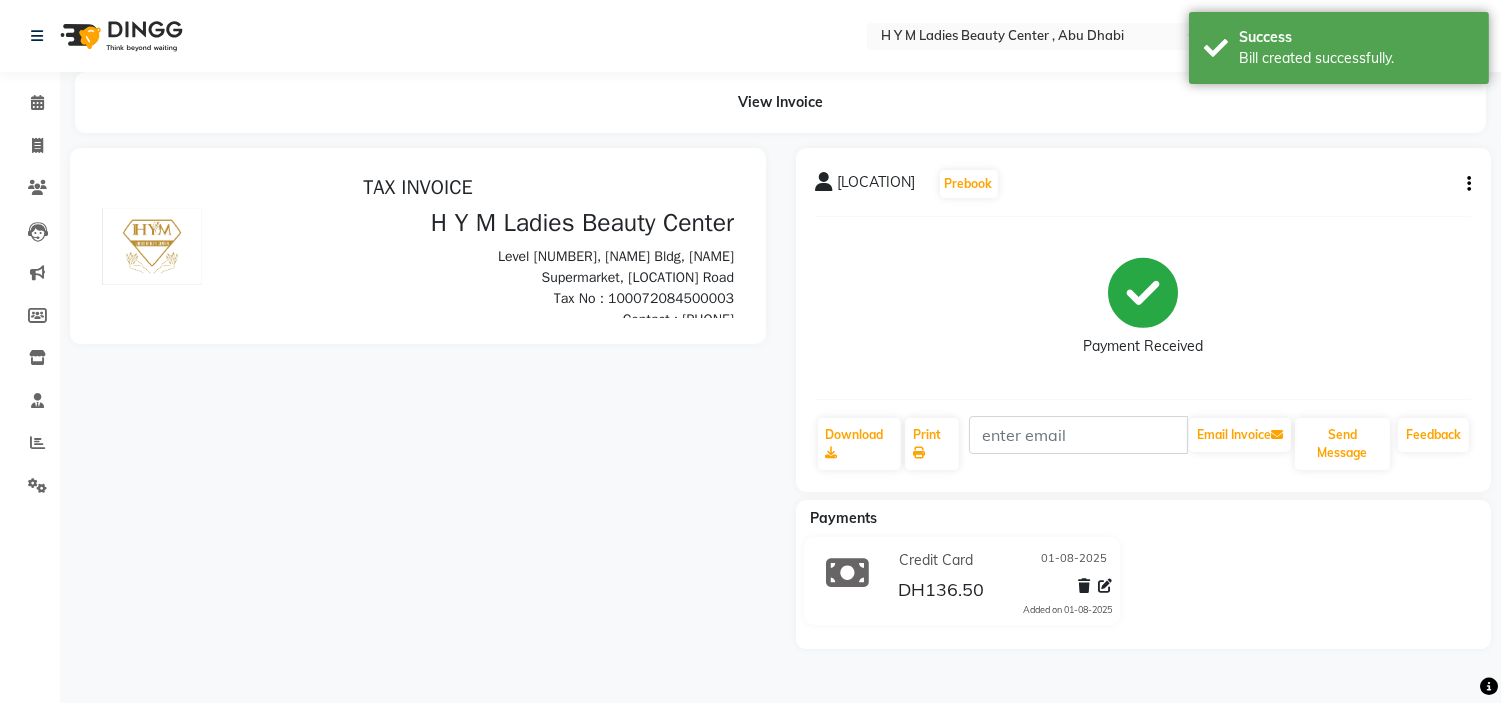 scroll, scrollTop: 0, scrollLeft: 0, axis: both 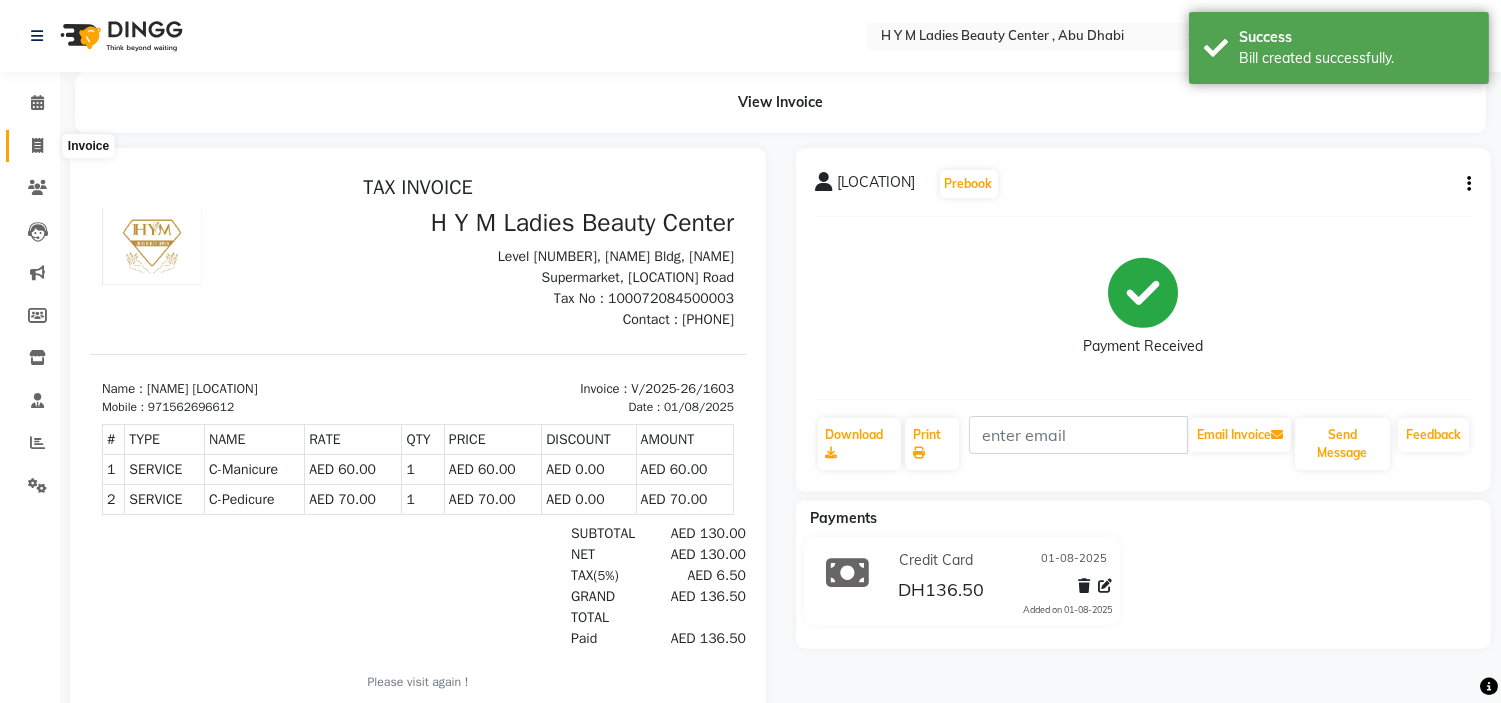 click 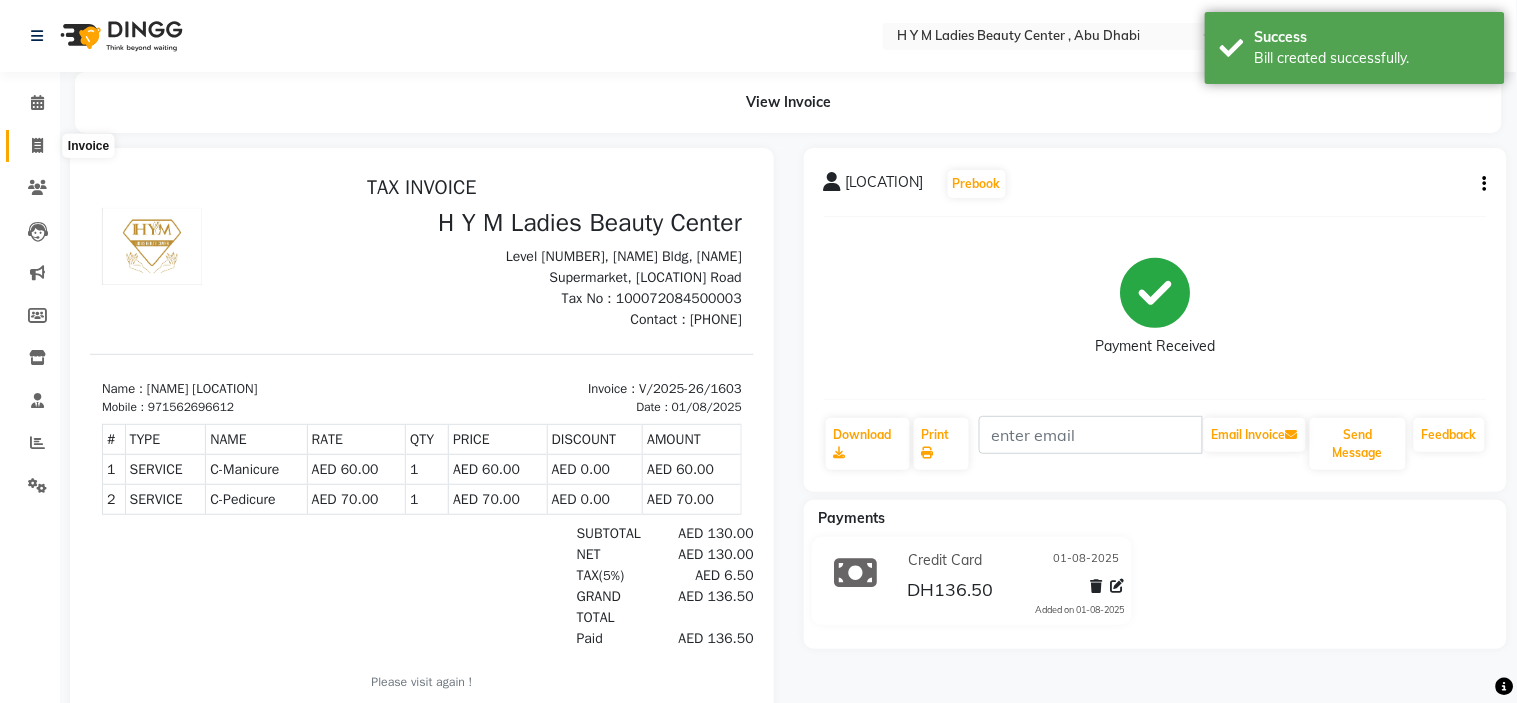 select on "service" 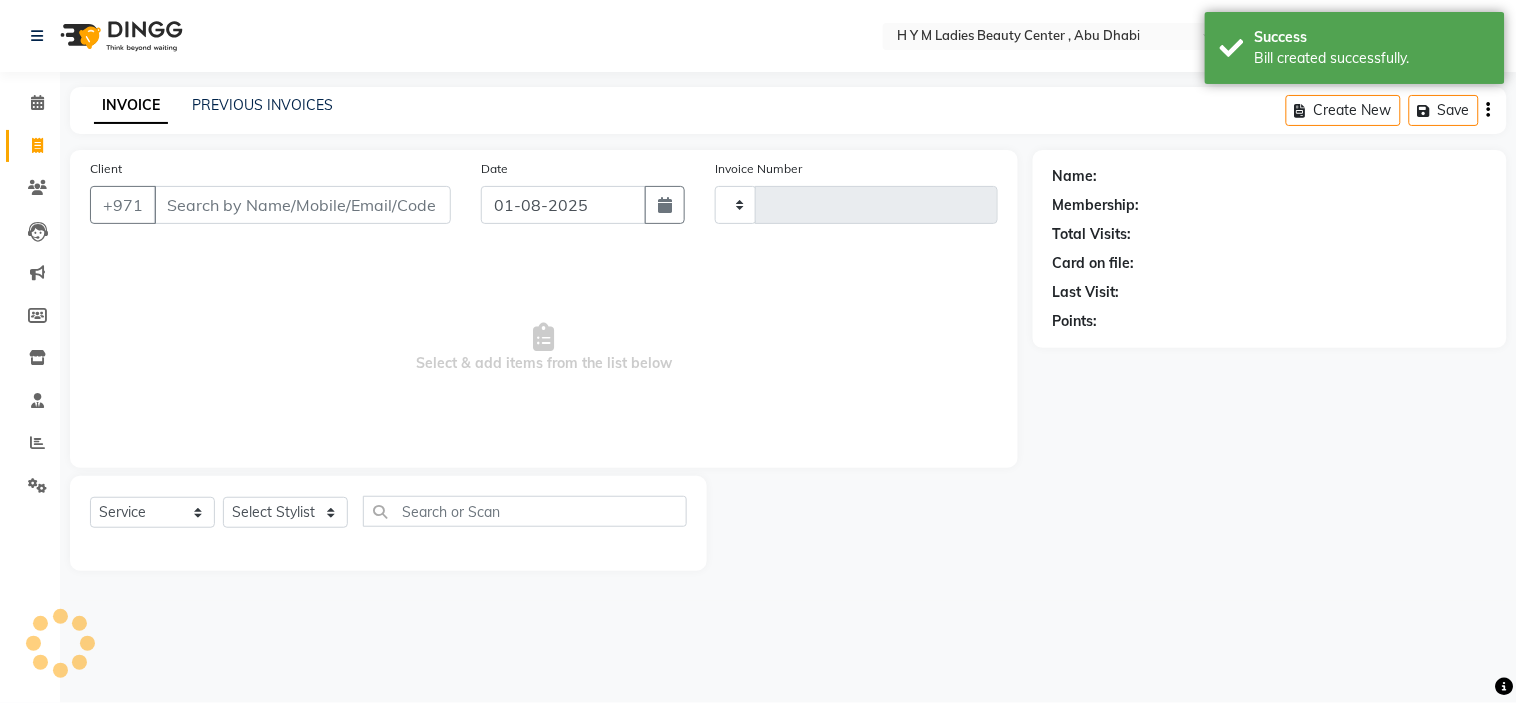 type on "1604" 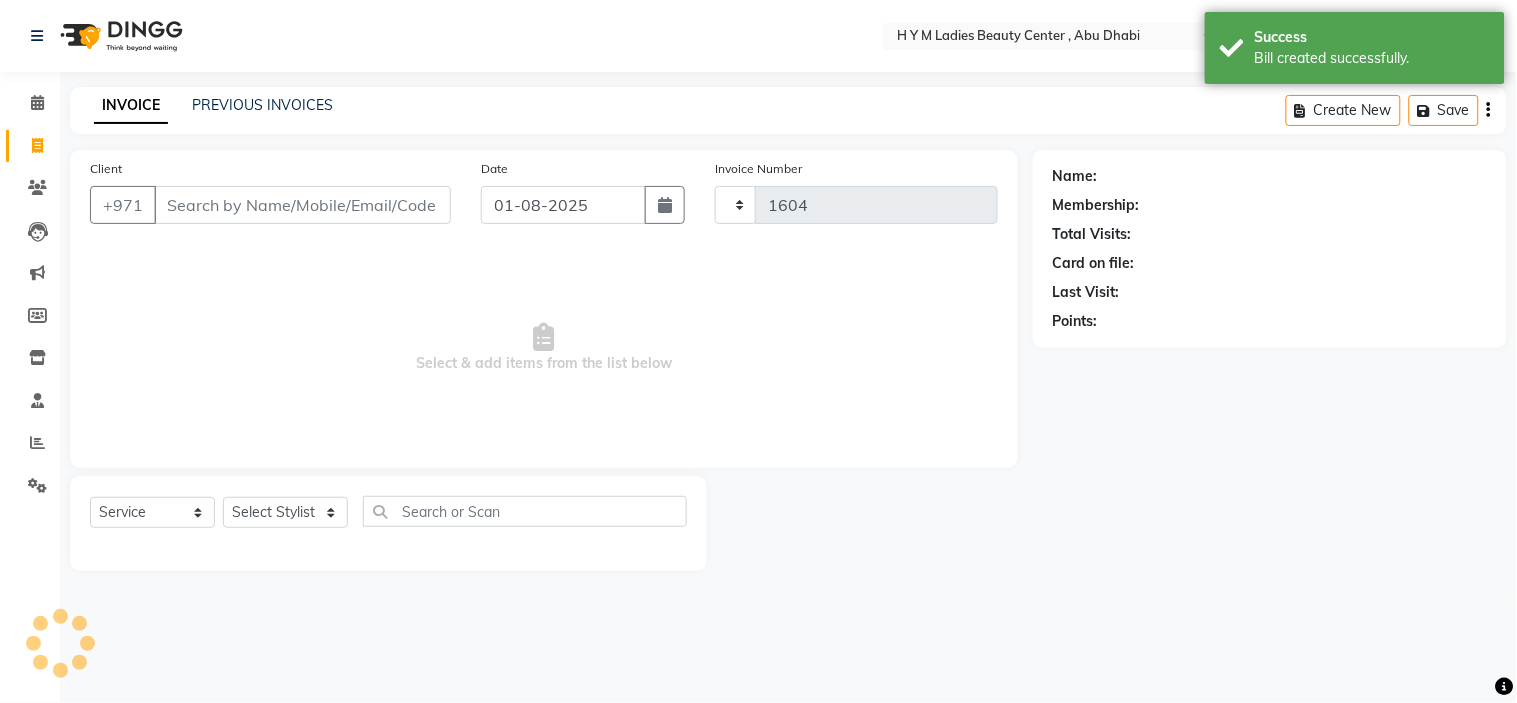 select on "7248" 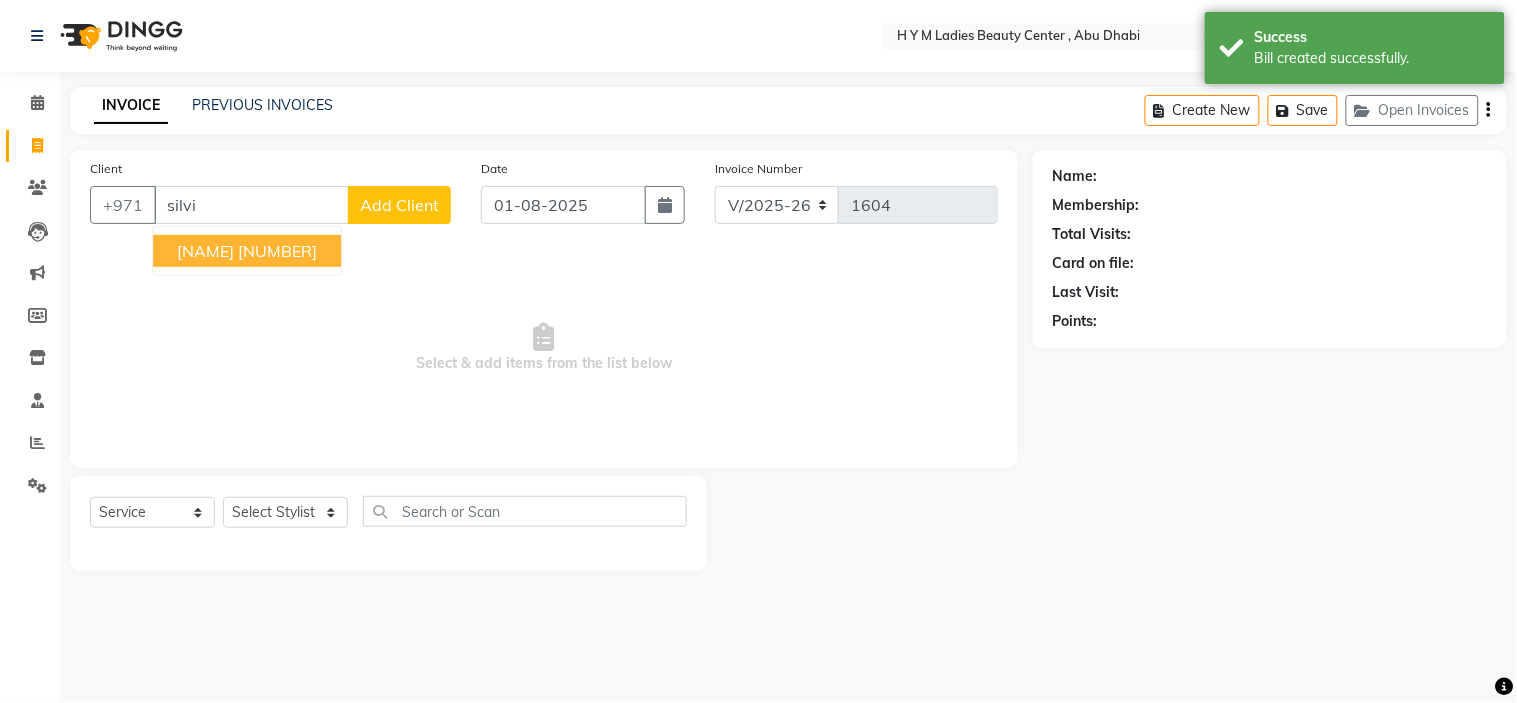 click on "[NAME]  [PHONE]" at bounding box center (247, 251) 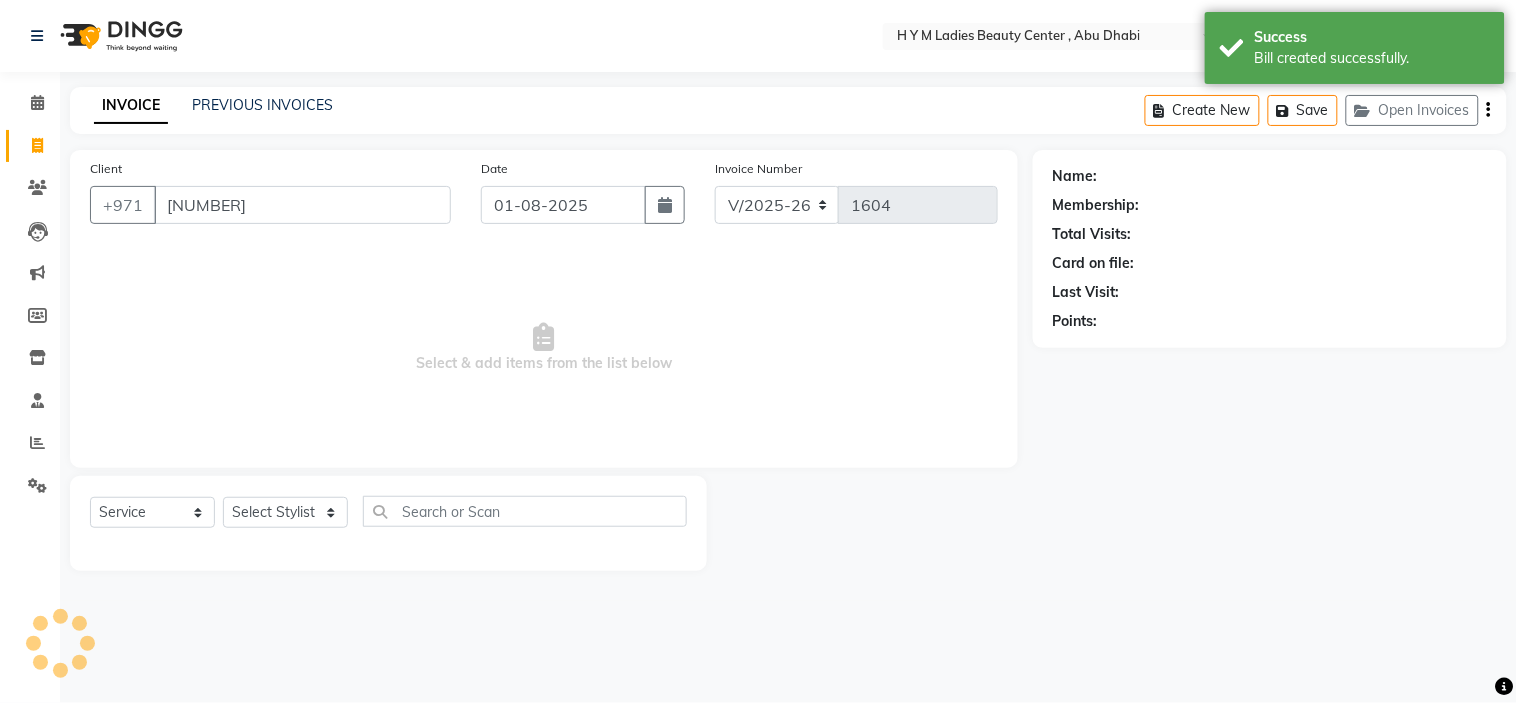 type on "[NUMBER]" 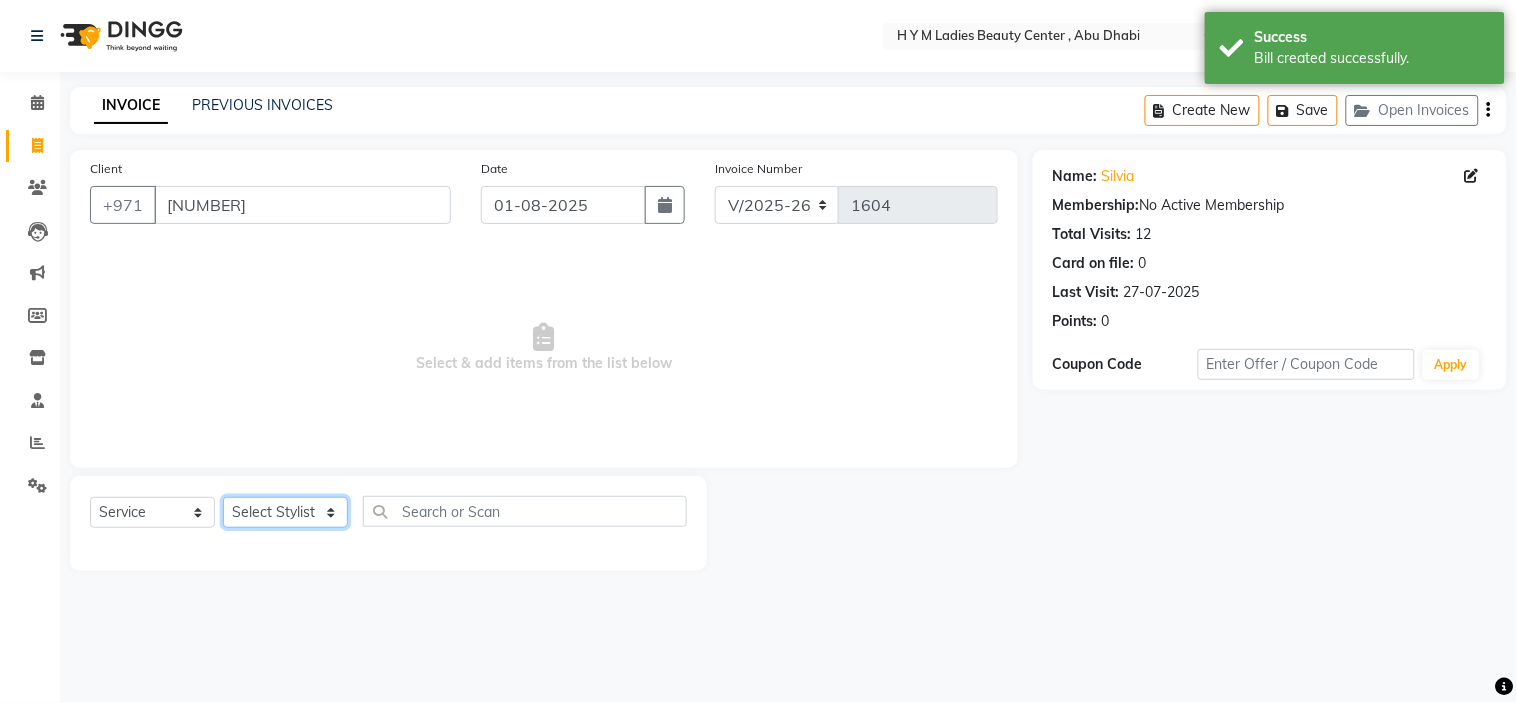 click on "Select Stylist [NAME] [NAME] [NAME] [NAME] [NAME] [NAME] [NAME]" 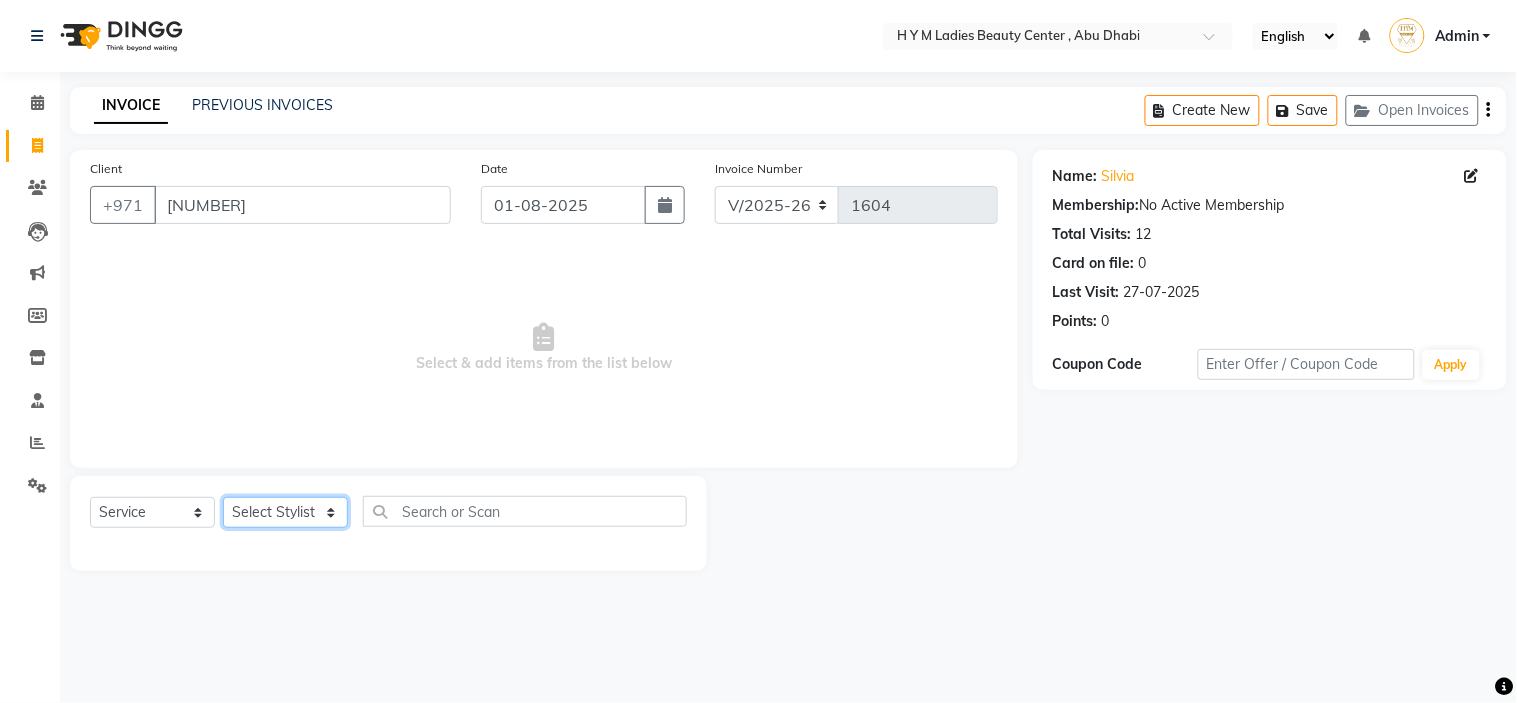 select on "[POSTAL_CODE]" 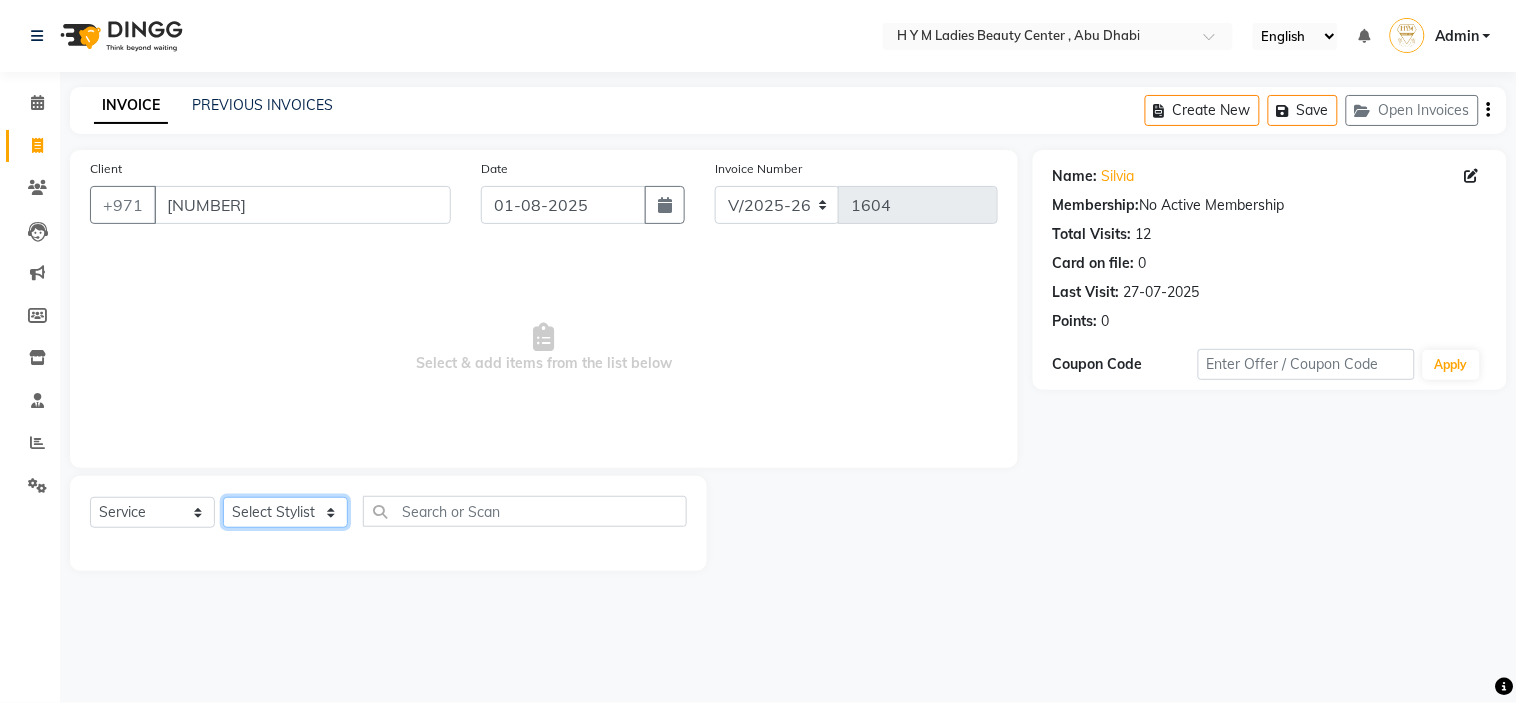 click on "Select Stylist [NAME] [NAME] [NAME] [NAME] [NAME] [NAME] [NAME]" 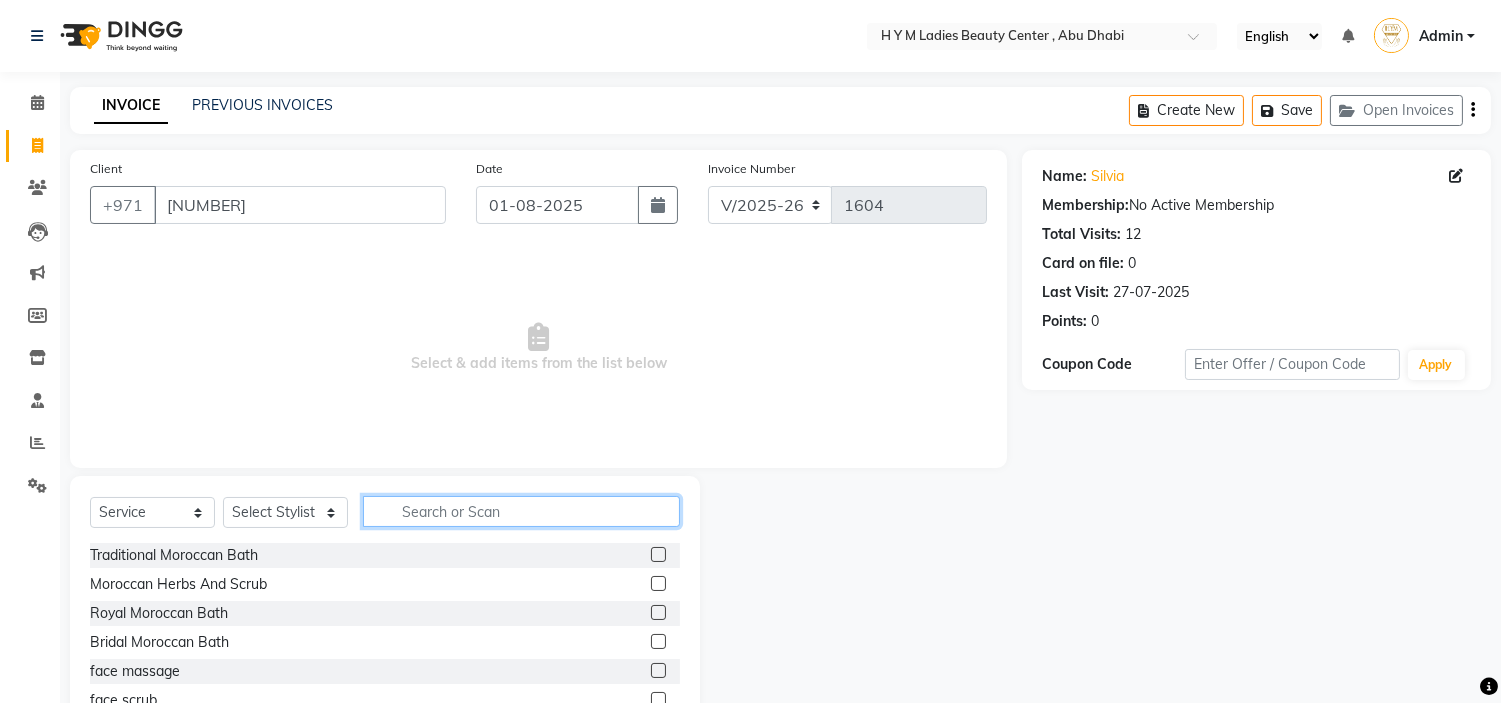 click 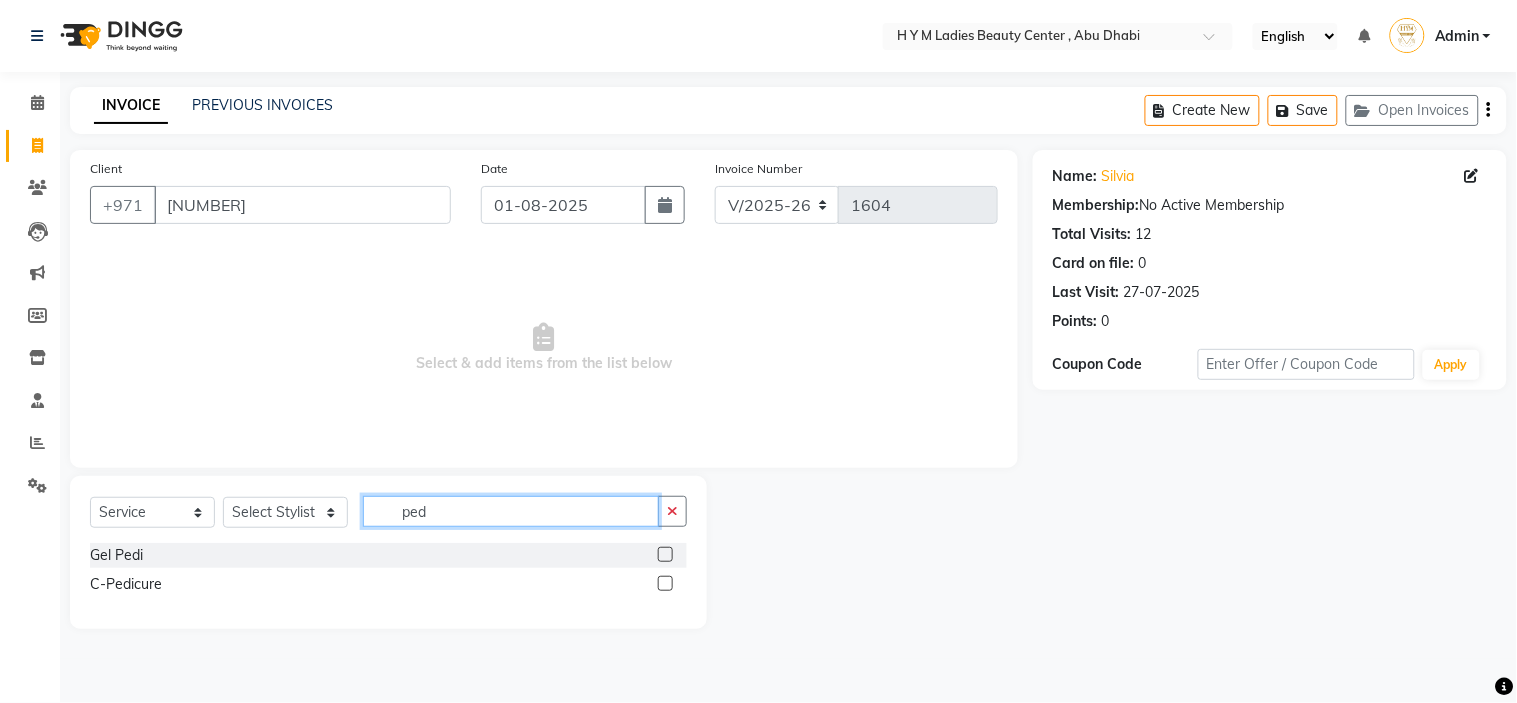type on "ped" 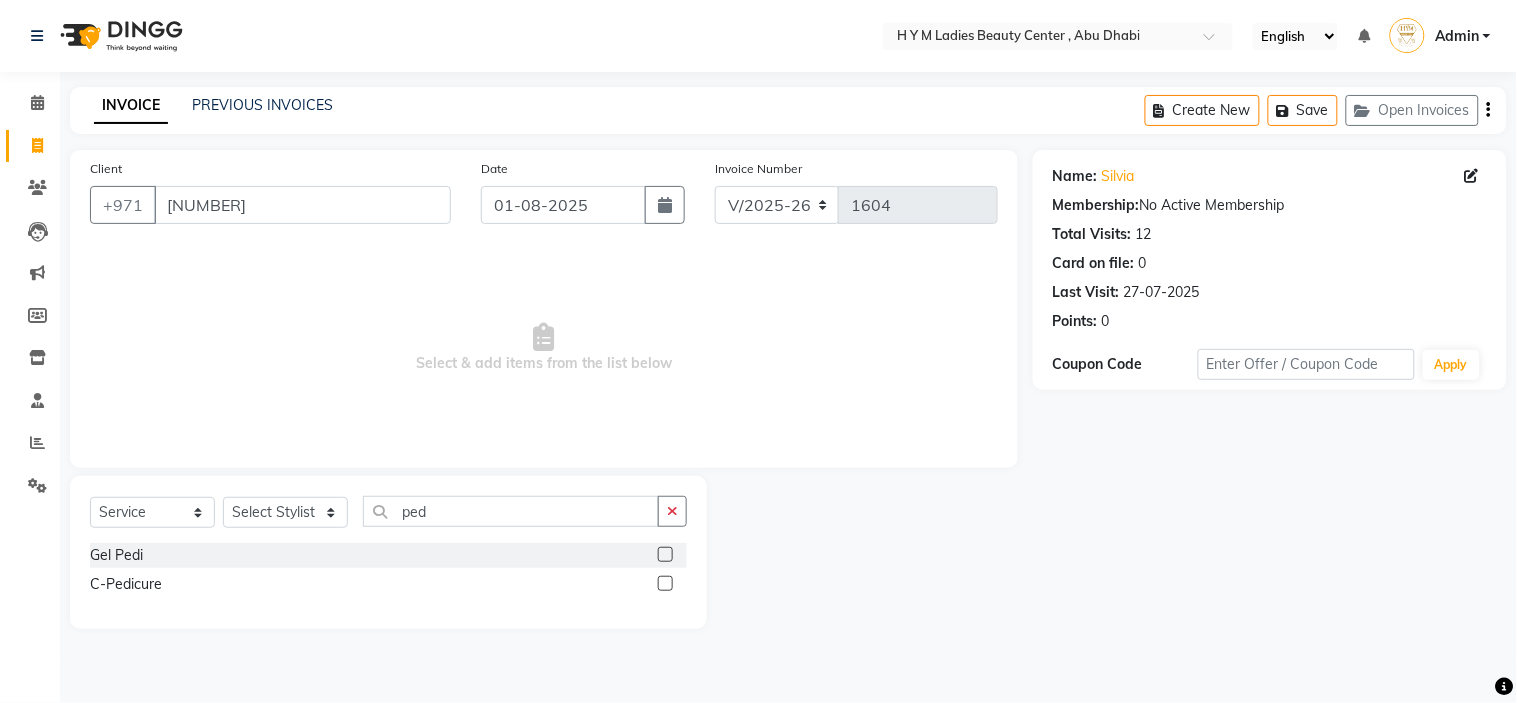 click 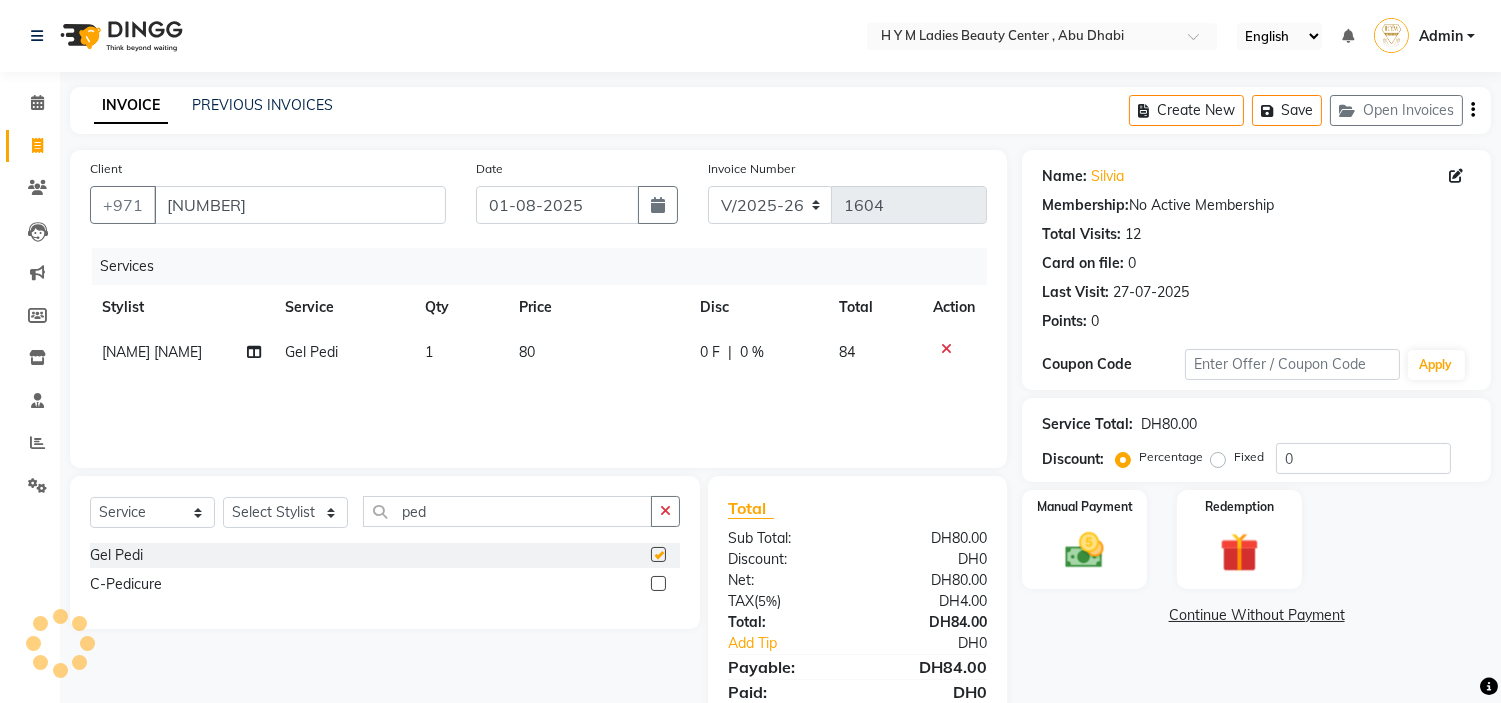 checkbox on "false" 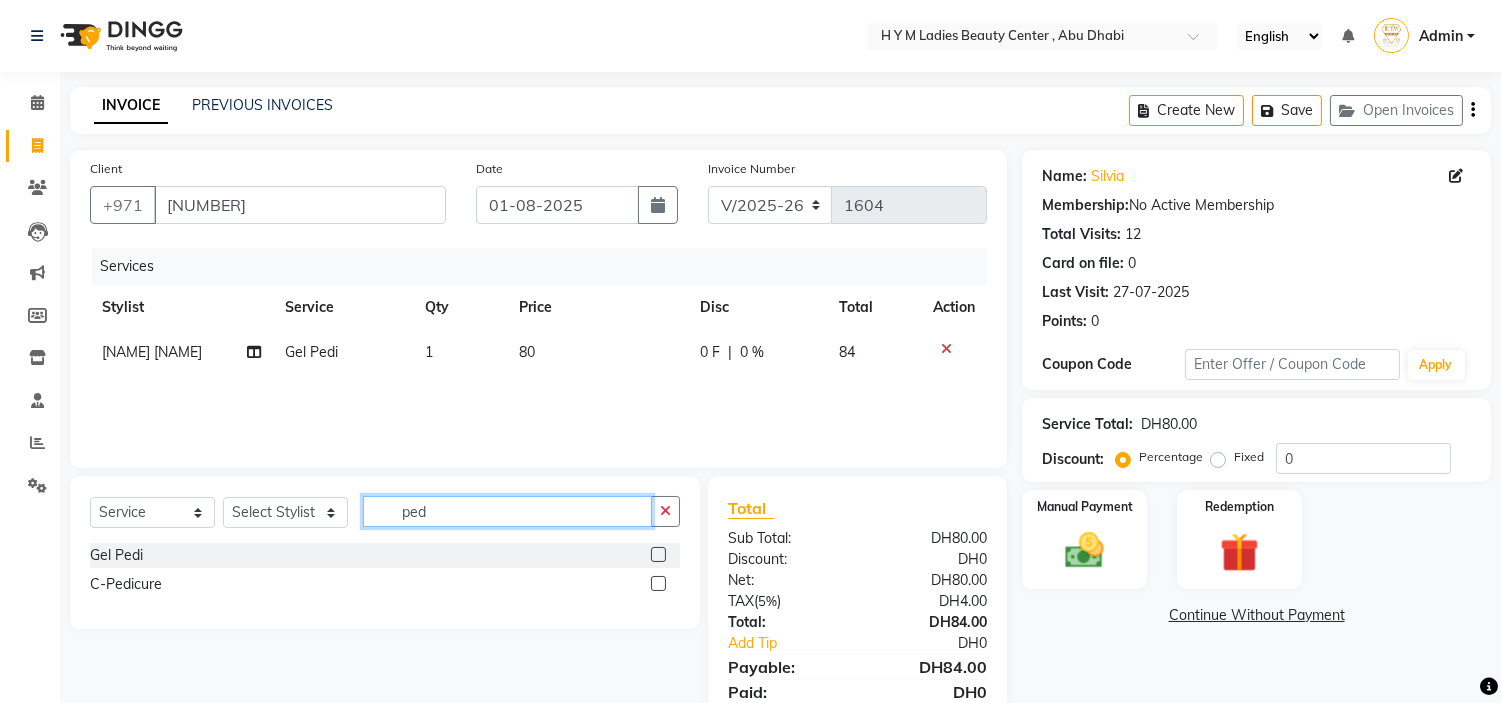 drag, startPoint x: 495, startPoint y: 507, endPoint x: 0, endPoint y: 547, distance: 496.61353 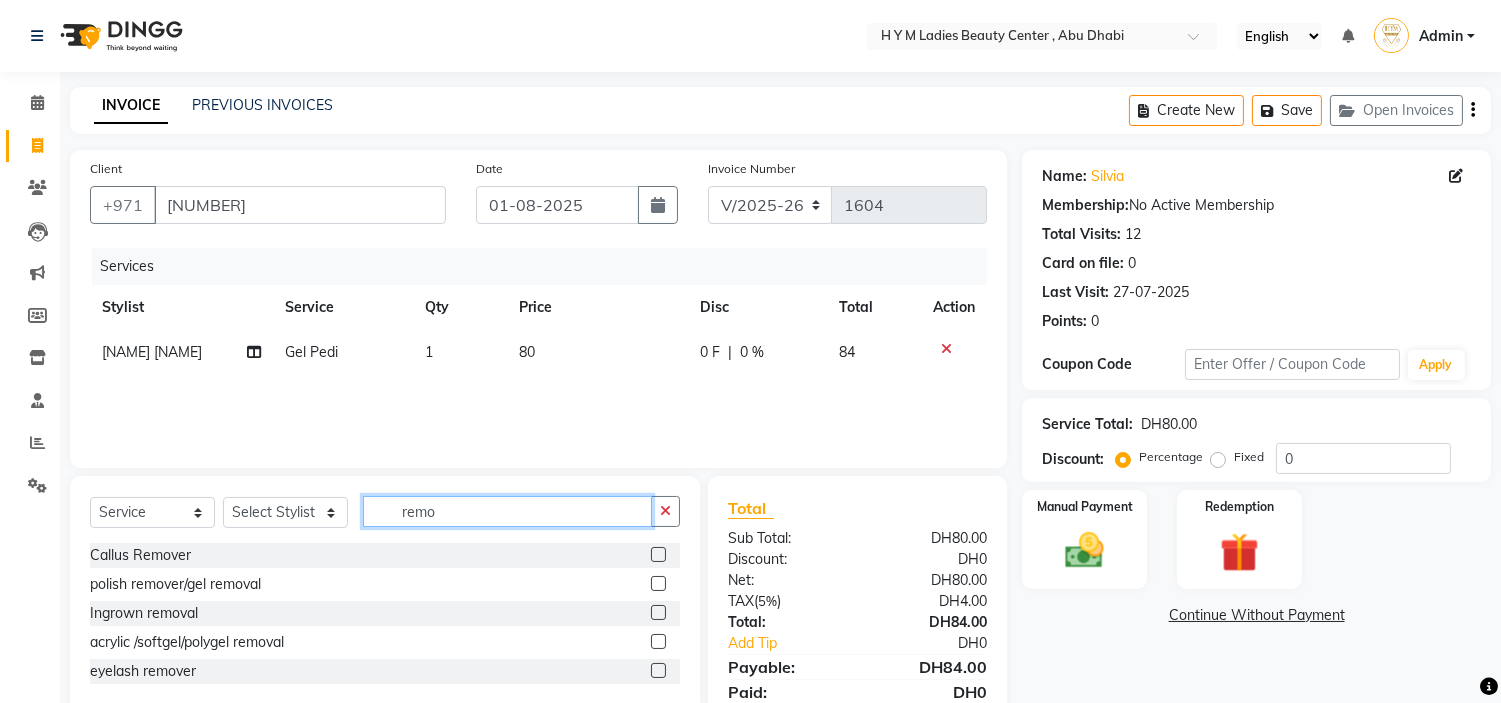 type on "remo" 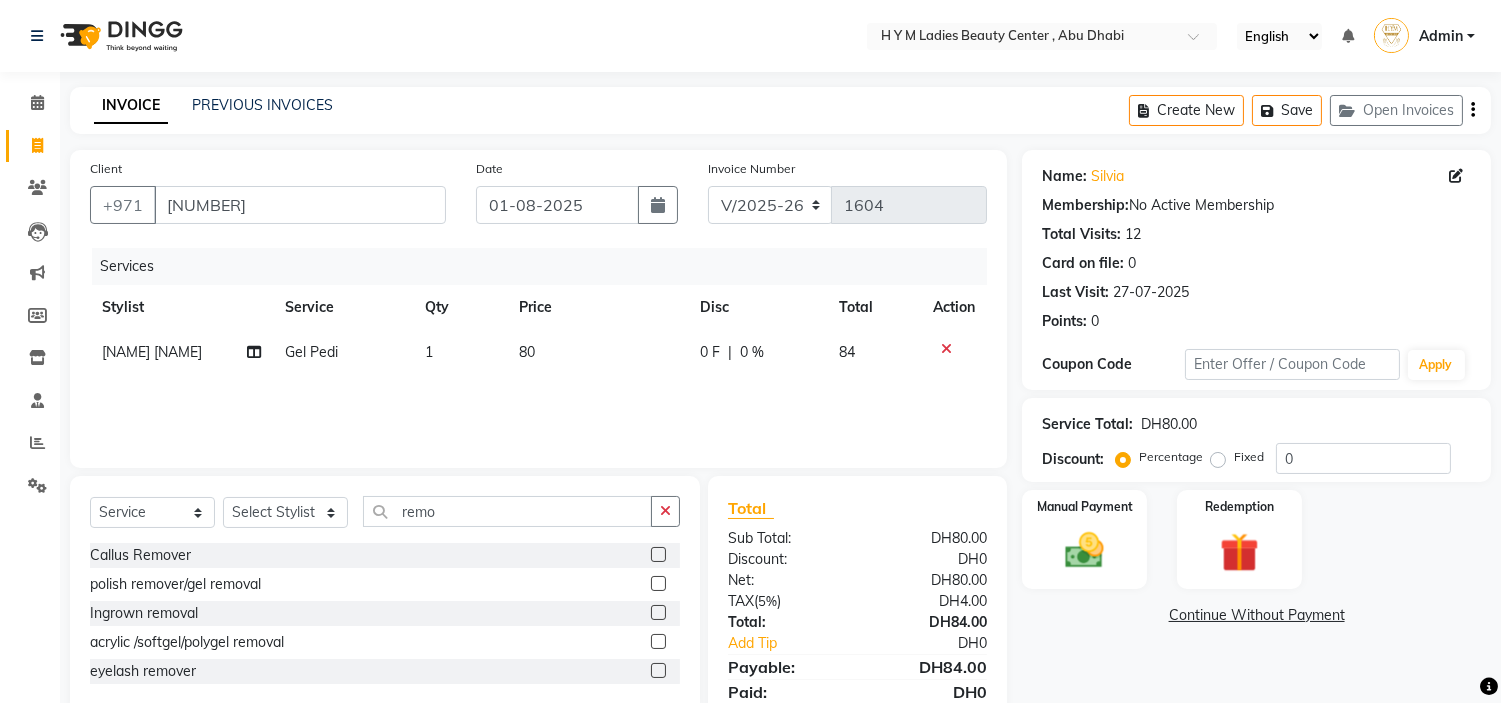click 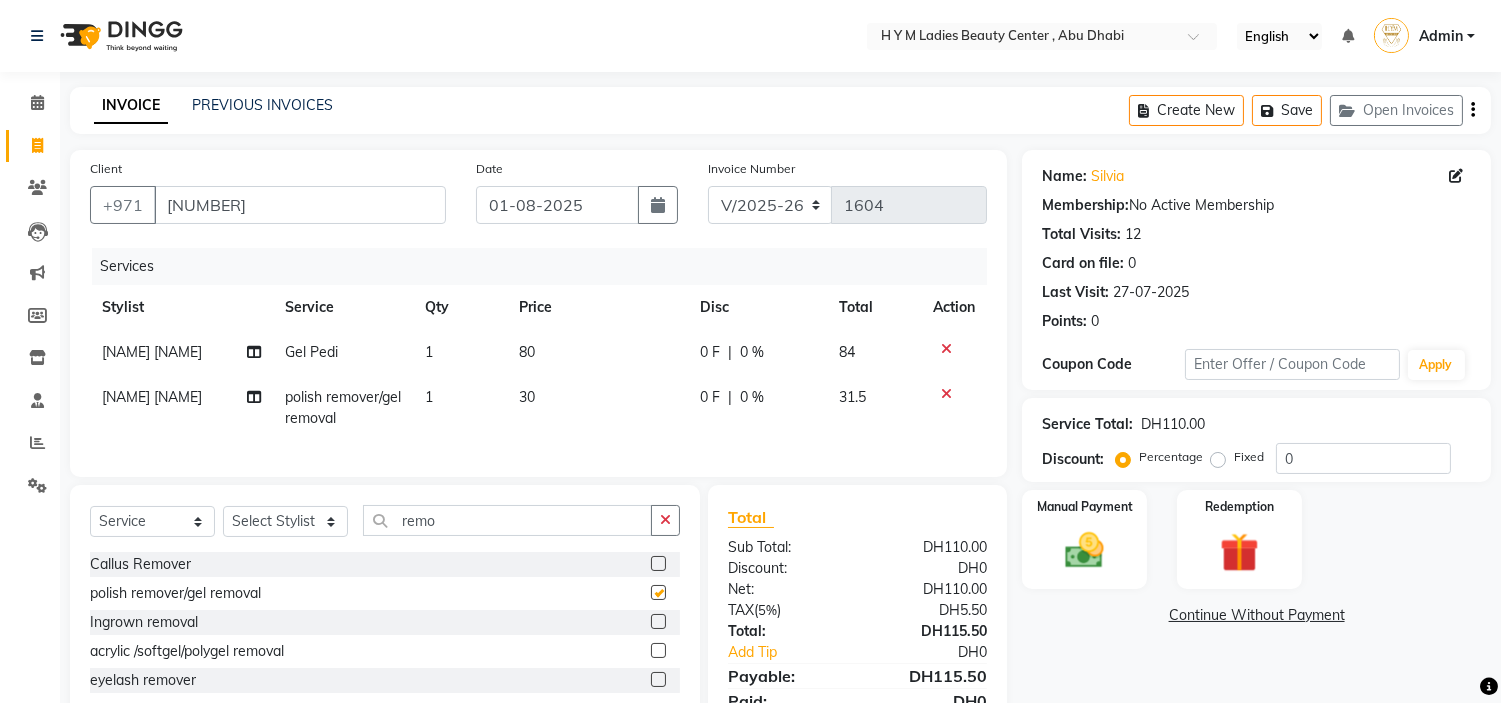 checkbox on "false" 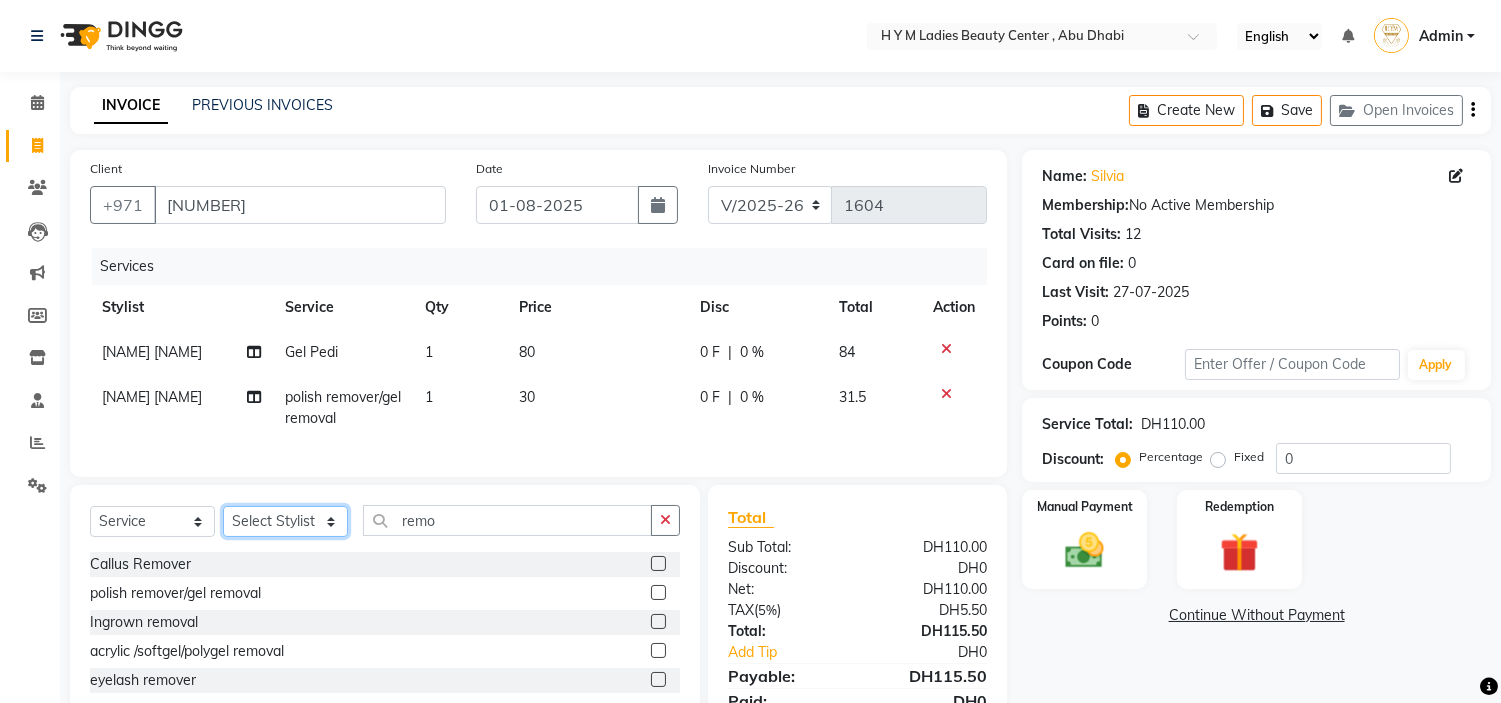 click on "Select Stylist [NAME] [NAME] [NAME] [NAME] [NAME] [NAME] [NAME]" 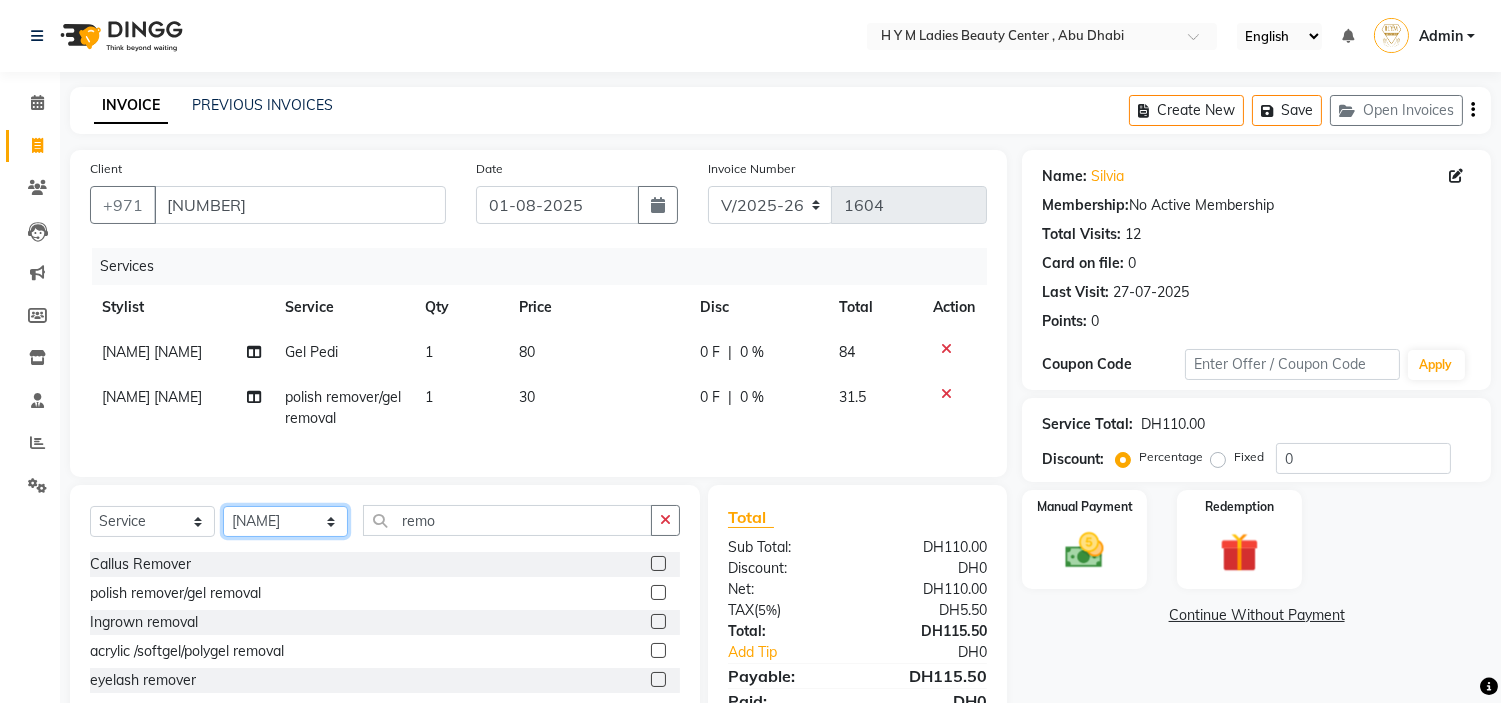 click on "Select Stylist [NAME] [NAME] [NAME] [NAME] [NAME] [NAME] [NAME]" 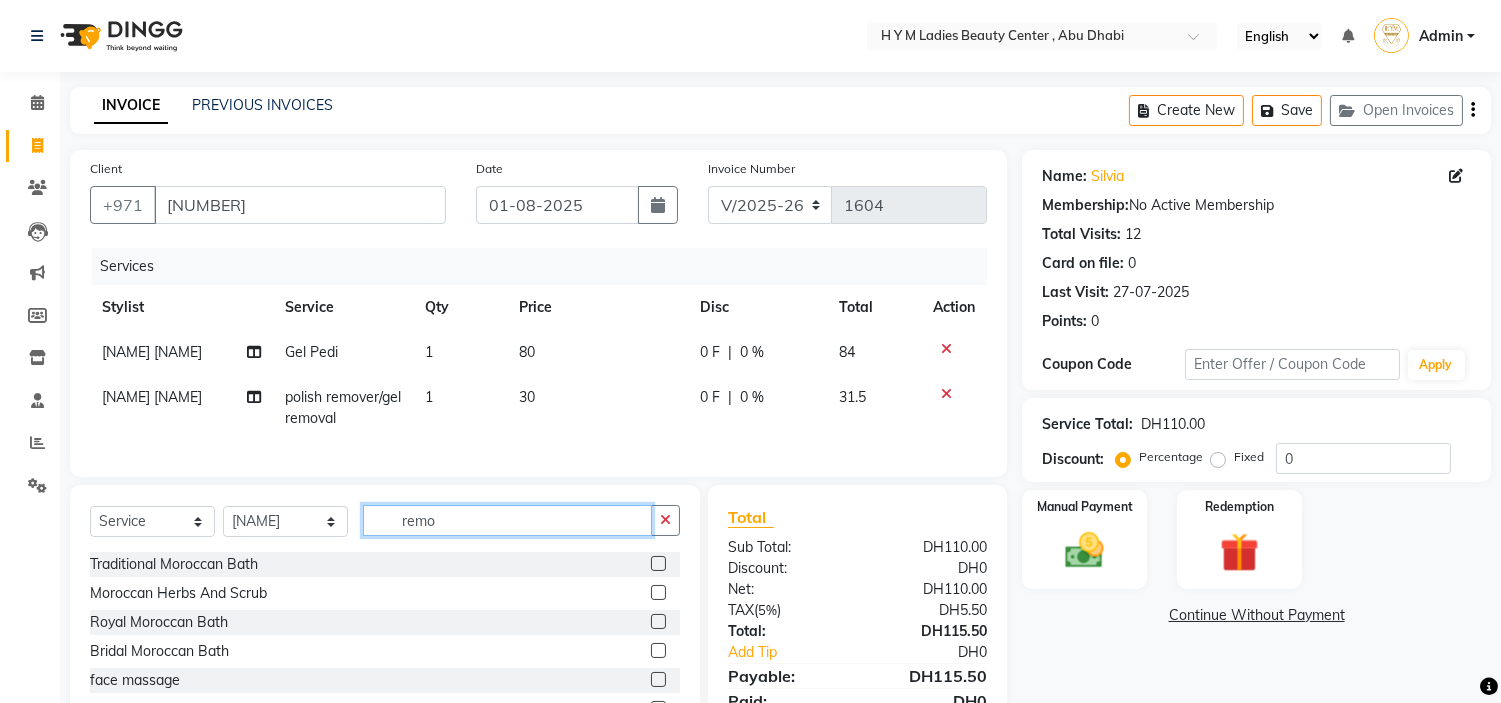 drag, startPoint x: 537, startPoint y: 544, endPoint x: 0, endPoint y: 596, distance: 539.51184 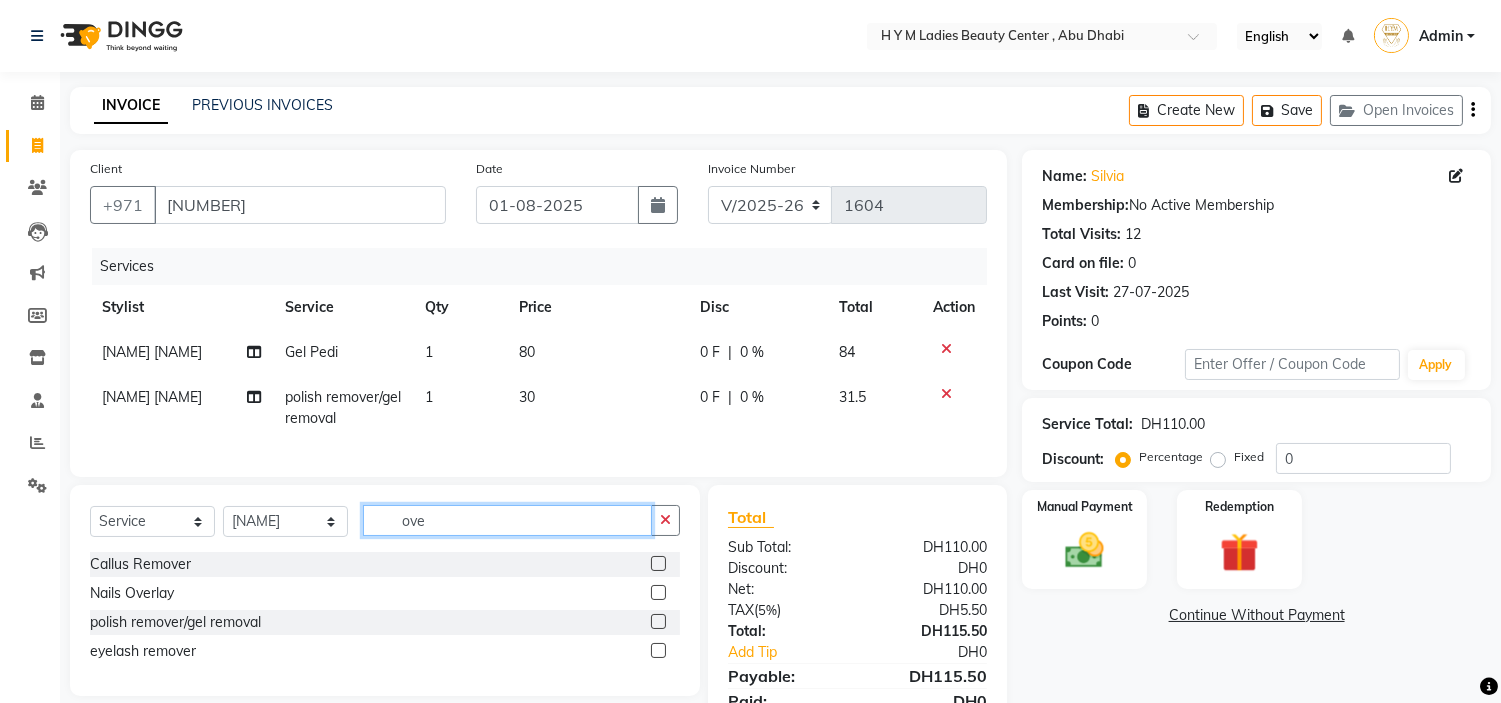 type on "ove" 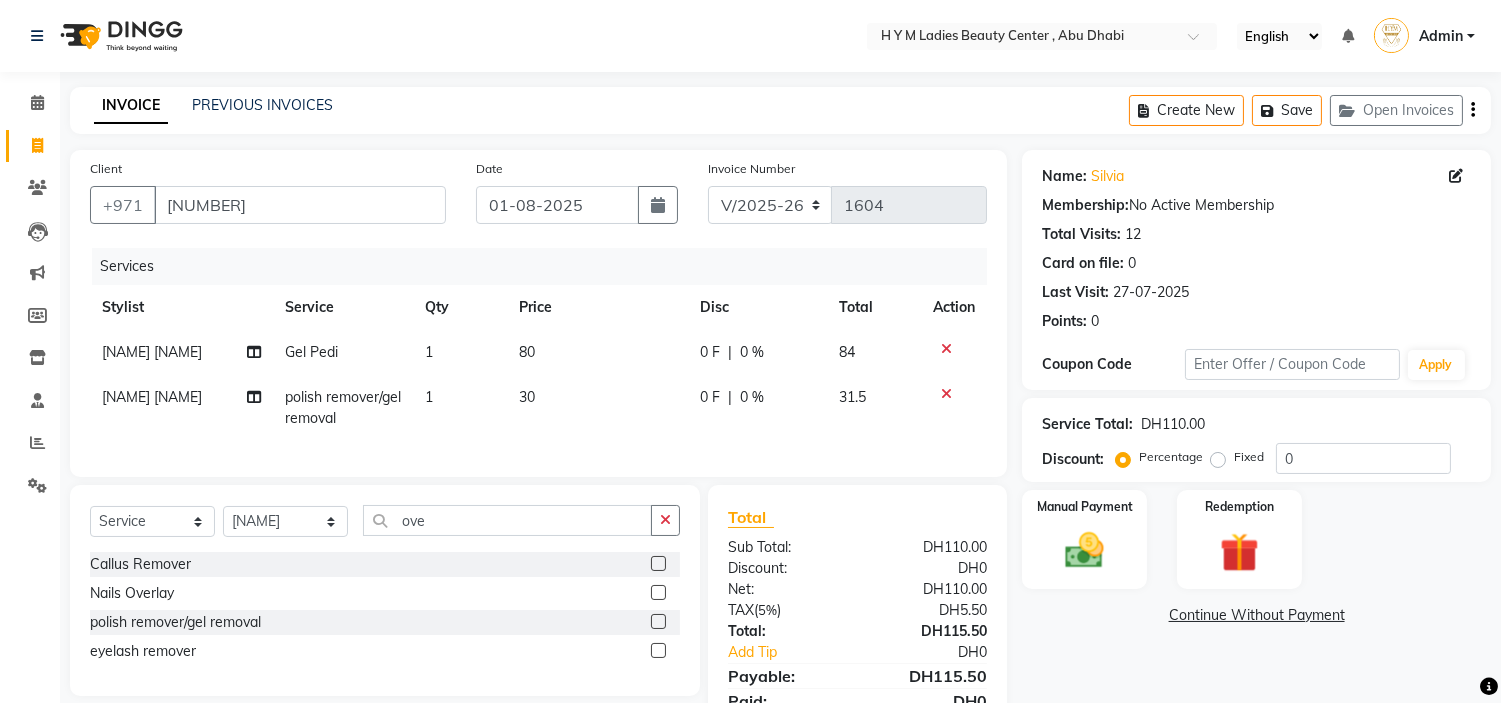 click 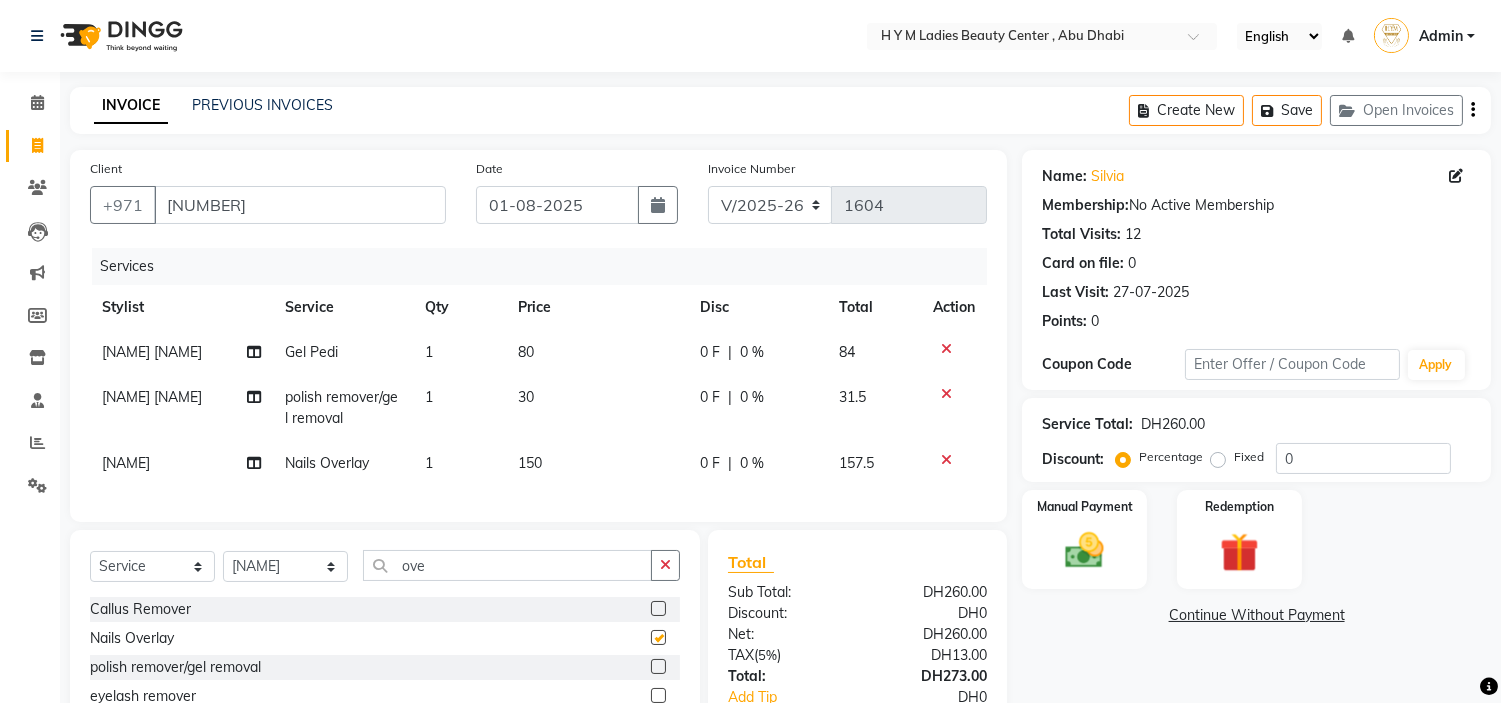 checkbox on "false" 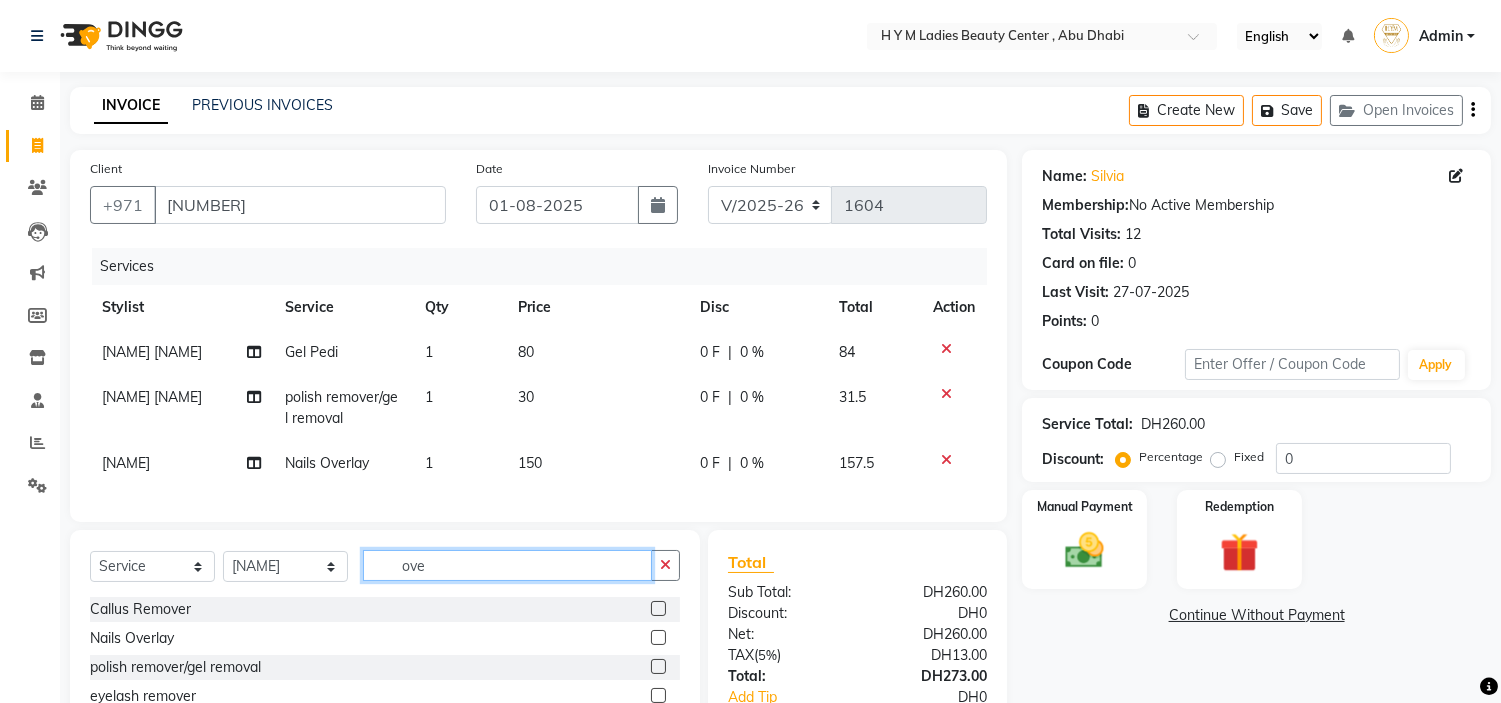 drag, startPoint x: 485, startPoint y: 584, endPoint x: 0, endPoint y: 552, distance: 486.05453 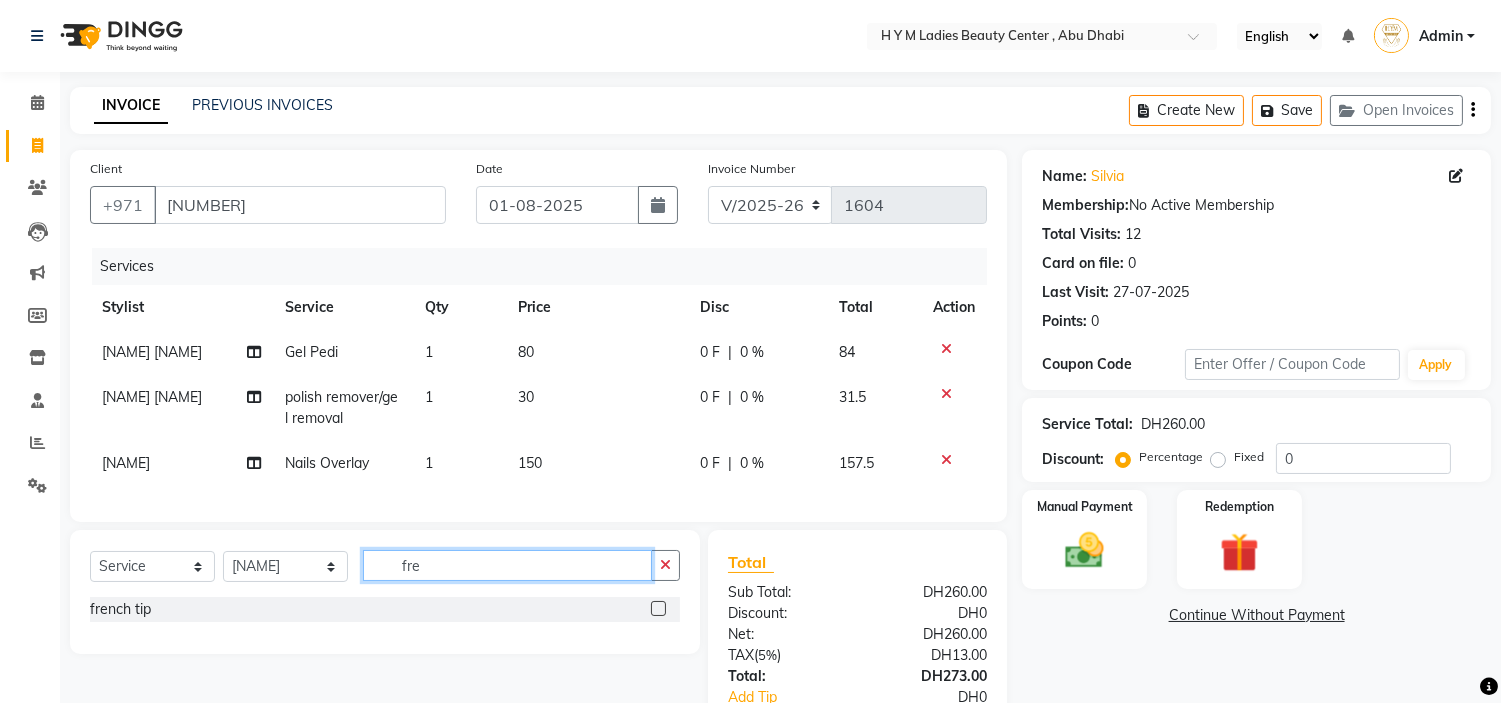 type on "fre" 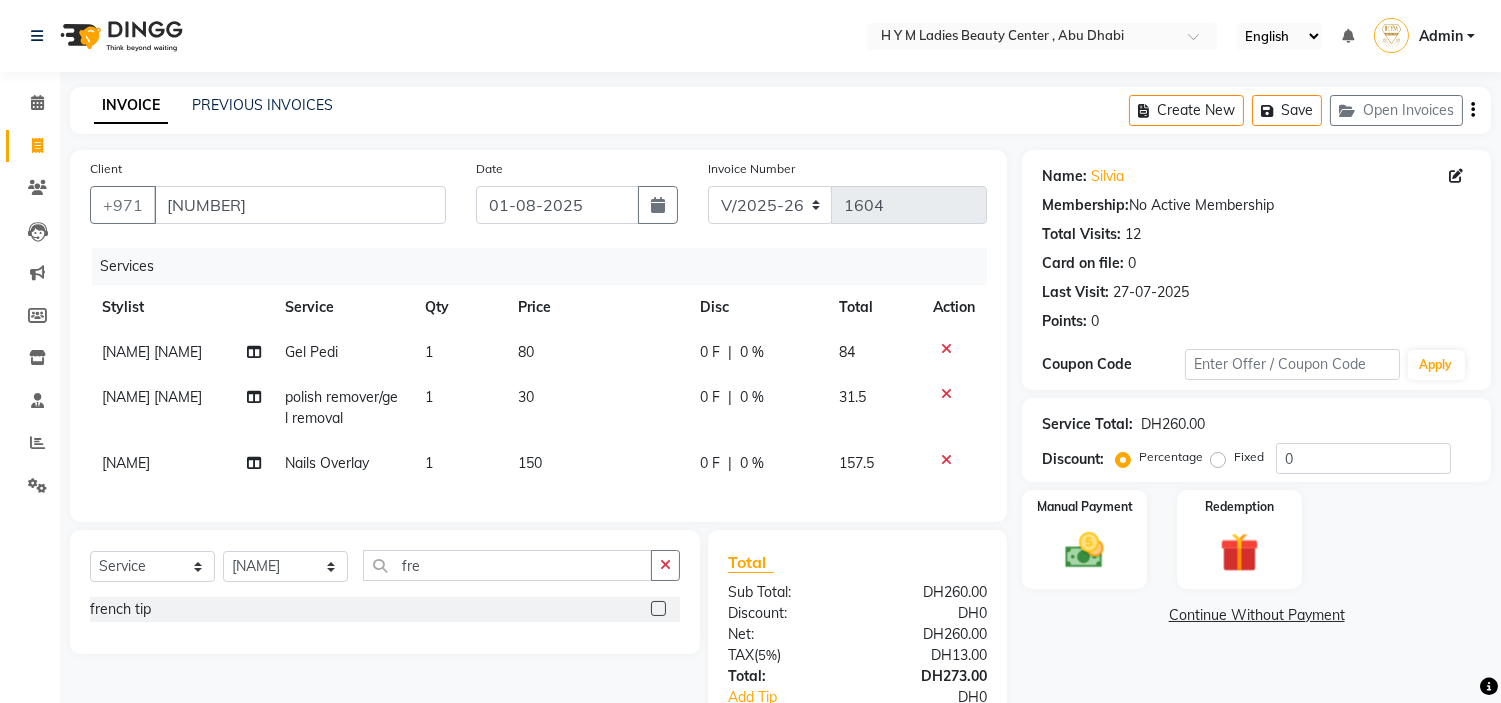 click 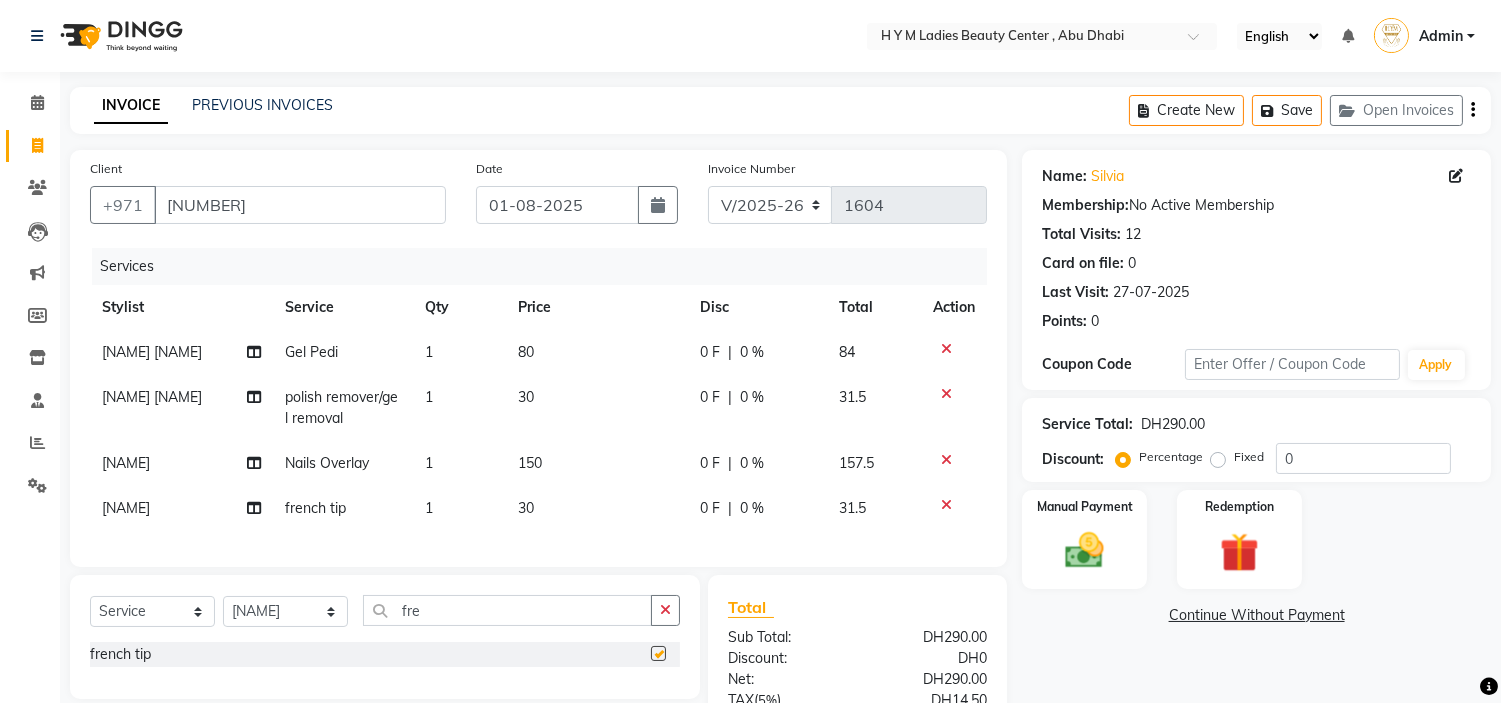 checkbox on "false" 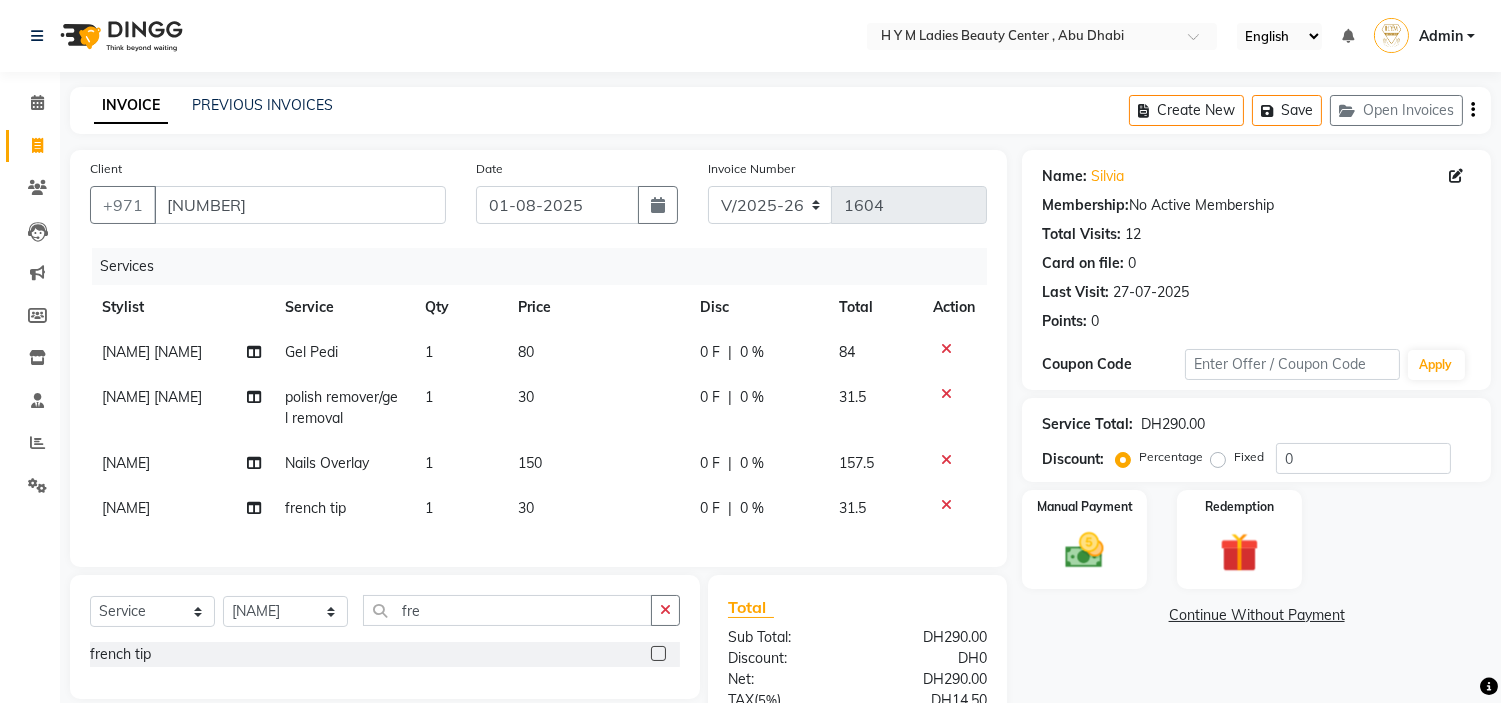 click on "30" 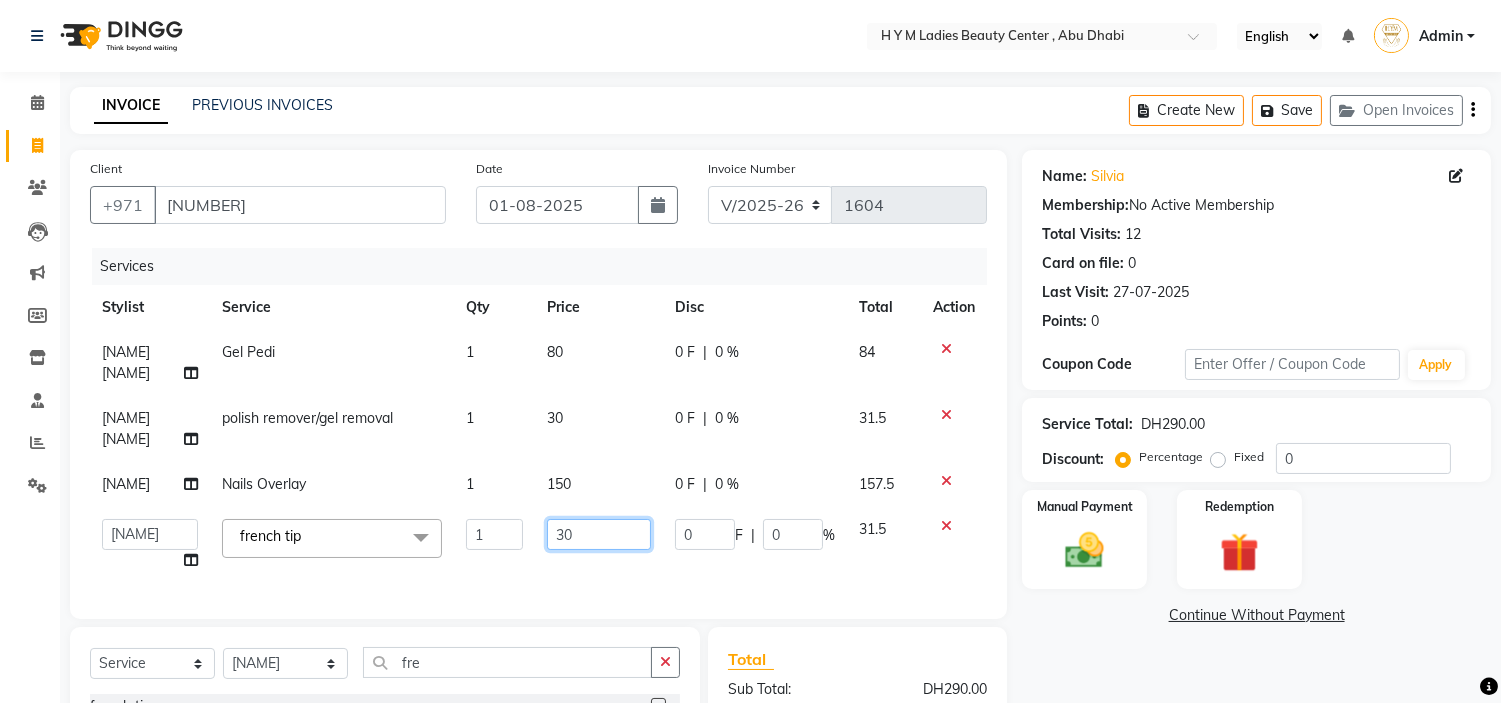 drag, startPoint x: 602, startPoint y: 553, endPoint x: 384, endPoint y: 584, distance: 220.1931 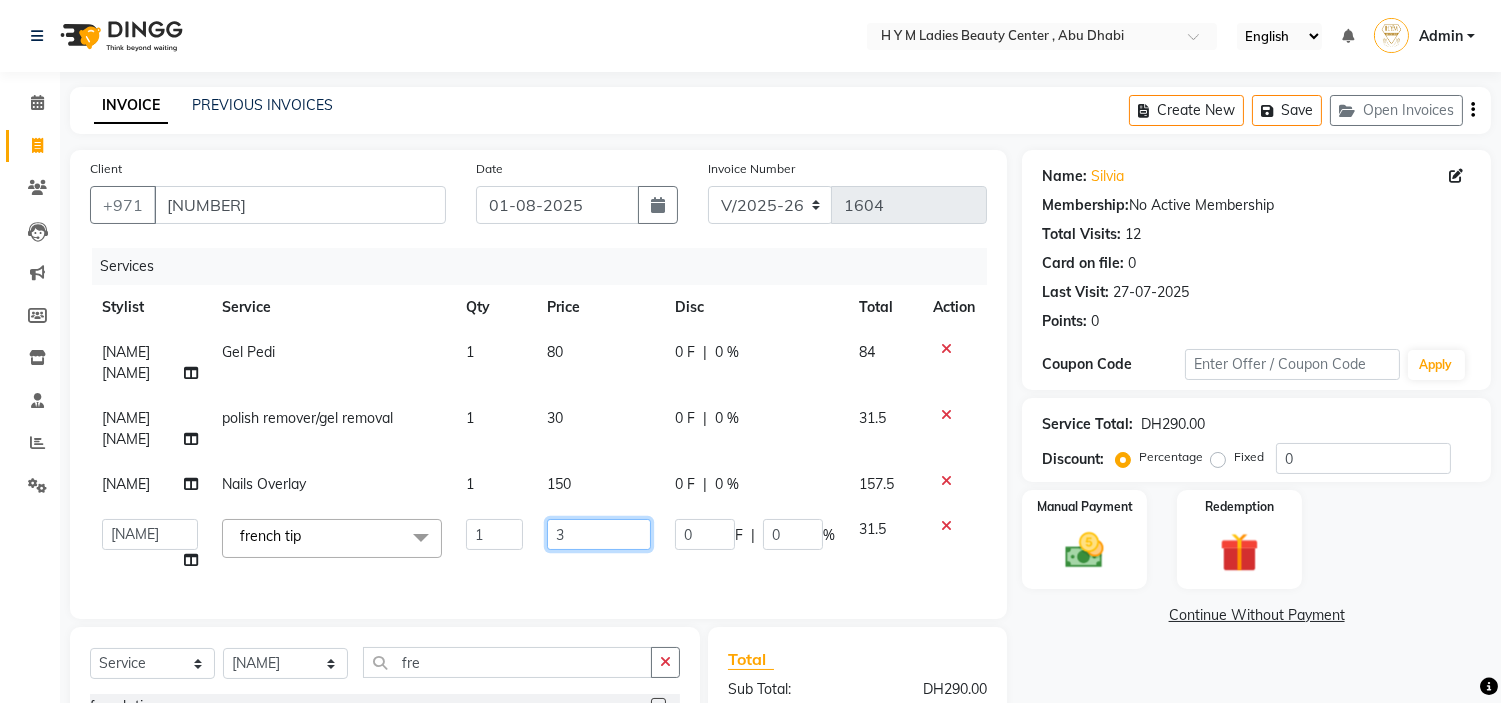 type on "35" 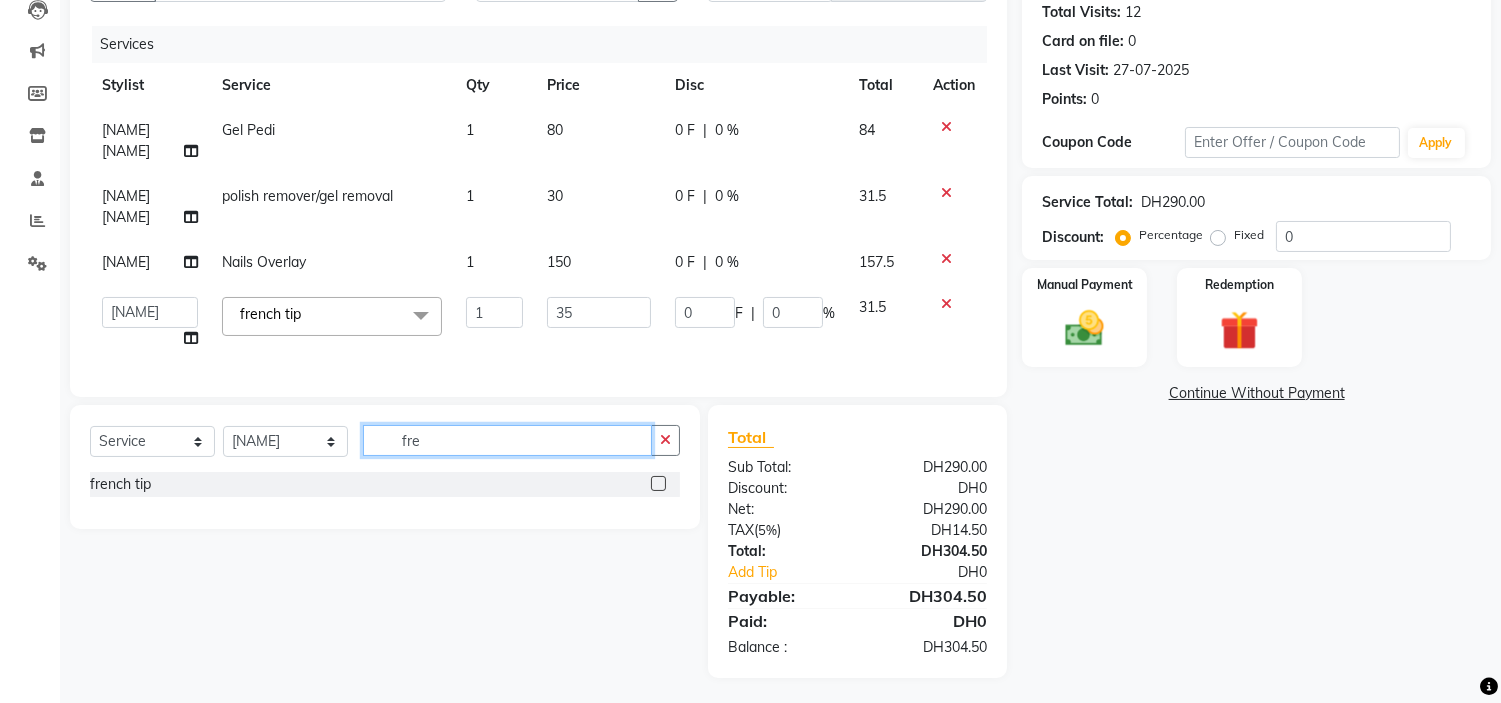 scroll, scrollTop: 191, scrollLeft: 0, axis: vertical 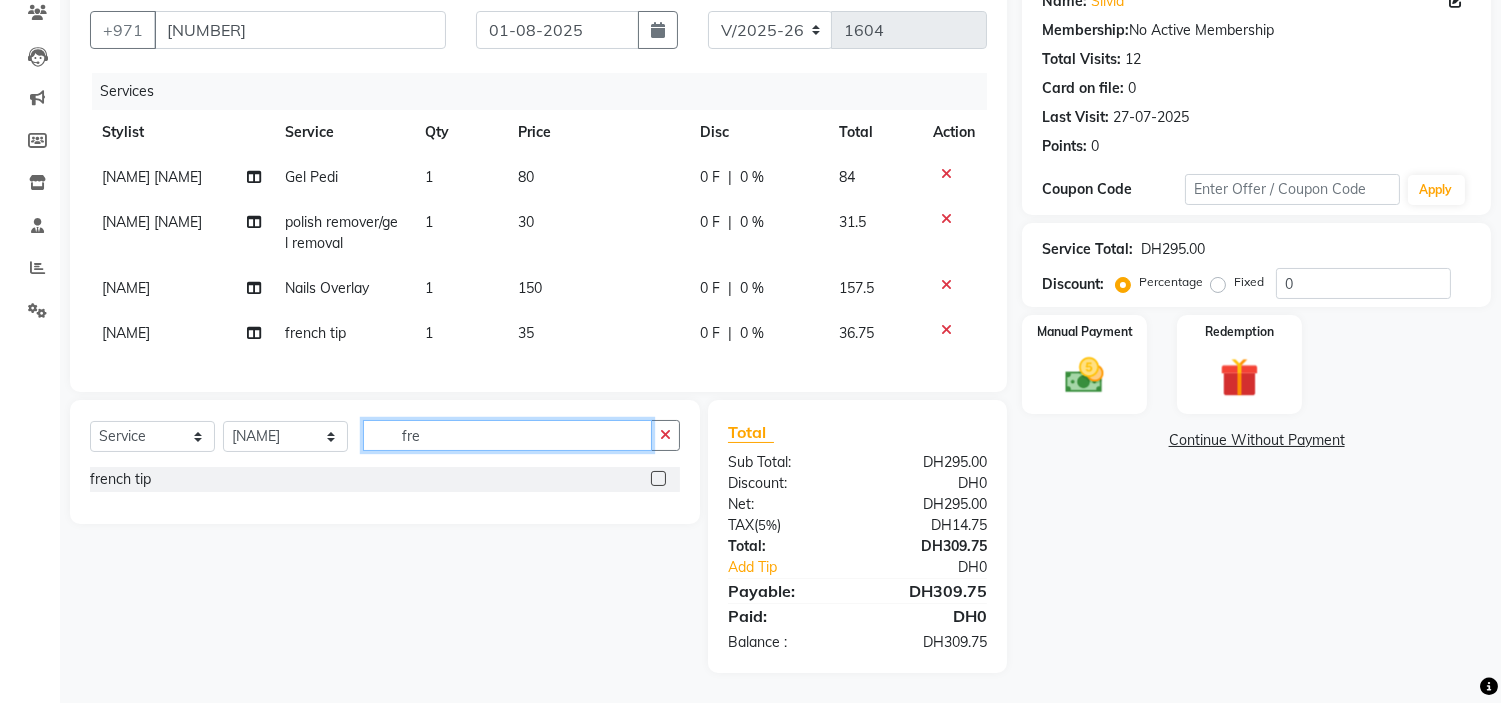 drag, startPoint x: 447, startPoint y: 470, endPoint x: 0, endPoint y: 462, distance: 447.0716 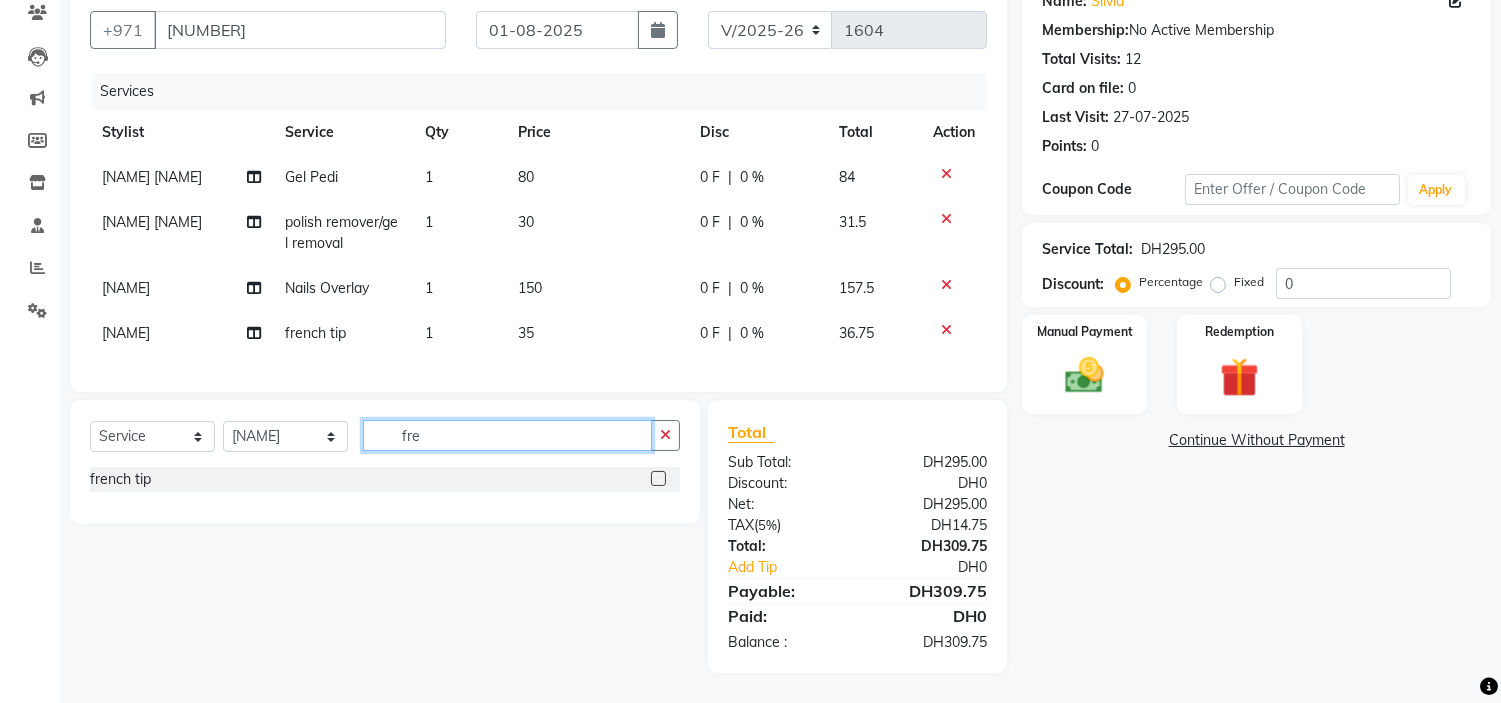 click on "Select Location ×  H Y M Ladies Beauty Center , Abu Dhabi English ENGLISH Español العربية मराठी हिंदी ગુજરાતી தமிழ் 中文 Notifications nothing to show Admin Manage Profile Change Password Sign out  Version:3.15.11  ☀  H Y M Ladies Beauty Center , Abu Dhabi  Calendar  Invoice  Clients  Leads   Marketing  Members  Inventory  Staff  Reports  Settings Completed InProgress Upcoming Dropped Tentative Check-In Confirm Bookings Generate Report Segments Page Builder INVOICE PREVIOUS INVOICES Create New   Save   Open Invoices  Client +[COUNTRY_CODE] [PHONE] Date [DATE] Invoice Number V/2025 V/2025-26 1604 Services Stylist Service Qty Price Disc Total Action [NAME] Gel Pedi 1 80 0 F | 0 % 84 [NAME] polish remover/gel removal 1 30 0 F | 0 % 31.5 [NAME] Nails Overlay 1 150 0 F | 0 % 157.5 [NAME] french tip 1 35 0 F | 0 % 36.75 Select  Service  Product  Membership  Package Voucher Prepaid Gift Card  Select Stylist [NAME] [NAME] [NAME]" 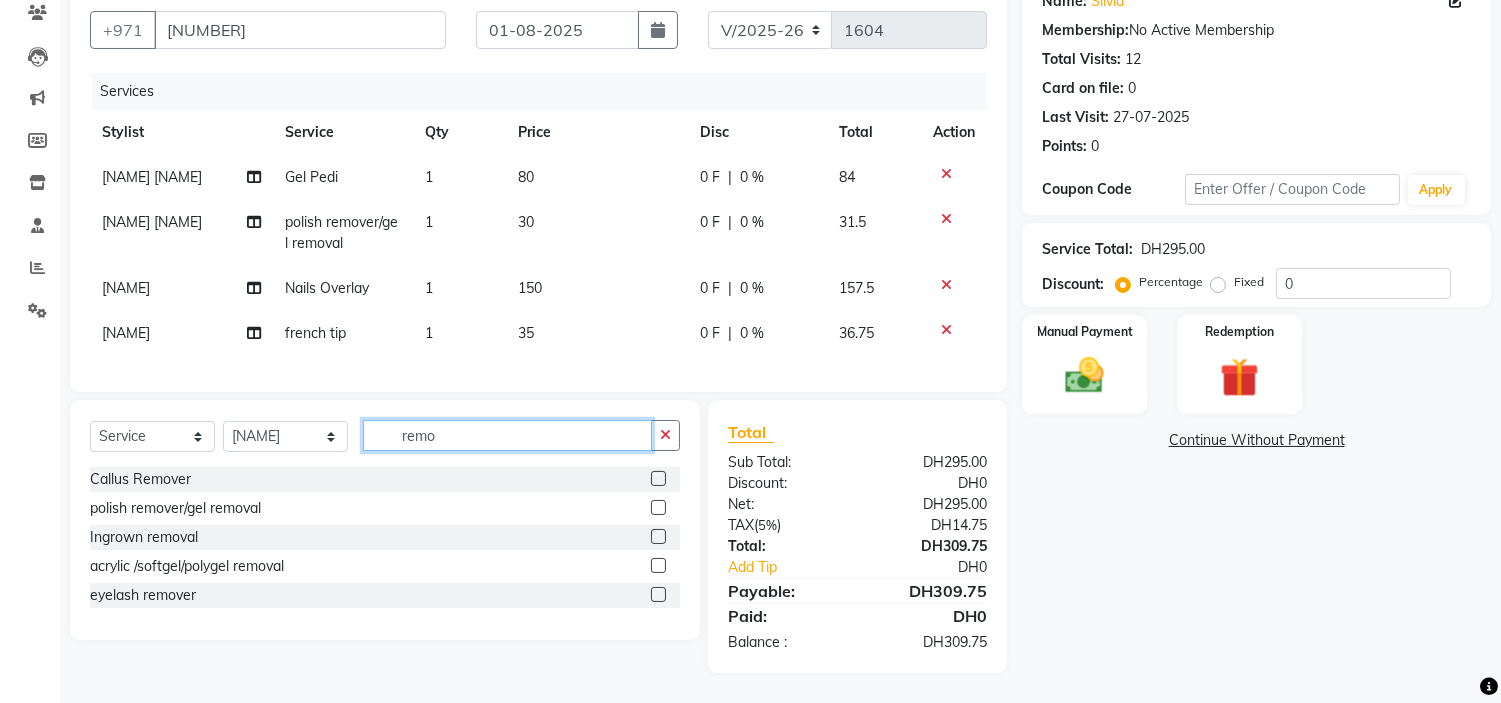 type on "remo" 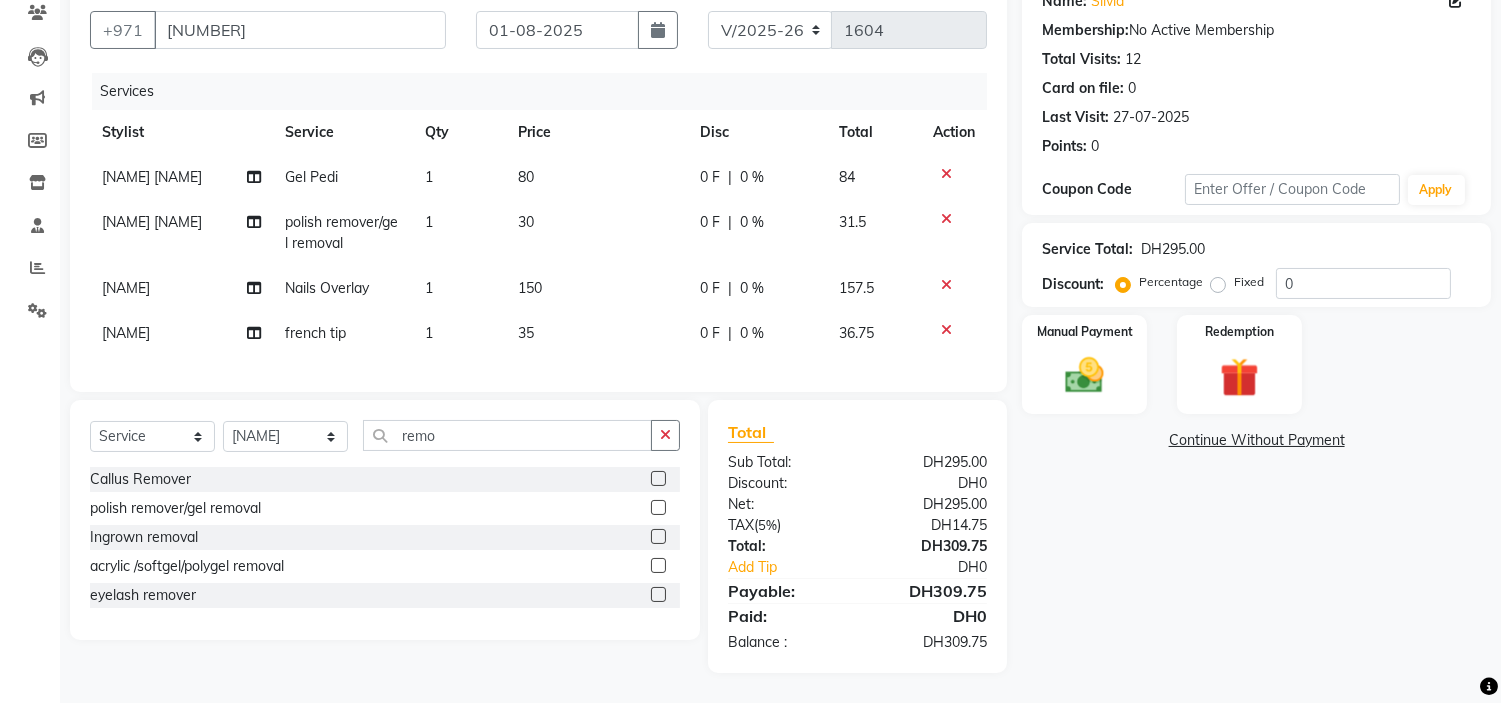 click 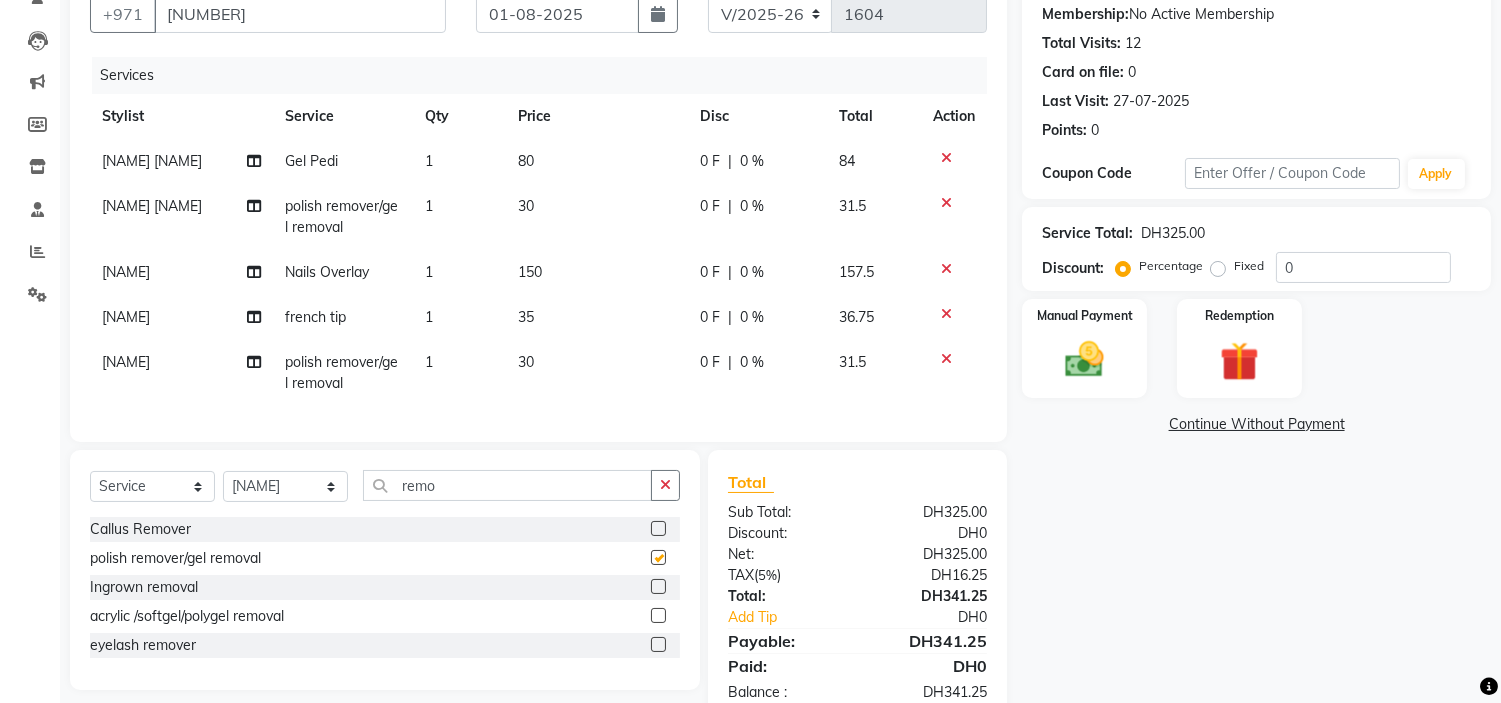checkbox on "false" 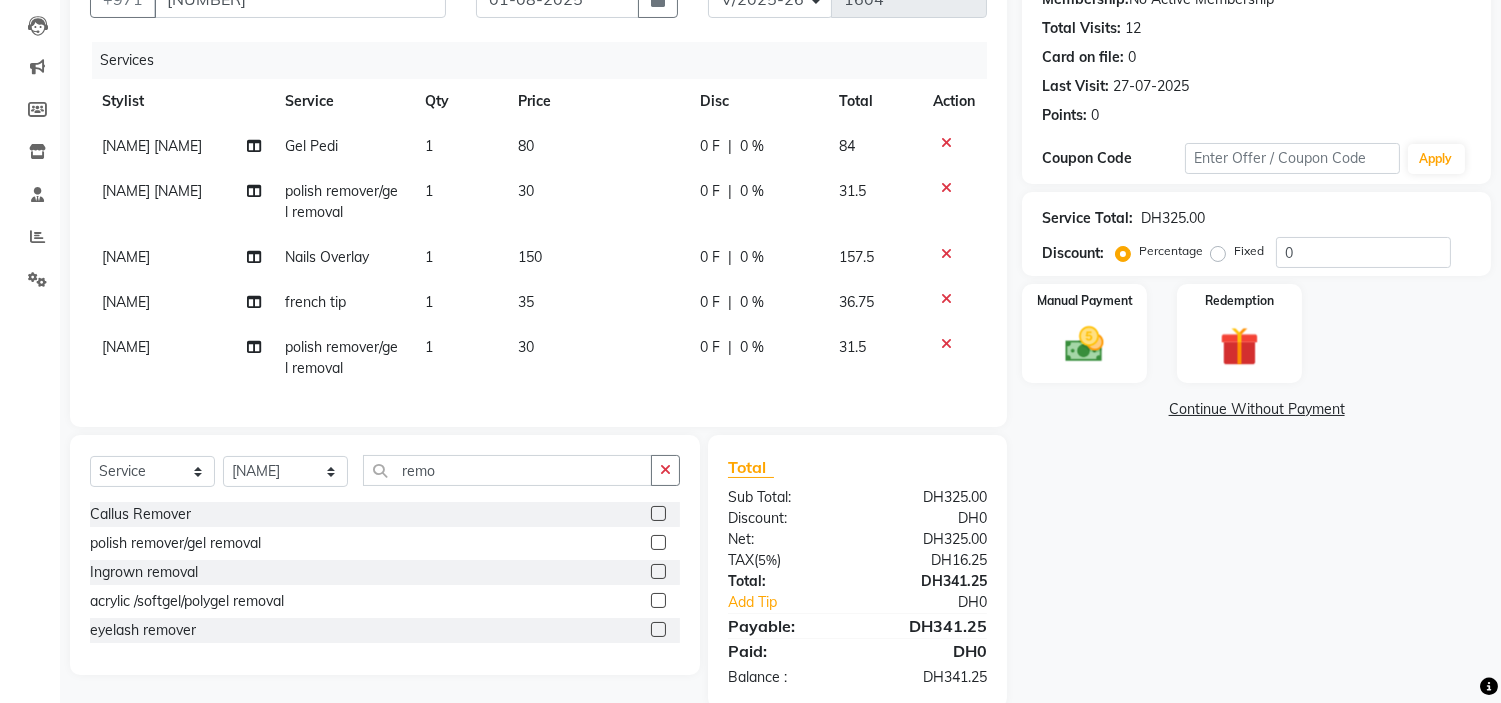 scroll, scrollTop: 257, scrollLeft: 0, axis: vertical 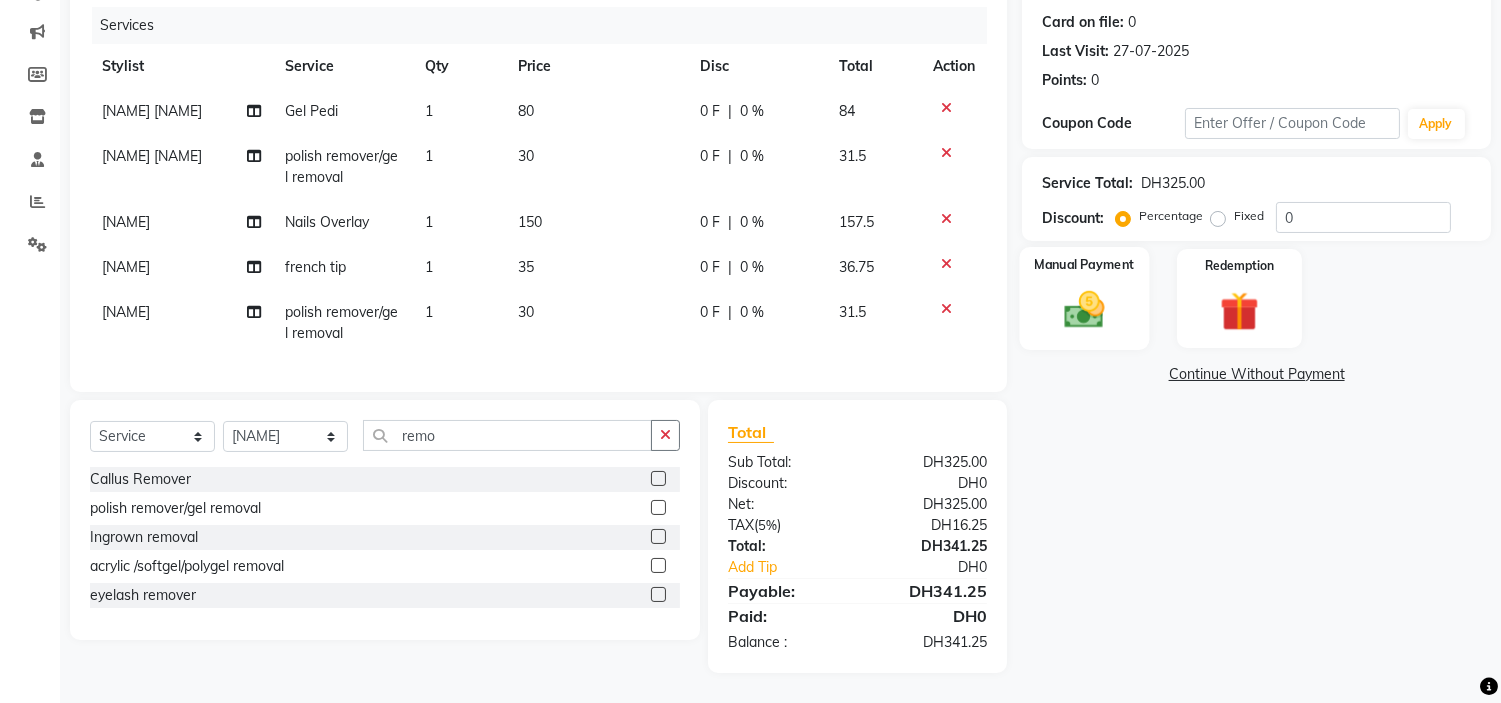 click 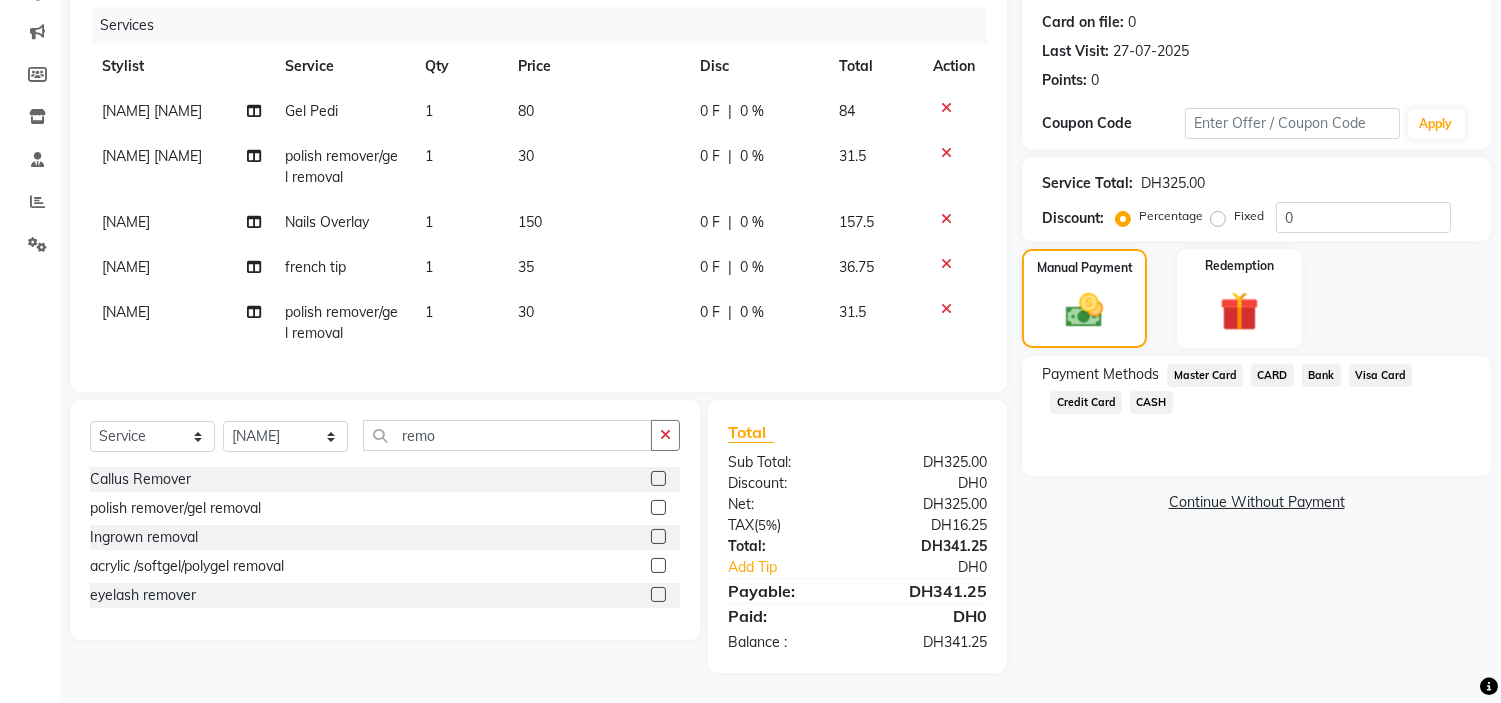 click on "Credit Card" 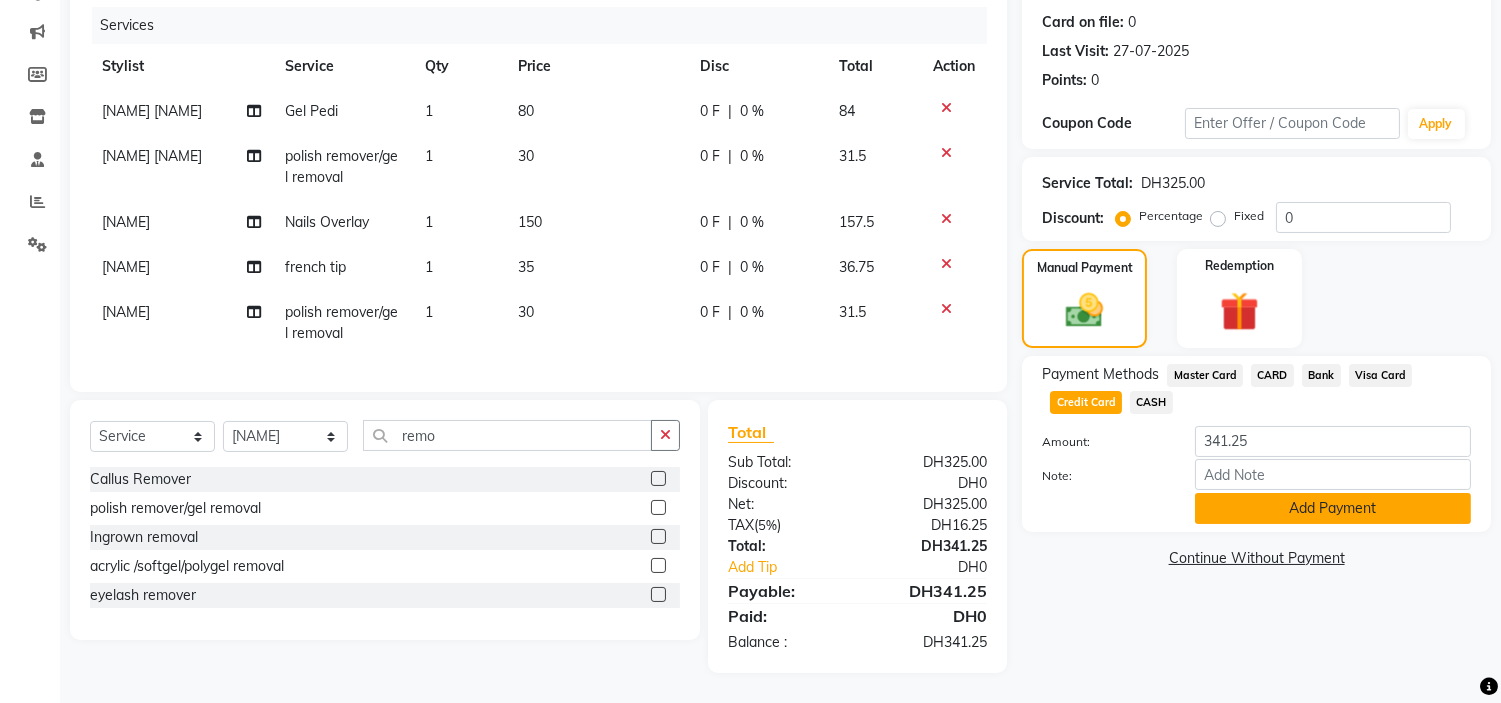 click on "Add Payment" 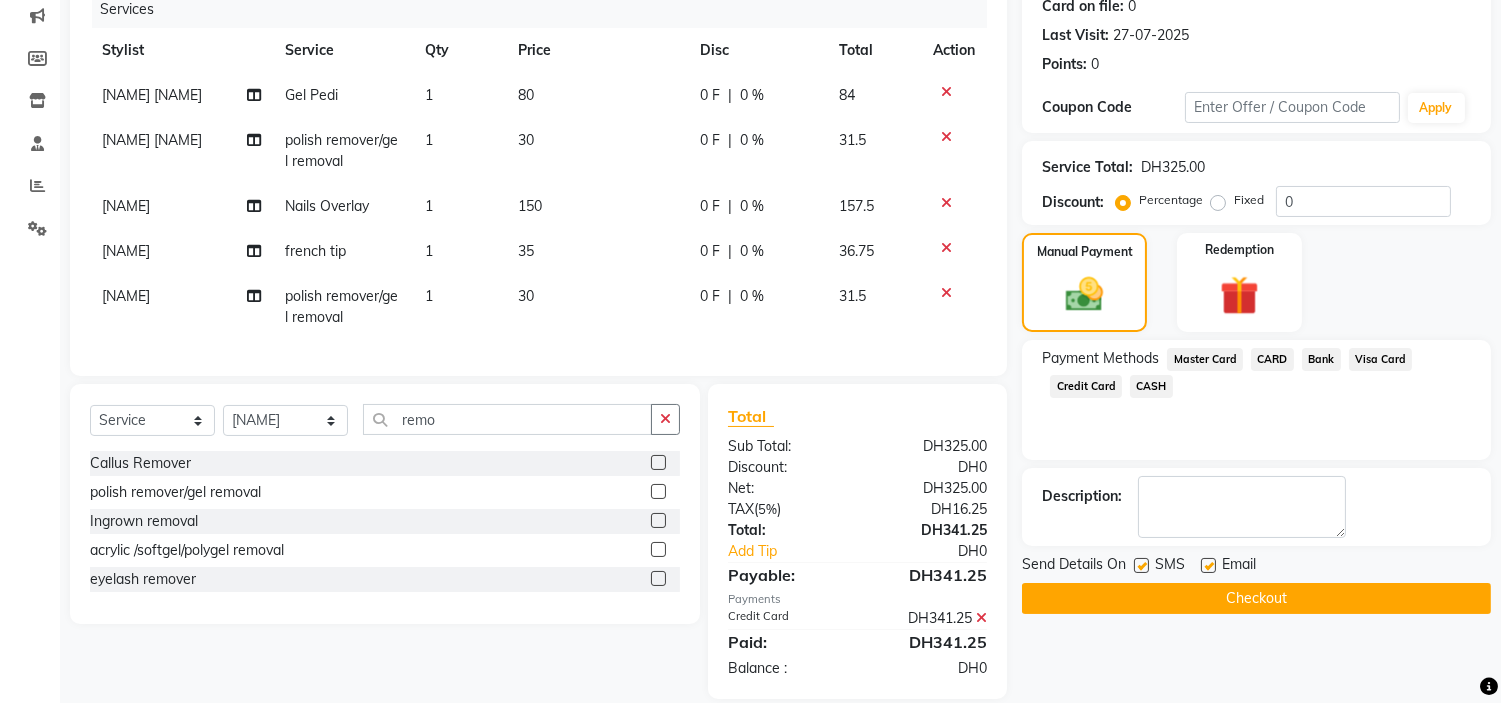 click 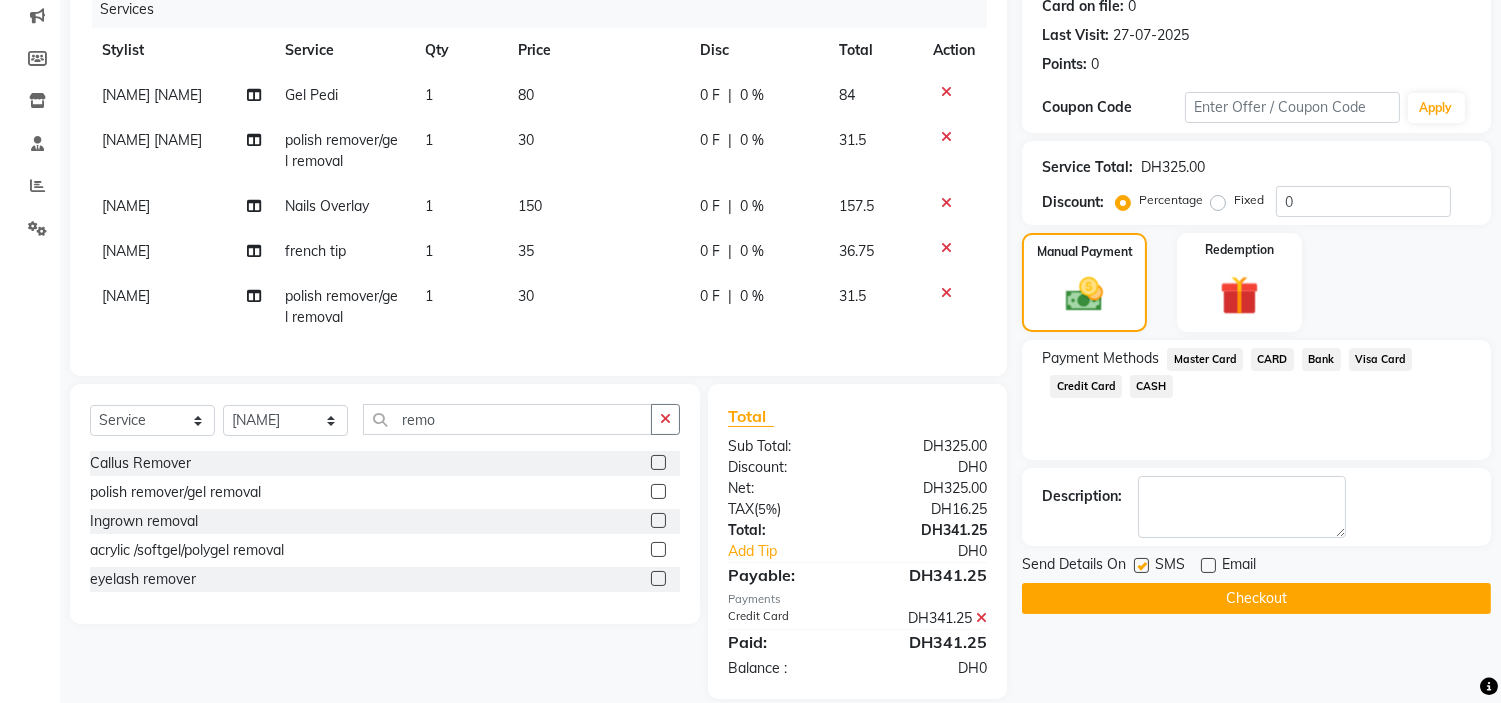 click 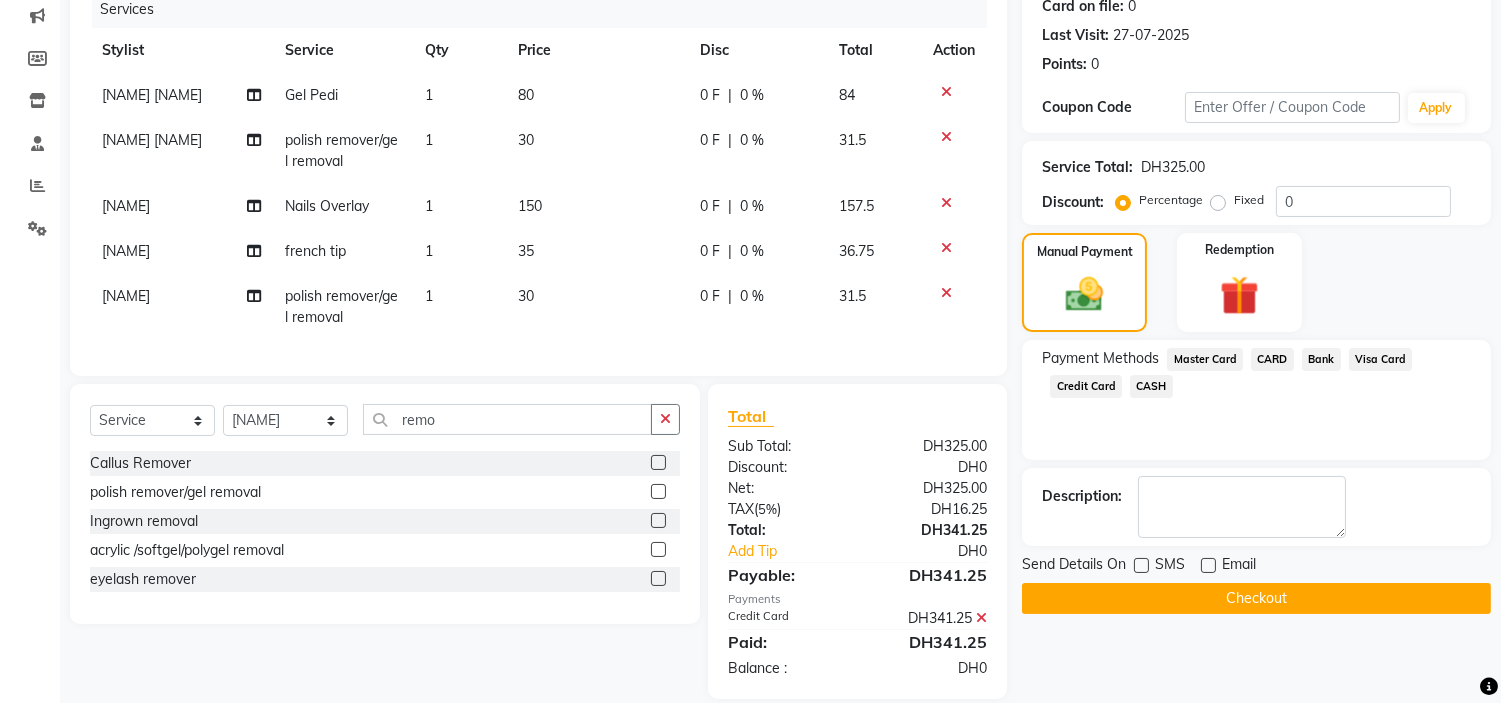 click on "Checkout" 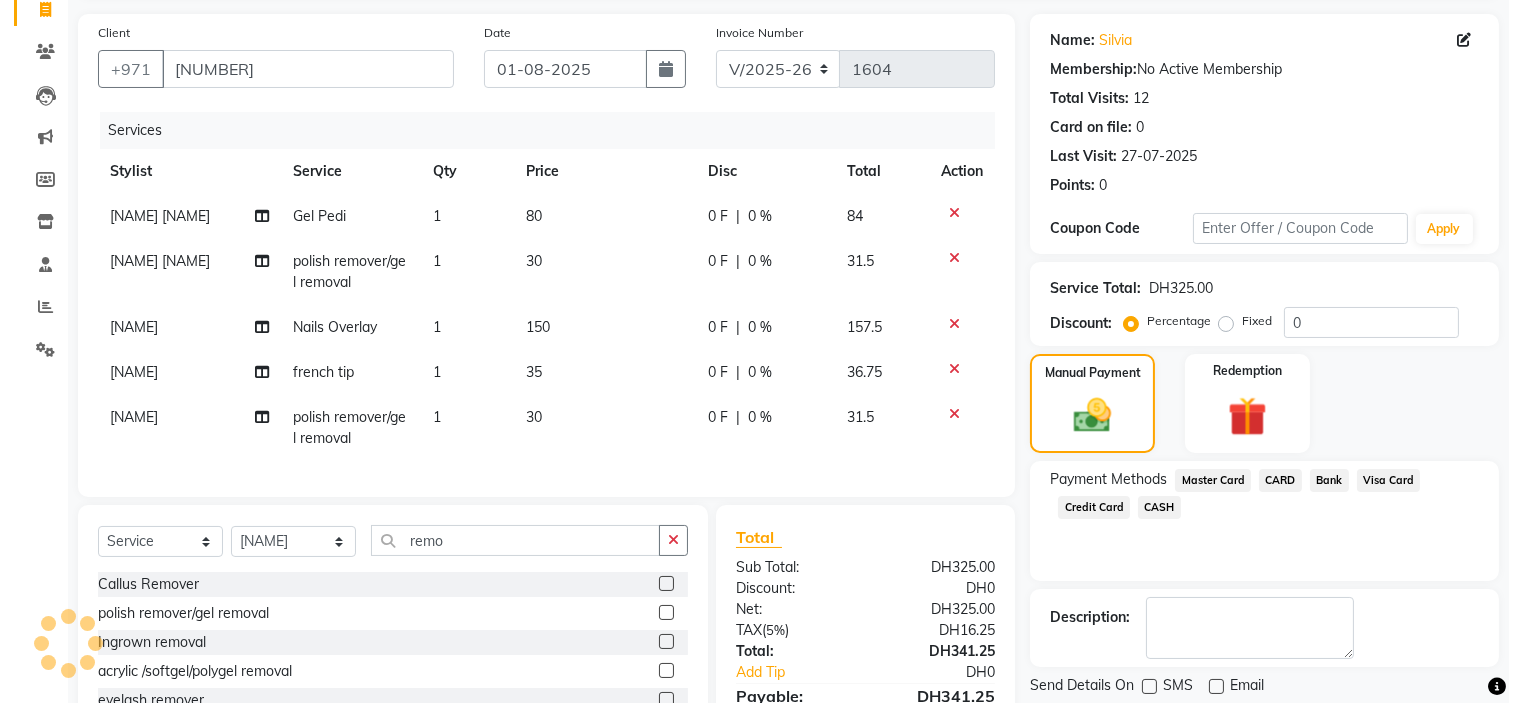 scroll, scrollTop: 0, scrollLeft: 0, axis: both 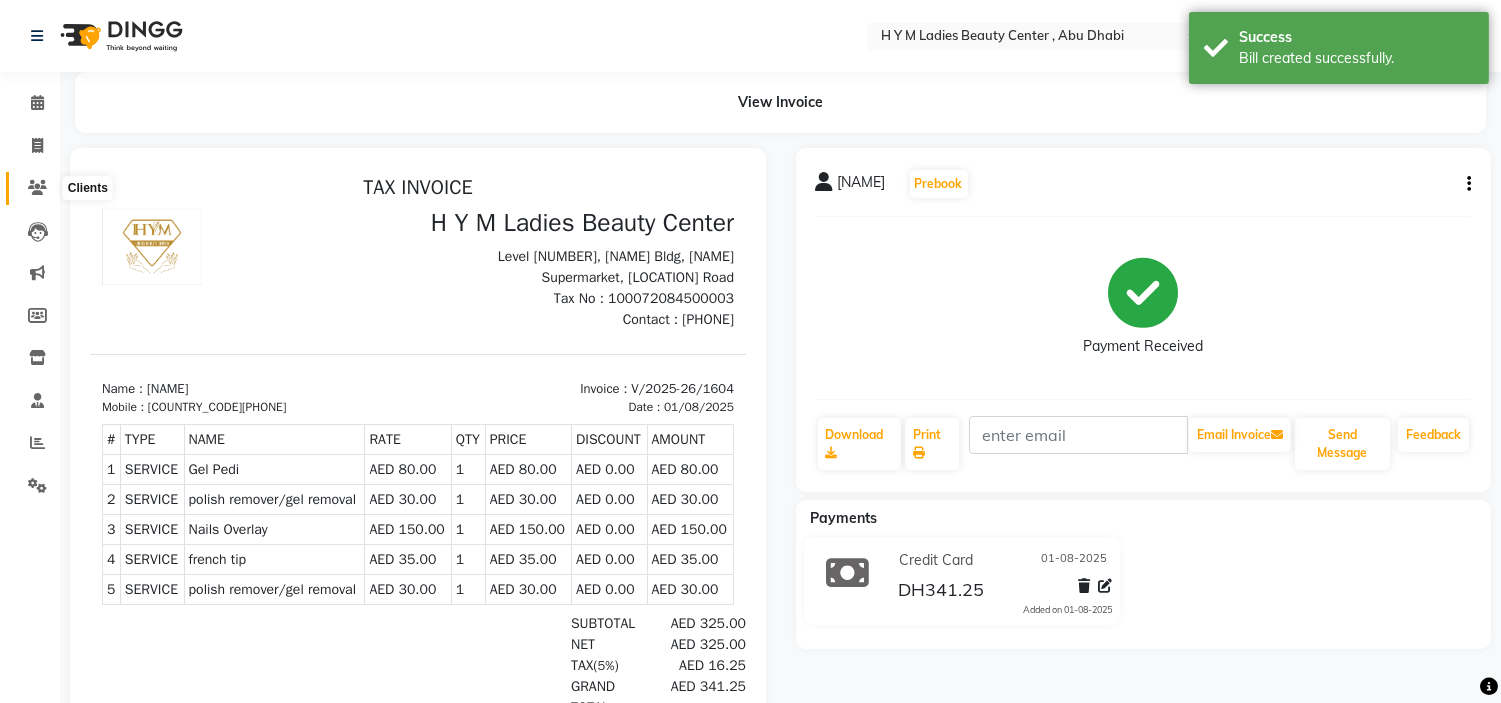 click 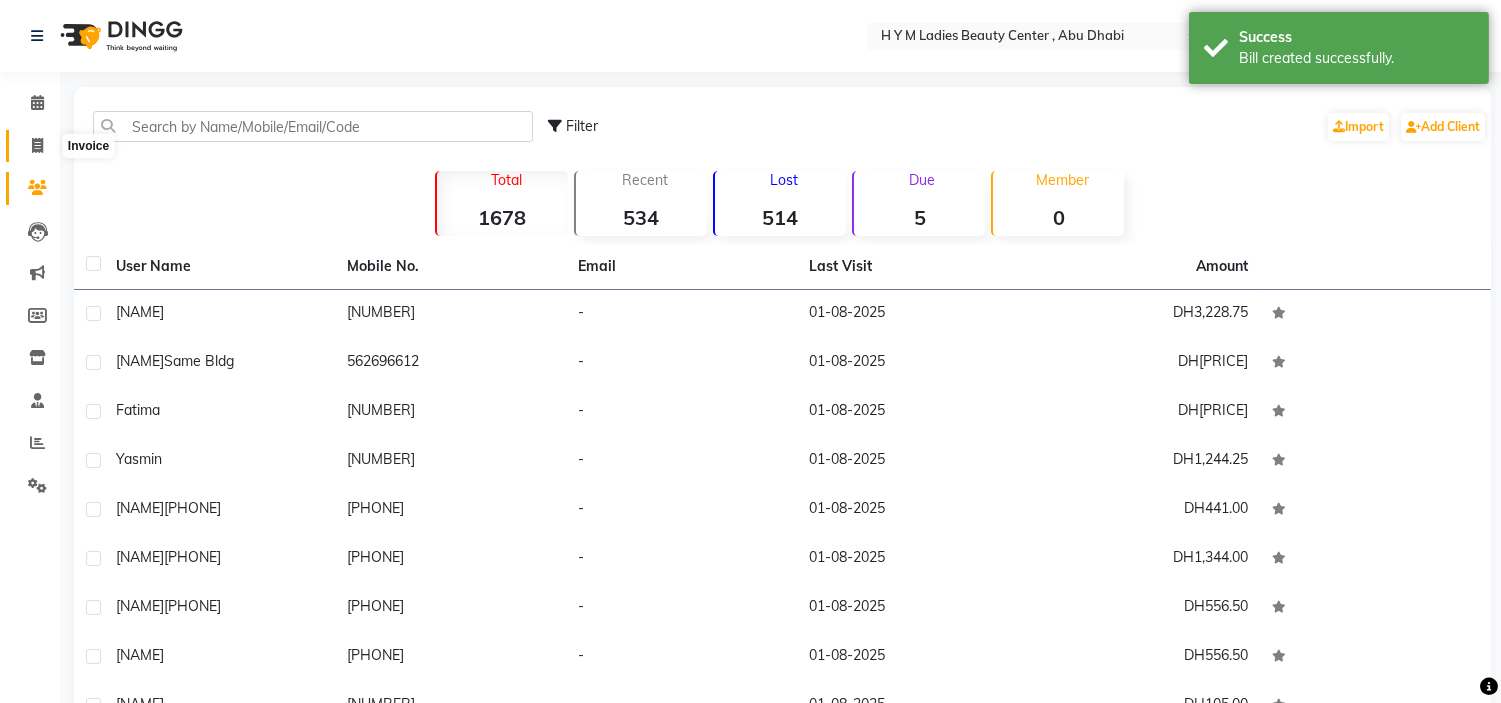 click 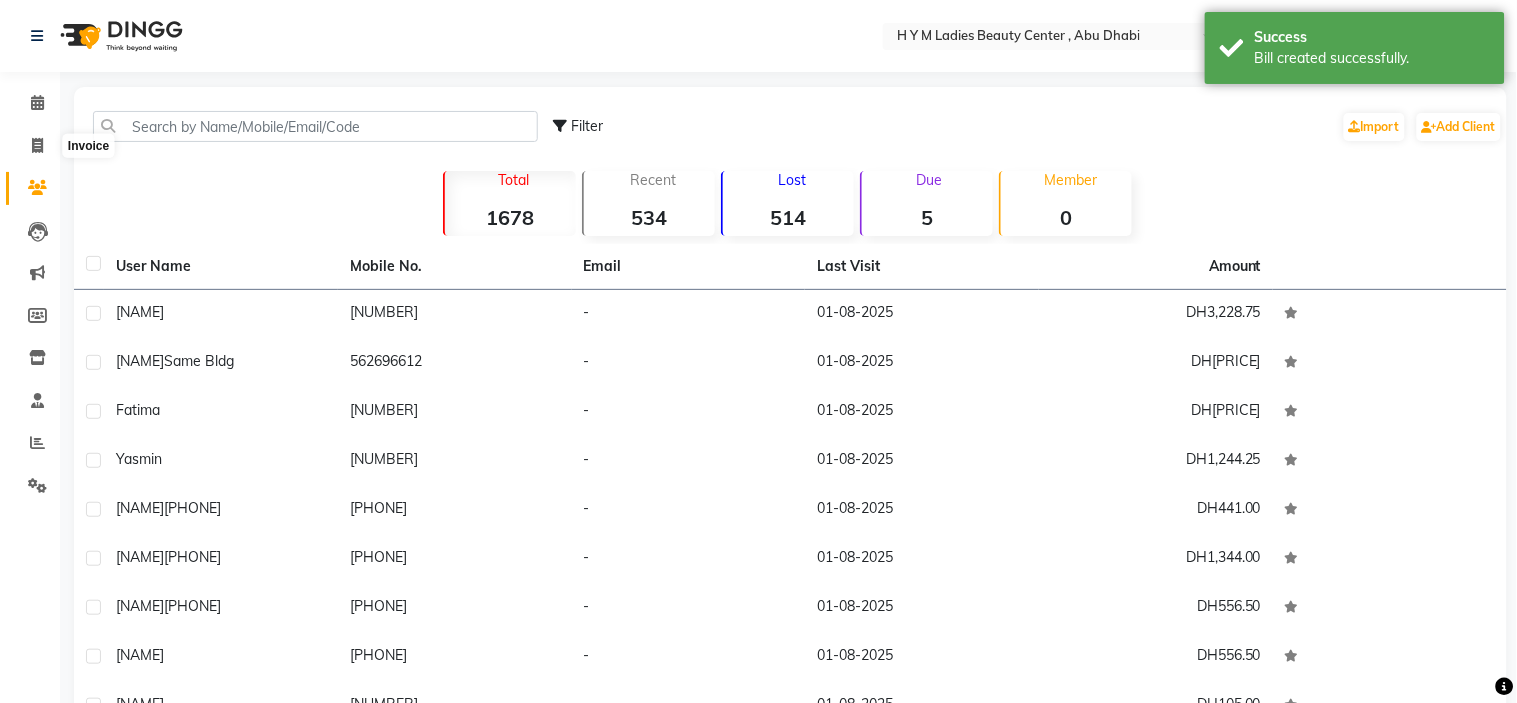 select on "service" 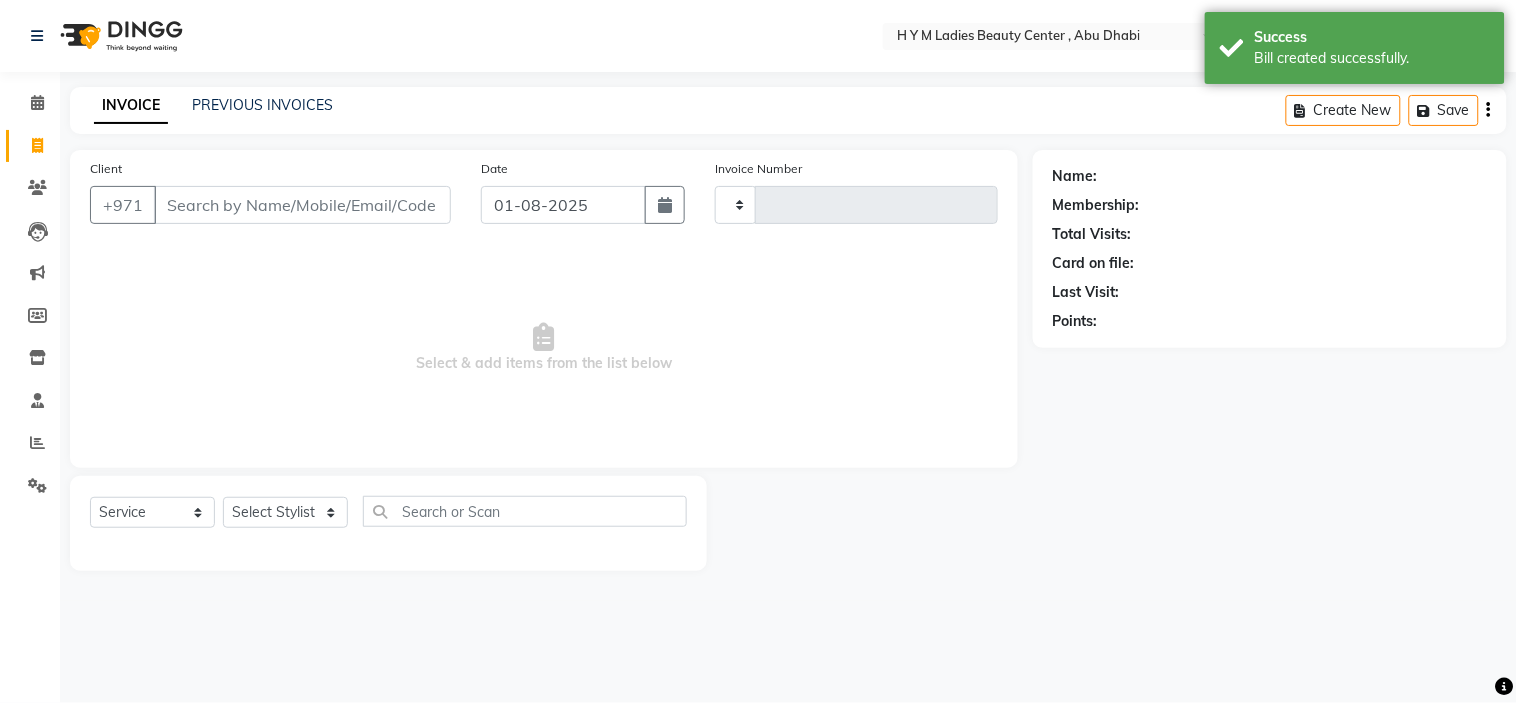 type on "1605" 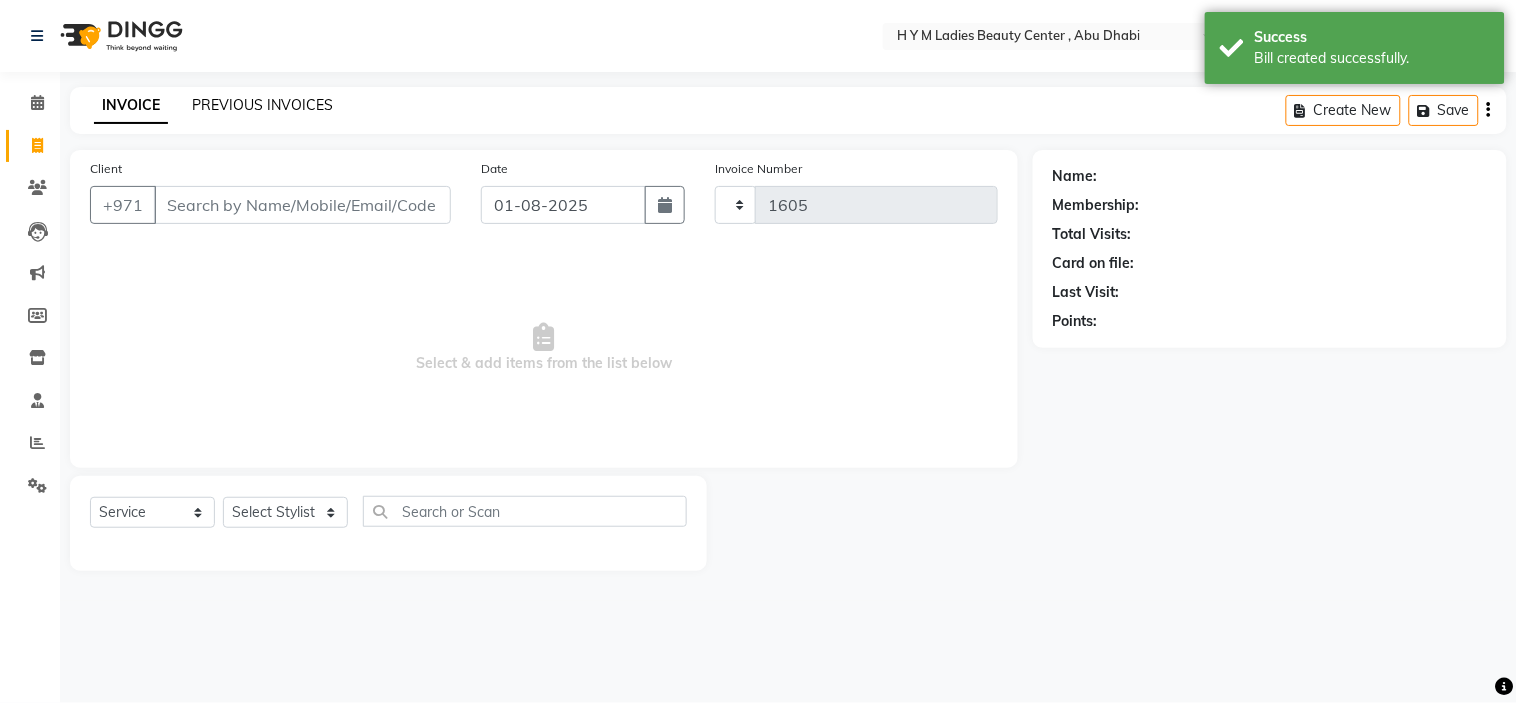 select on "7248" 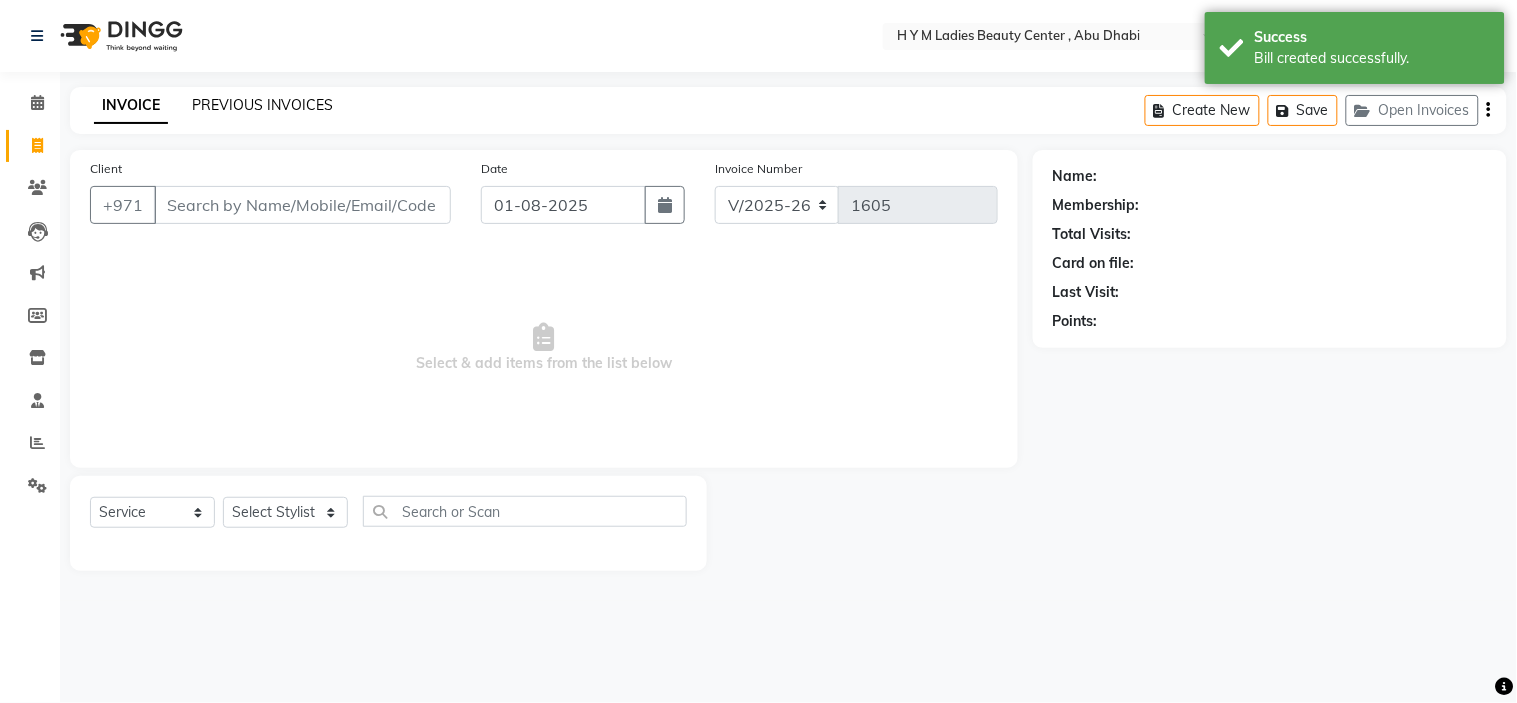 click on "PREVIOUS INVOICES" 